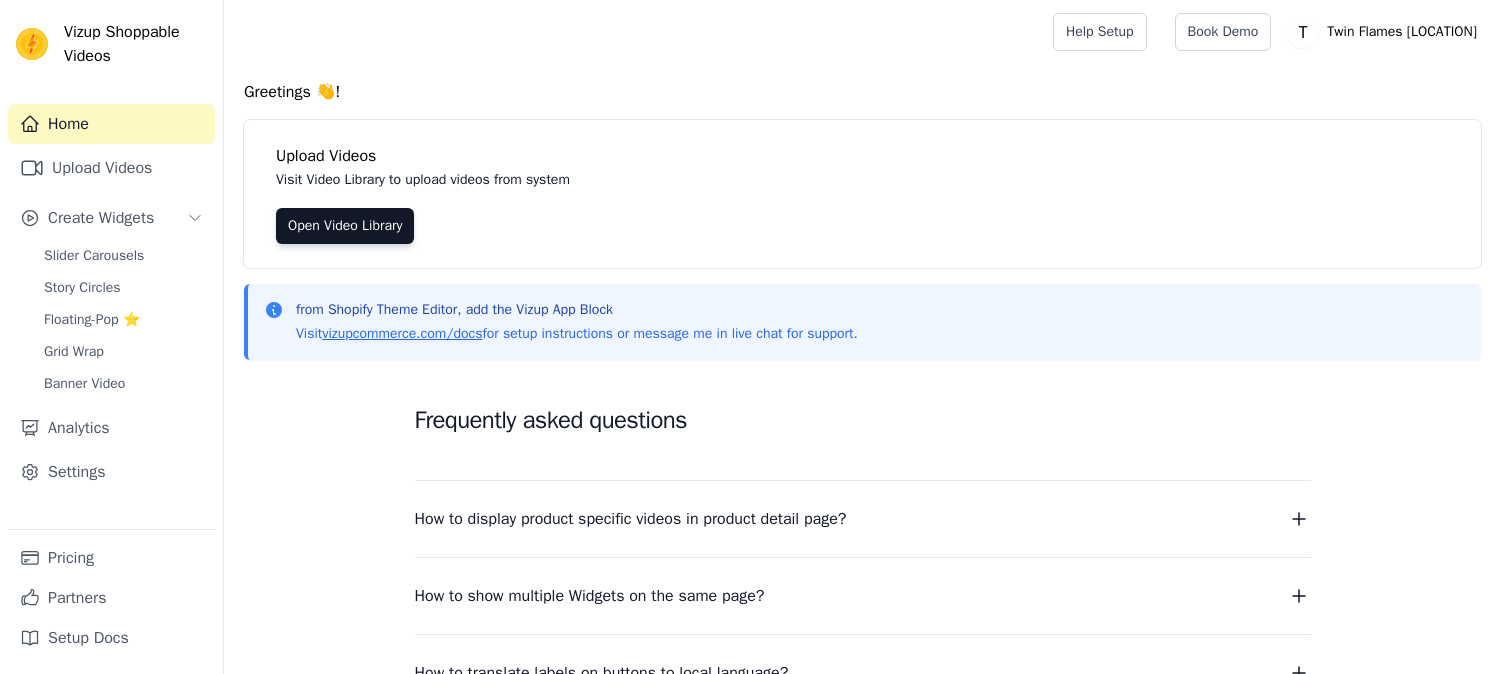 scroll, scrollTop: 0, scrollLeft: 0, axis: both 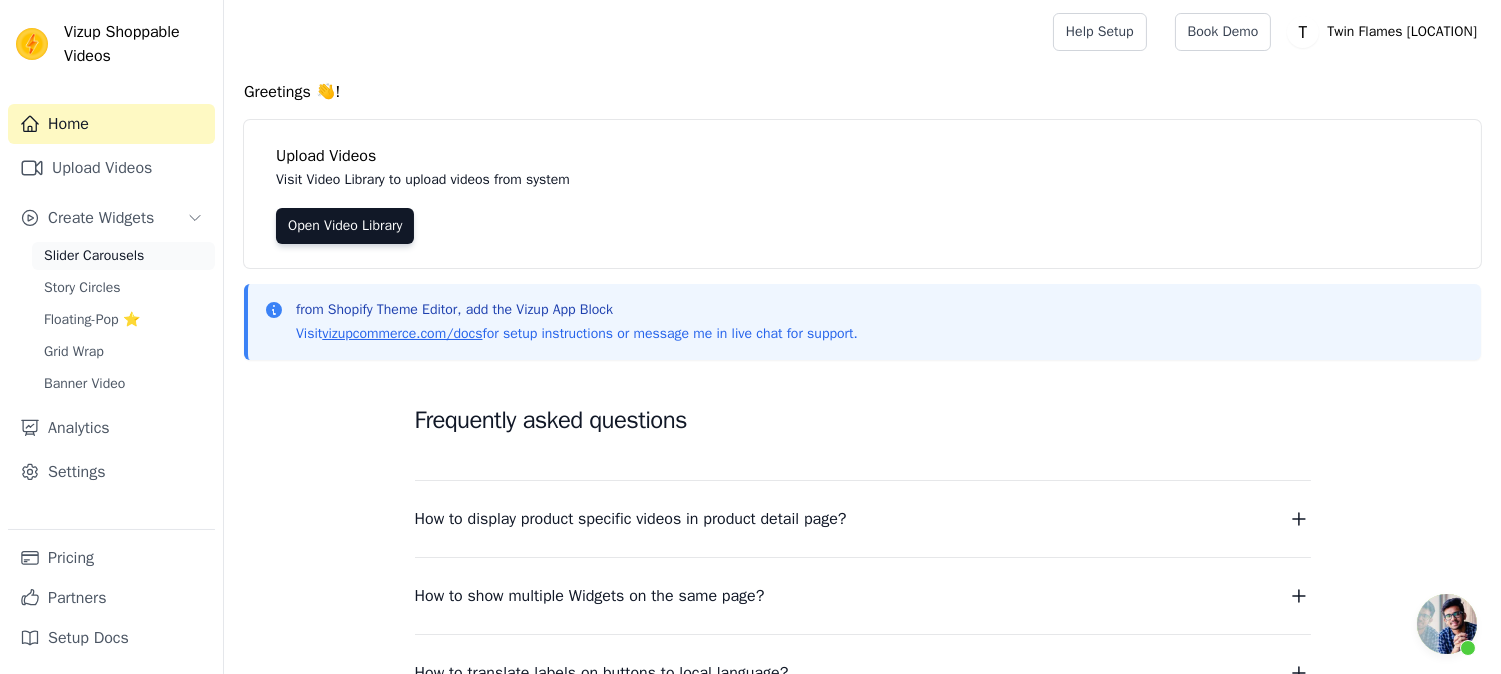 click on "Slider Carousels" at bounding box center [123, 256] 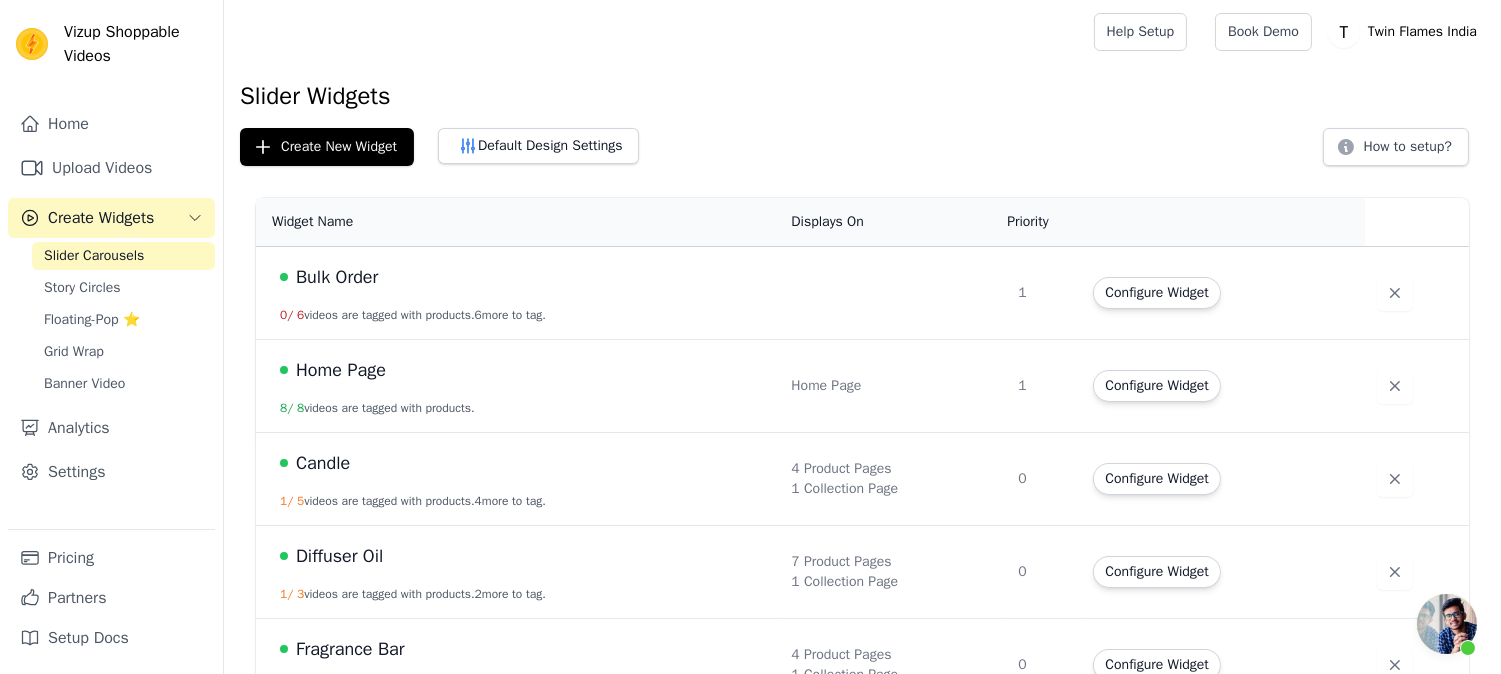 scroll, scrollTop: 111, scrollLeft: 0, axis: vertical 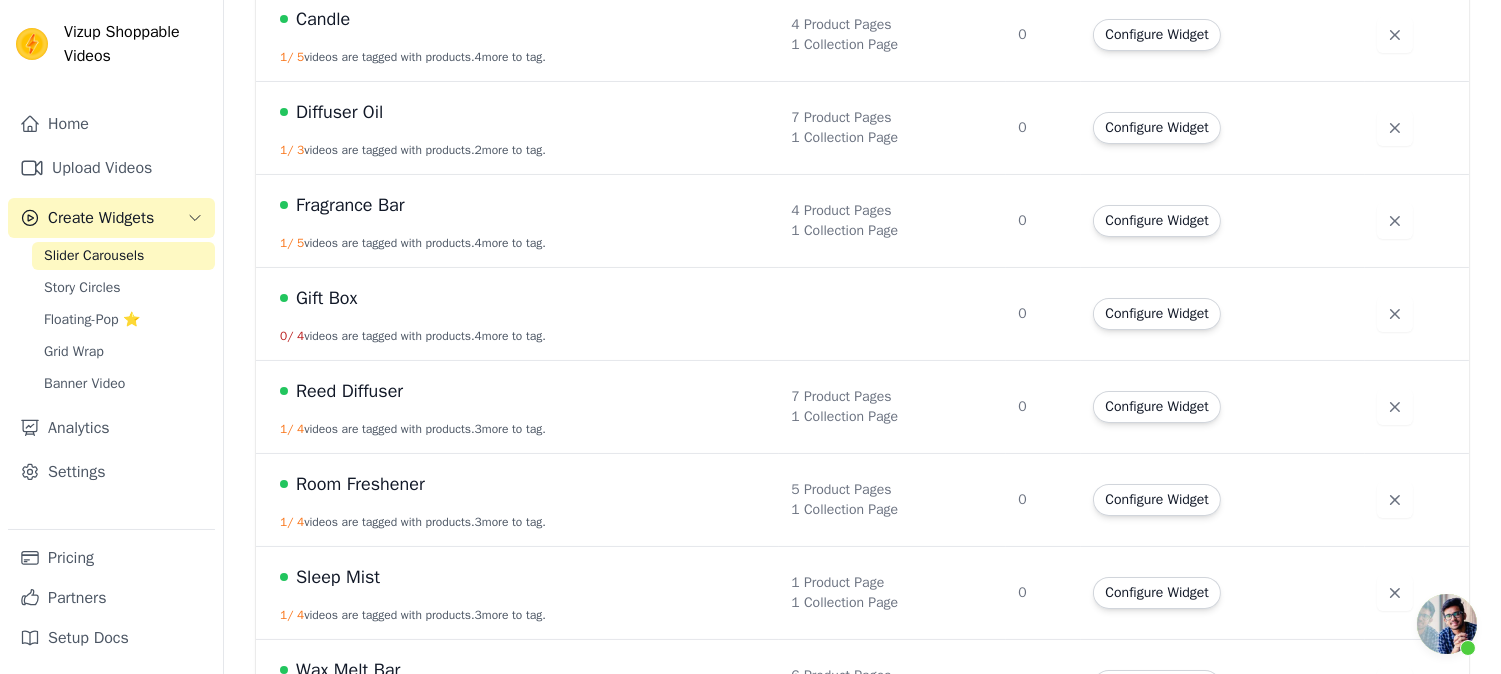 click on "Gift Box" at bounding box center (326, 298) 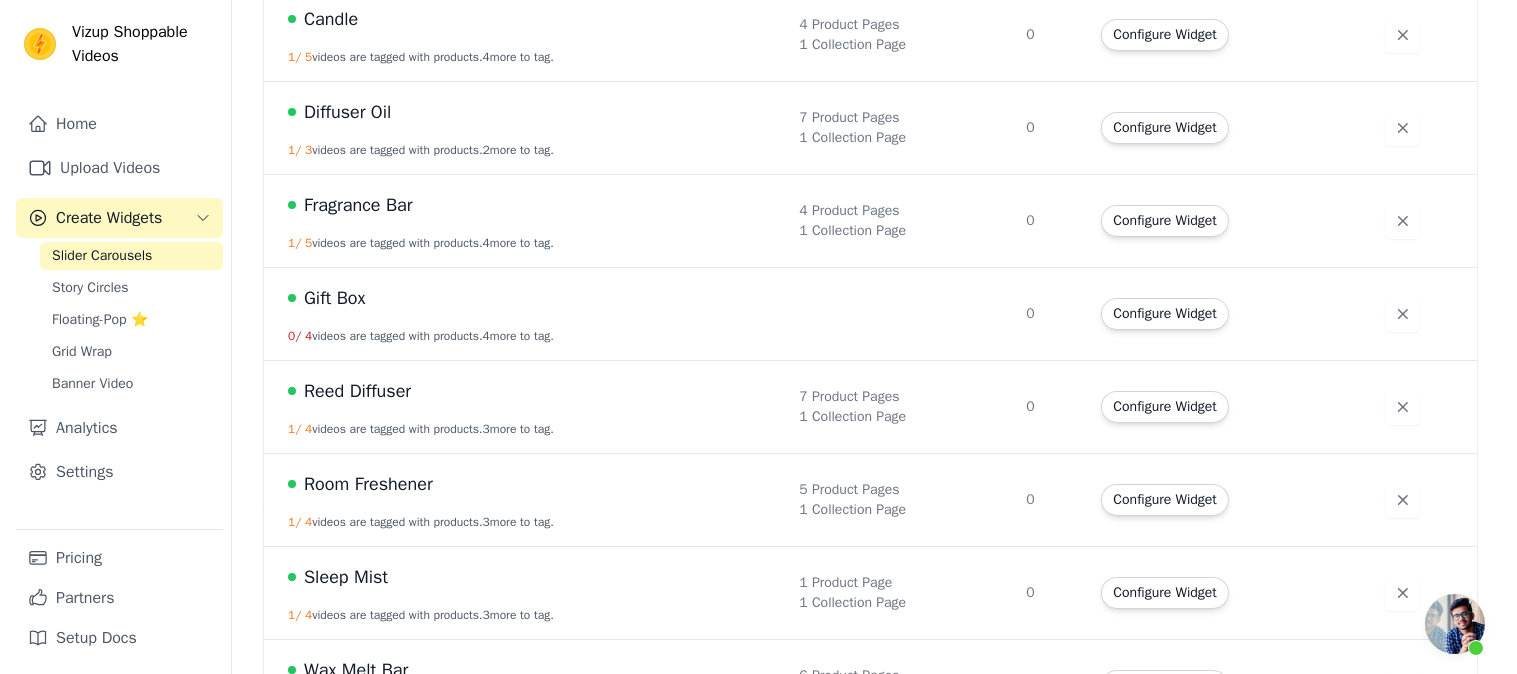 scroll, scrollTop: 0, scrollLeft: 0, axis: both 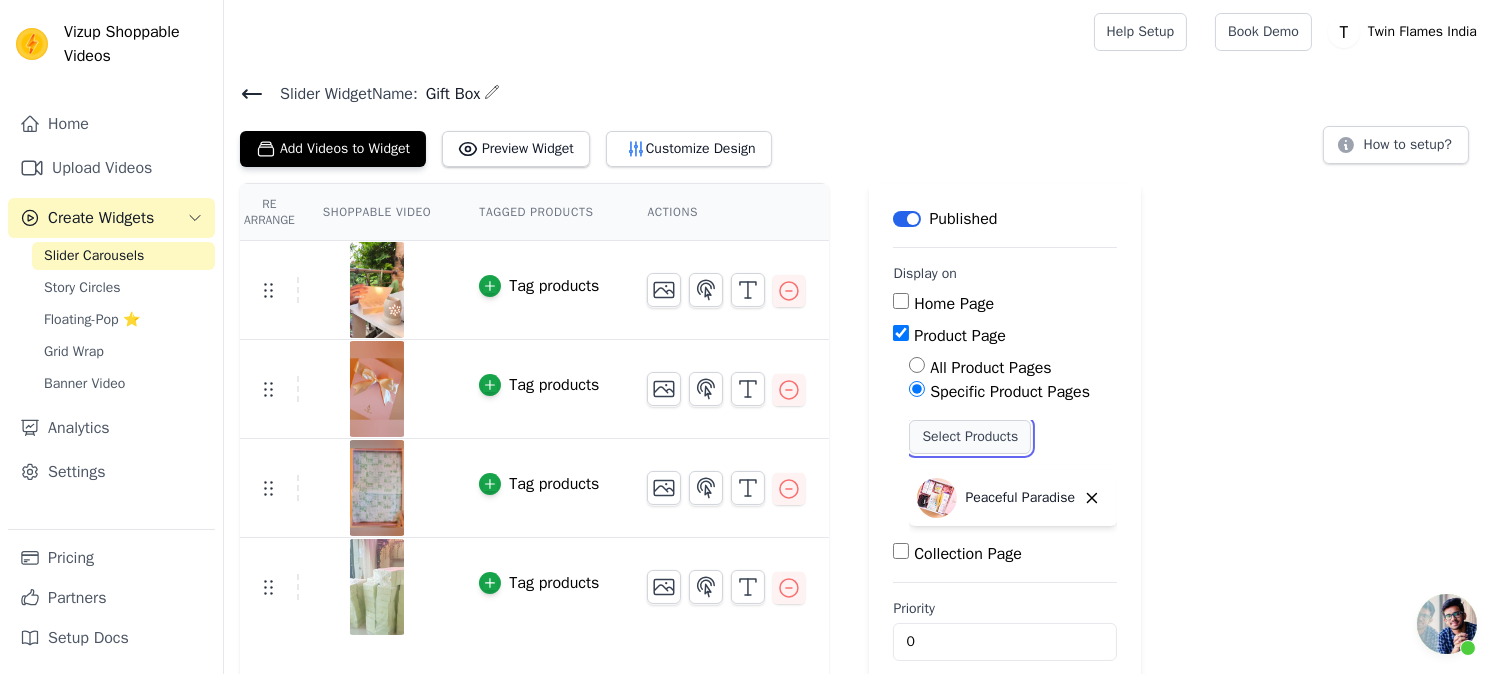 click on "Select Products" at bounding box center [970, 437] 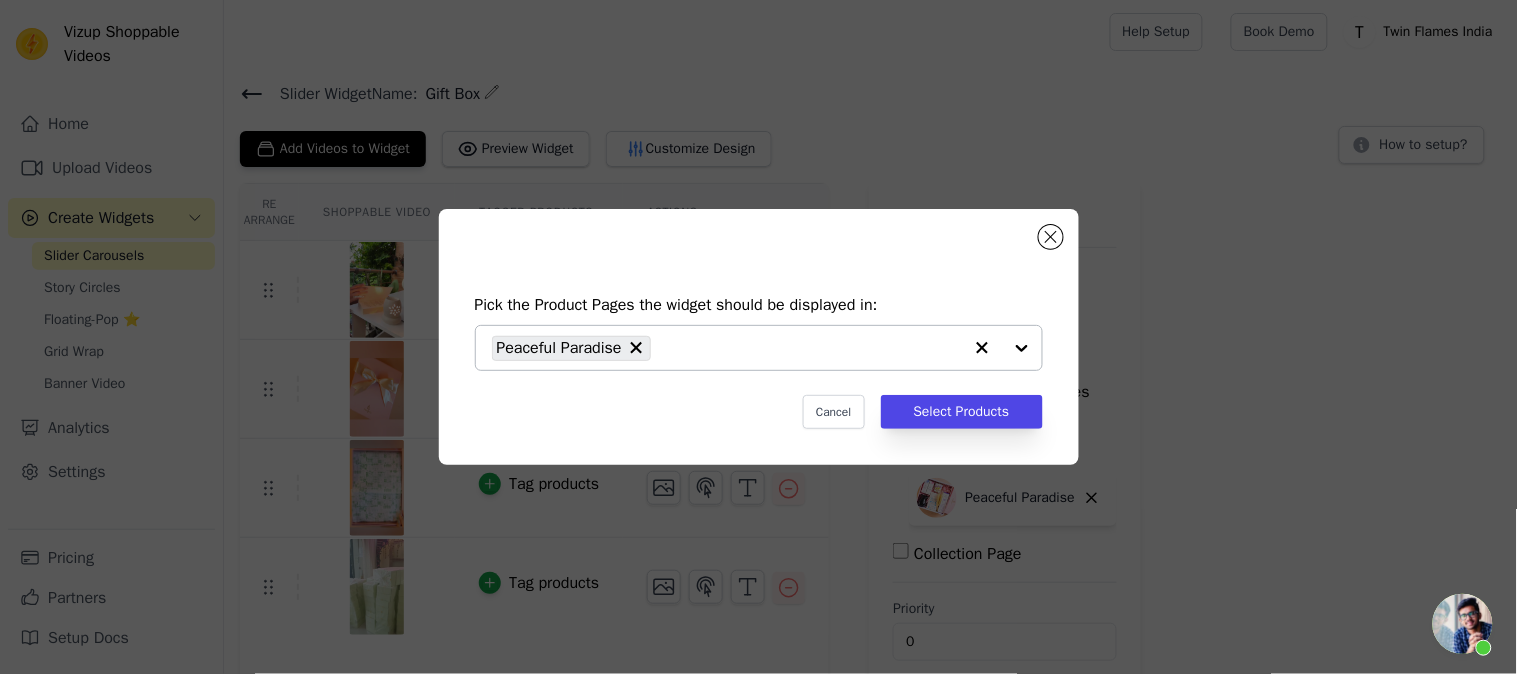 click 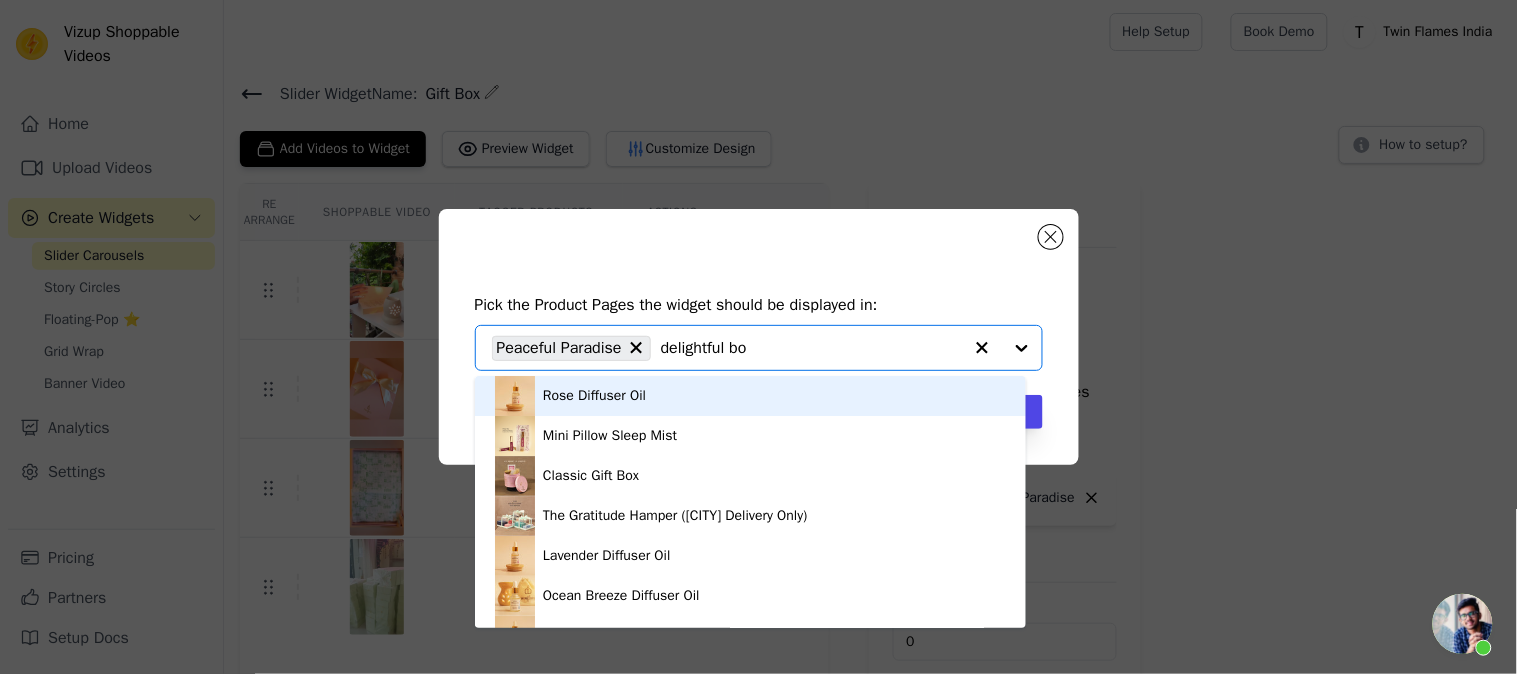 type on "delightful box" 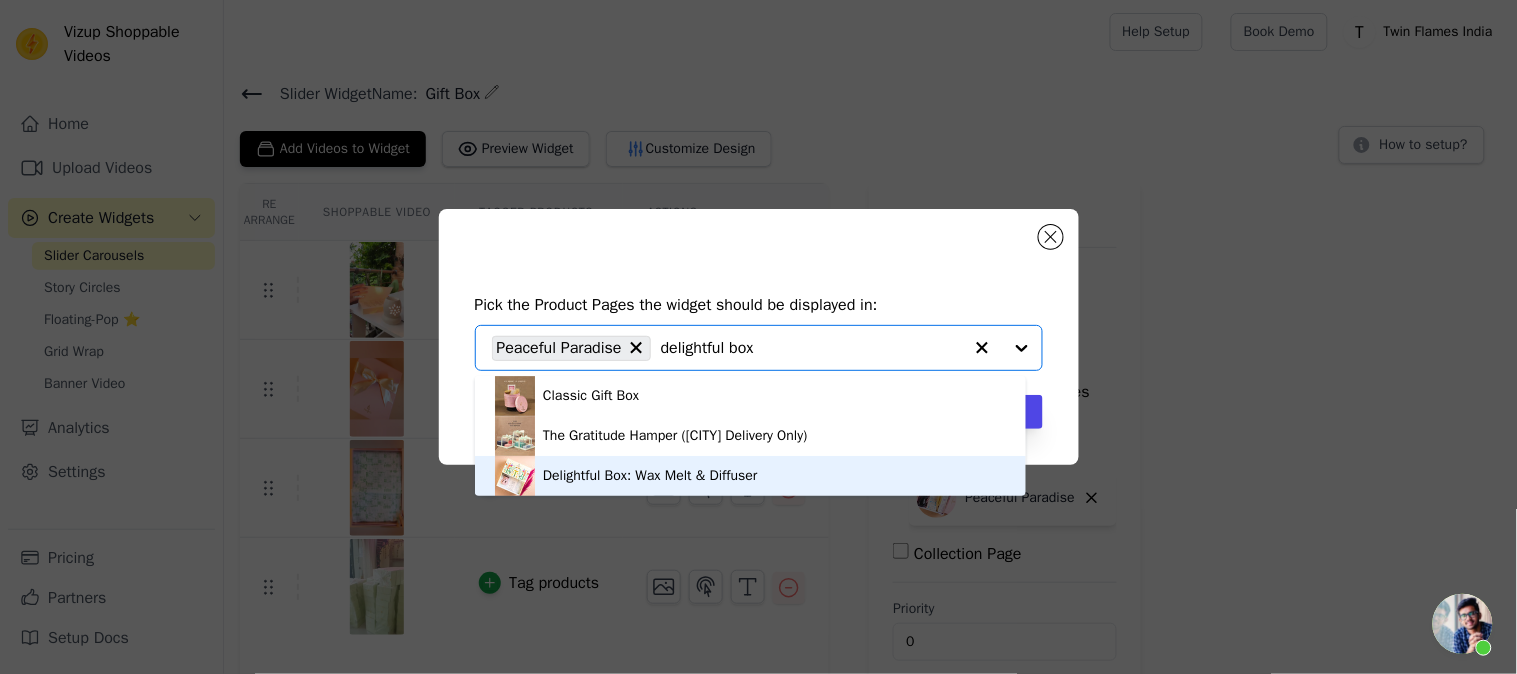 click on "Delightful Box: Wax Melt & Diffuser" at bounding box center [650, 476] 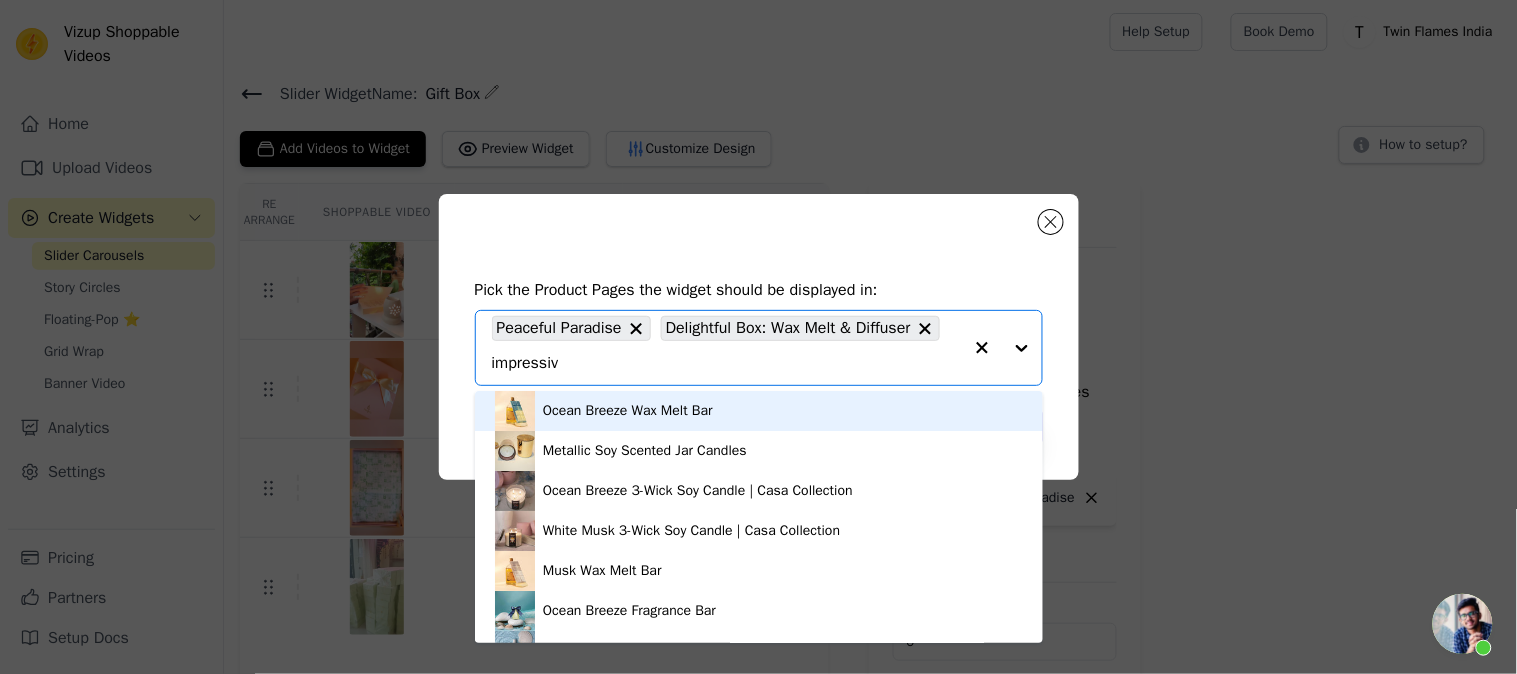 type on "impressive" 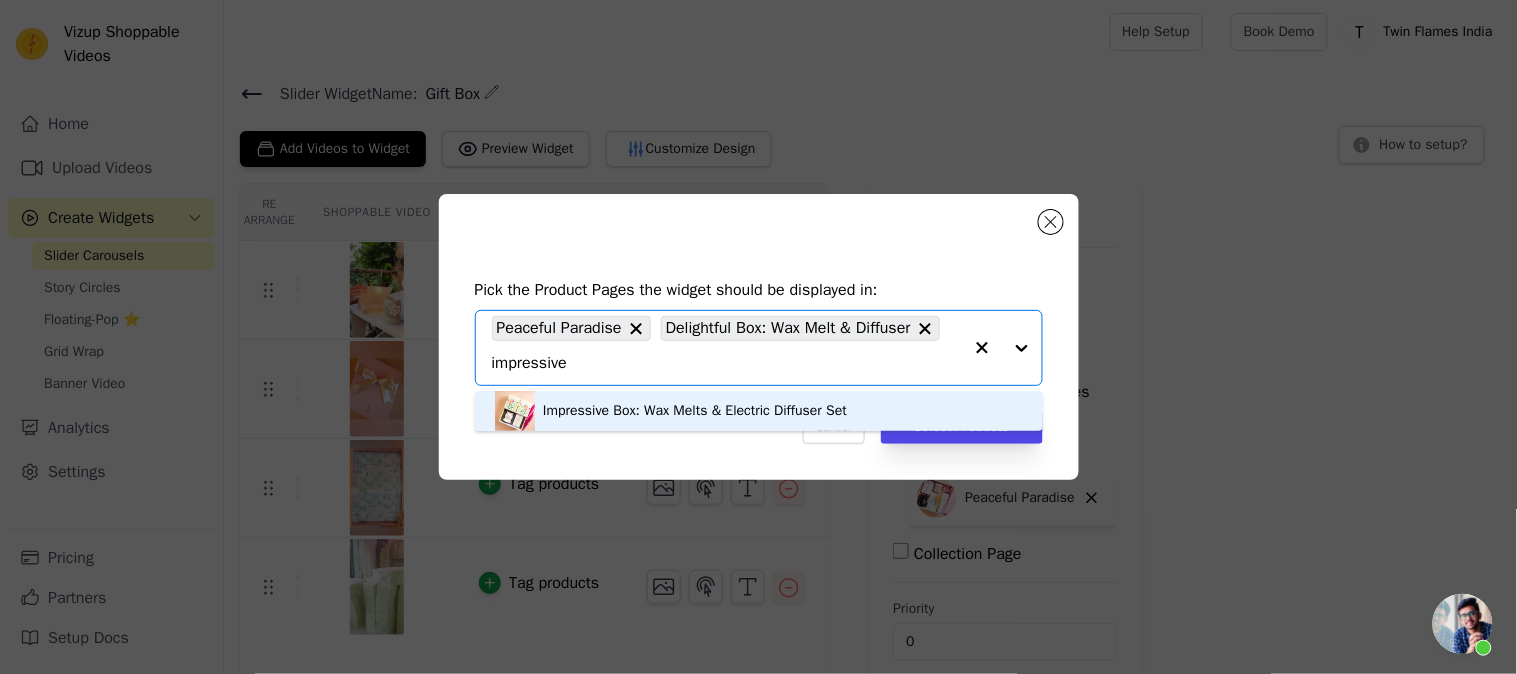 click on "Impressive Box: Wax Melts & Electric Diffuser Set" at bounding box center (695, 411) 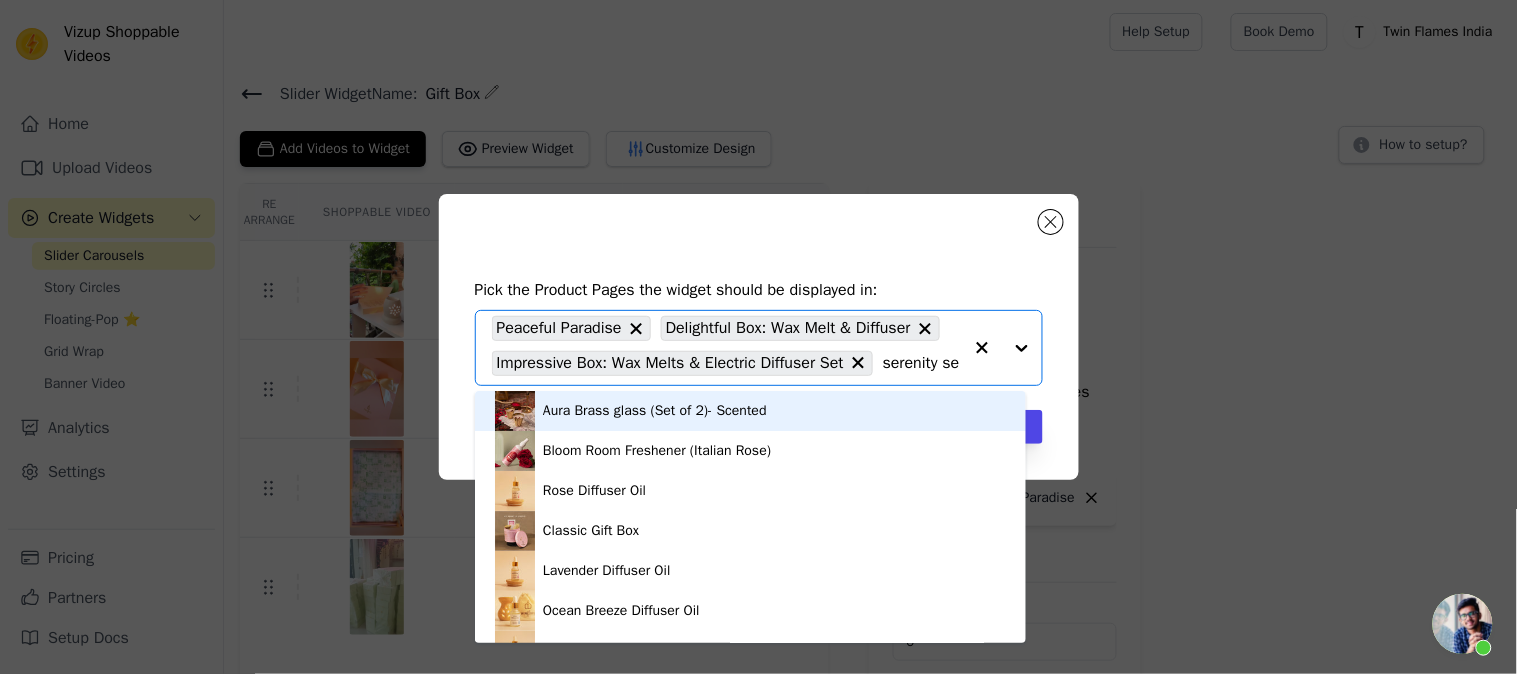 type on "serenity set" 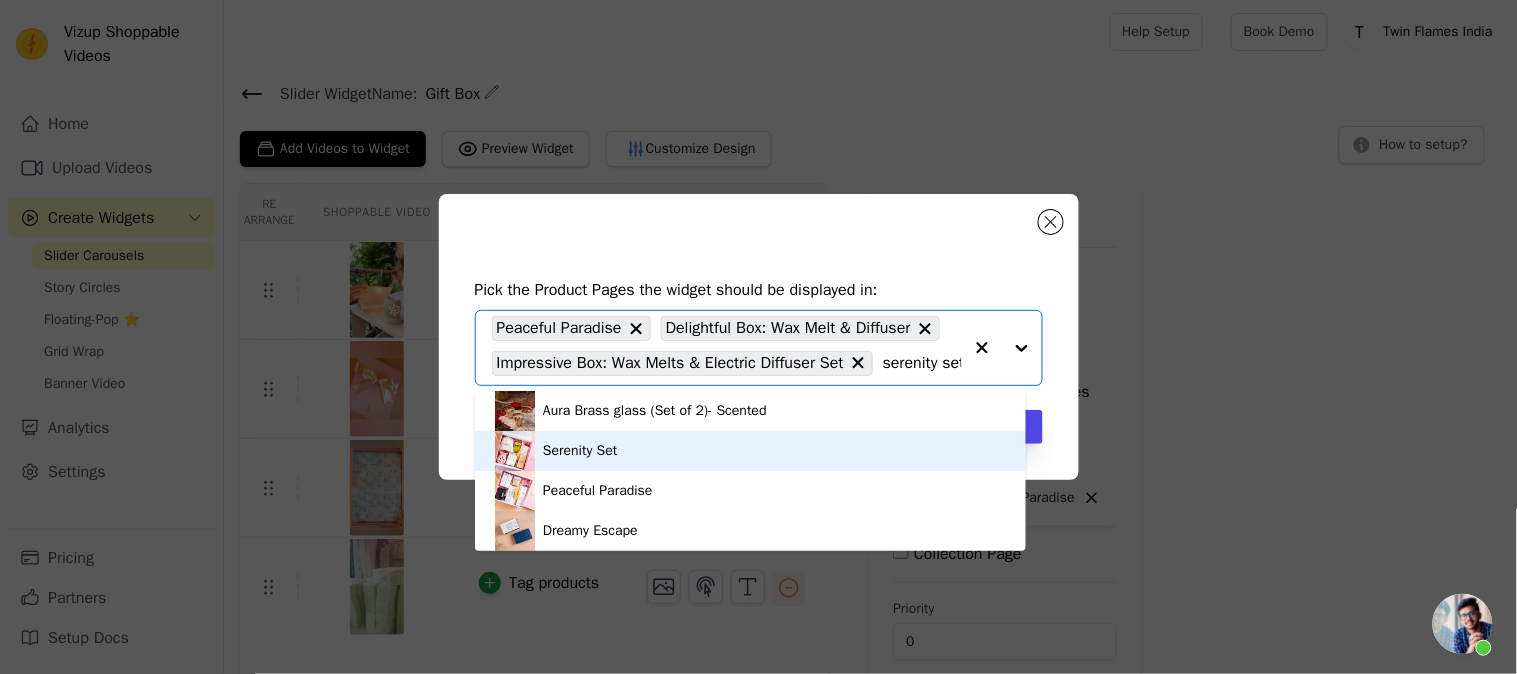 click on "Serenity Set" at bounding box center (750, 451) 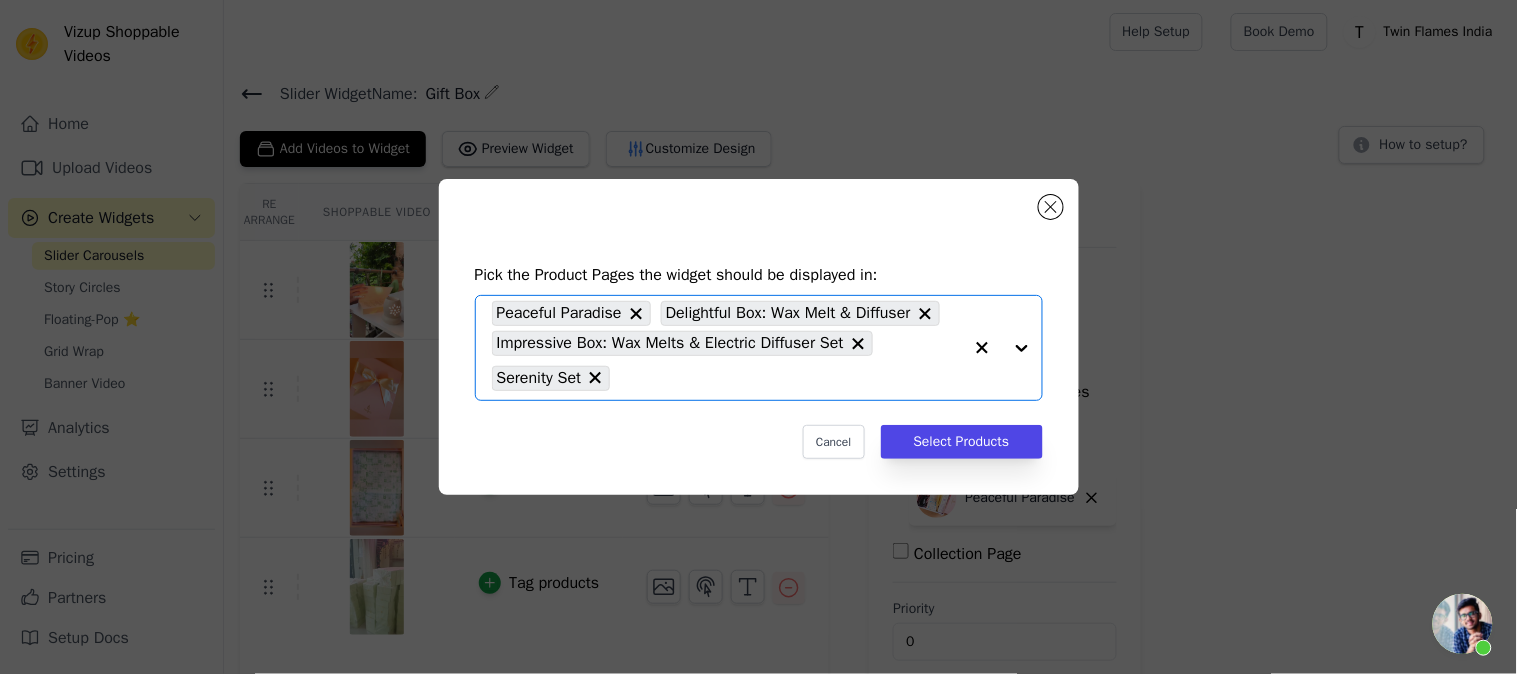 click 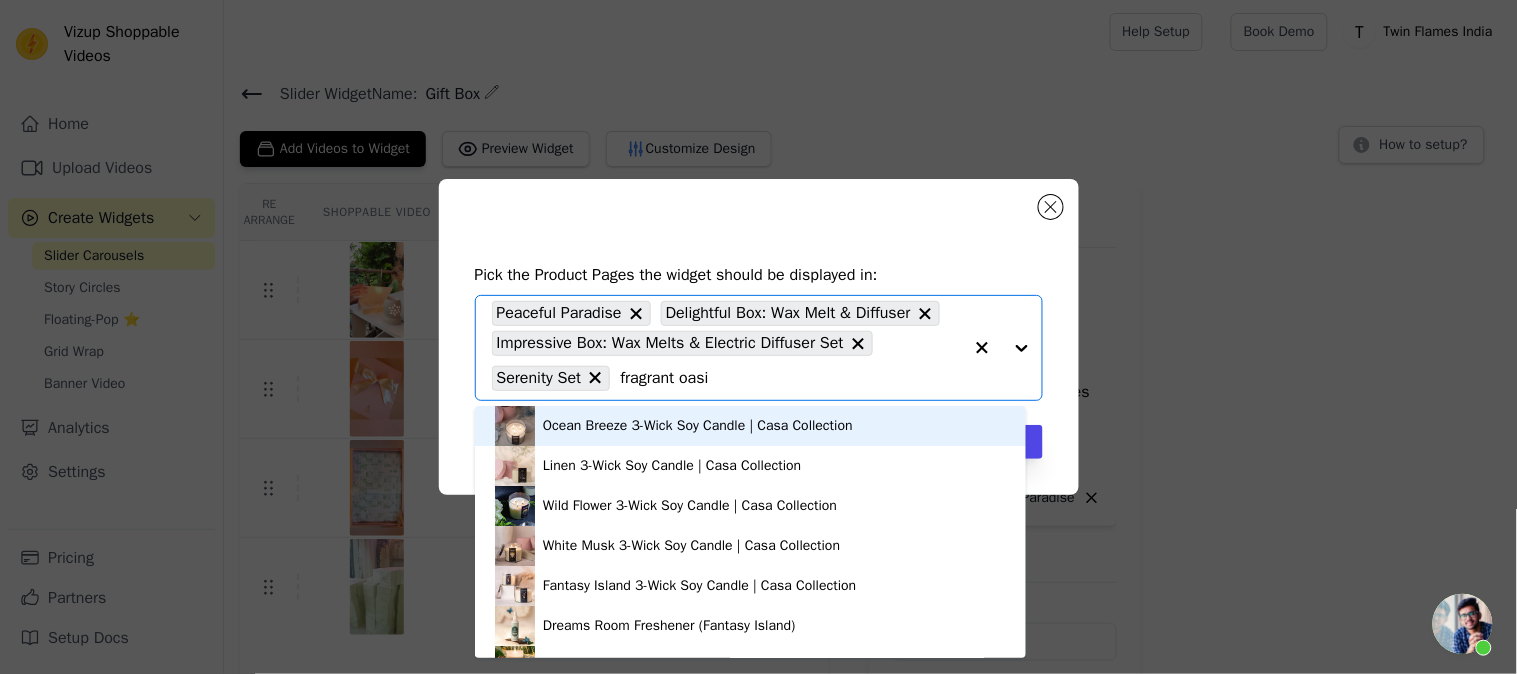 type on "fragrant oasis" 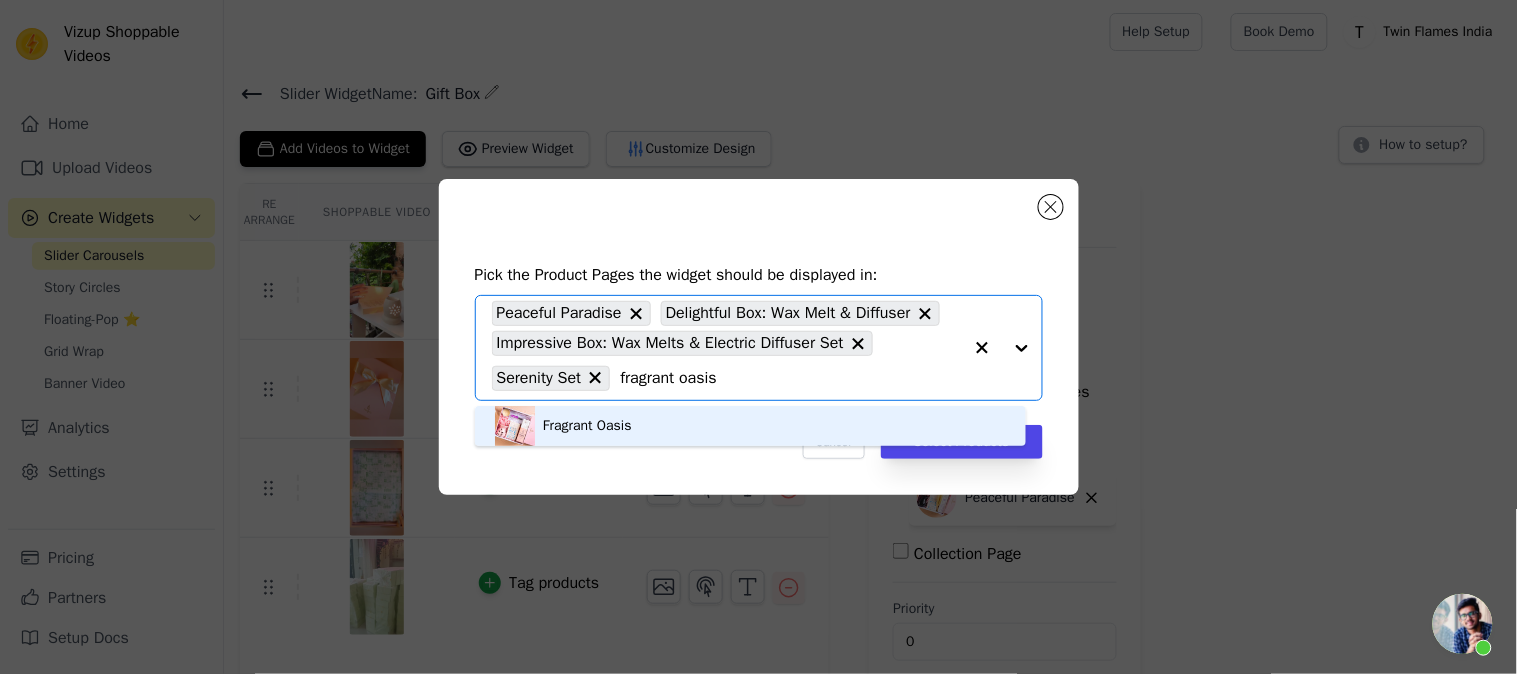 click on "Fragrant Oasis" at bounding box center (750, 426) 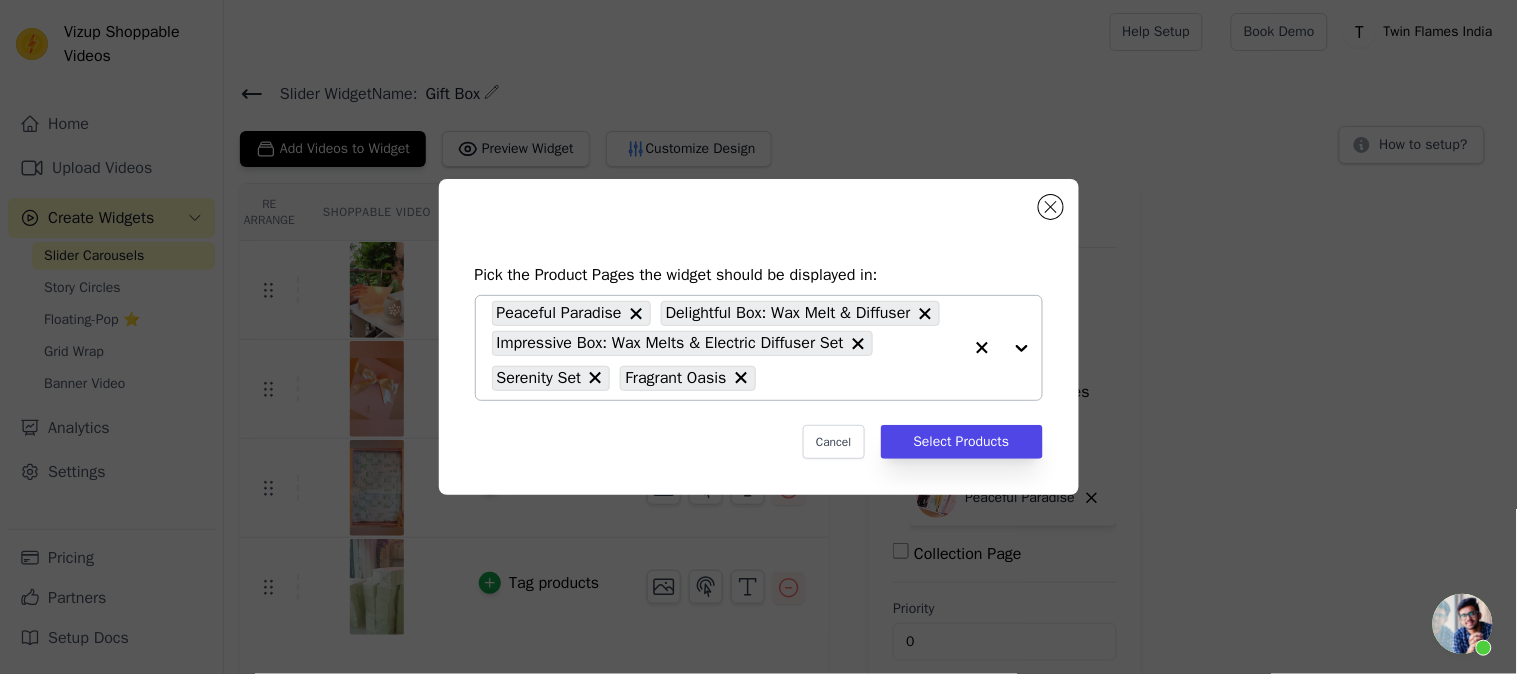 click 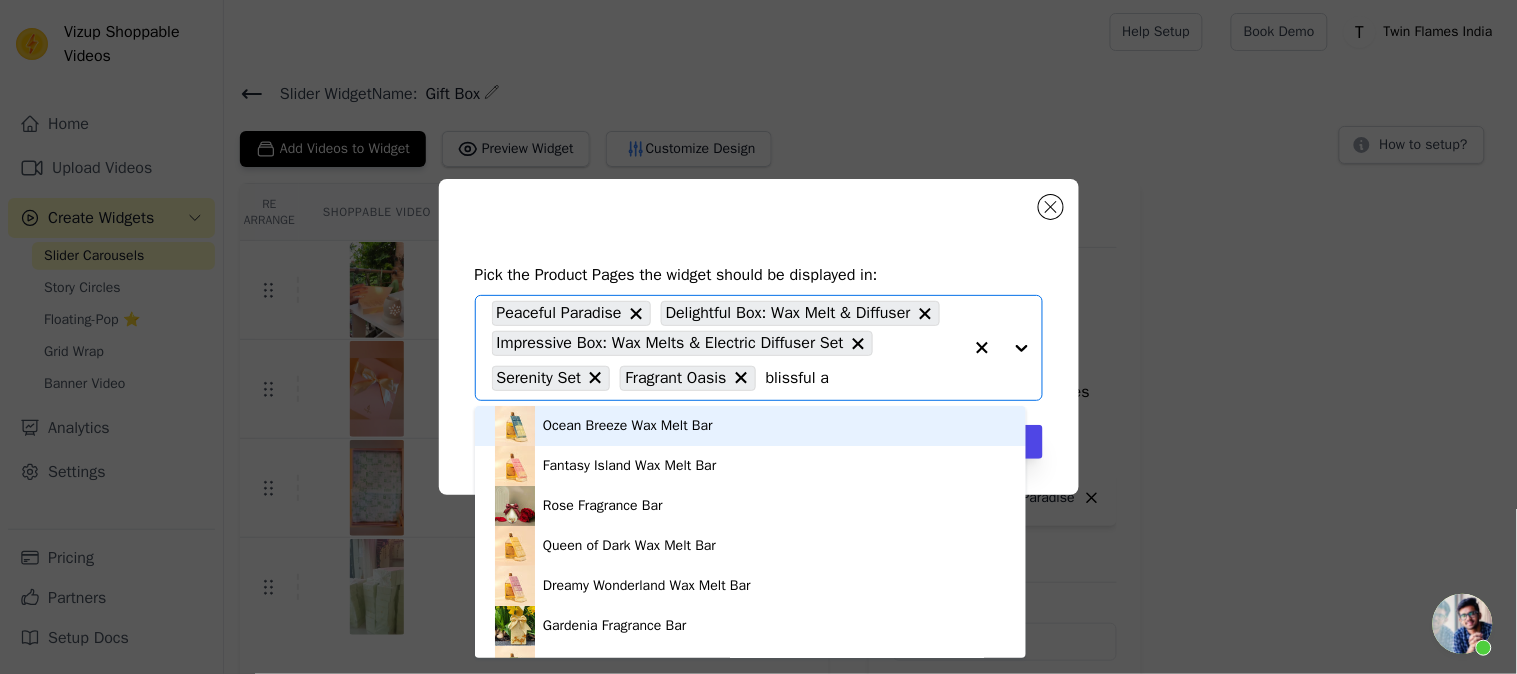type on "blissful ar" 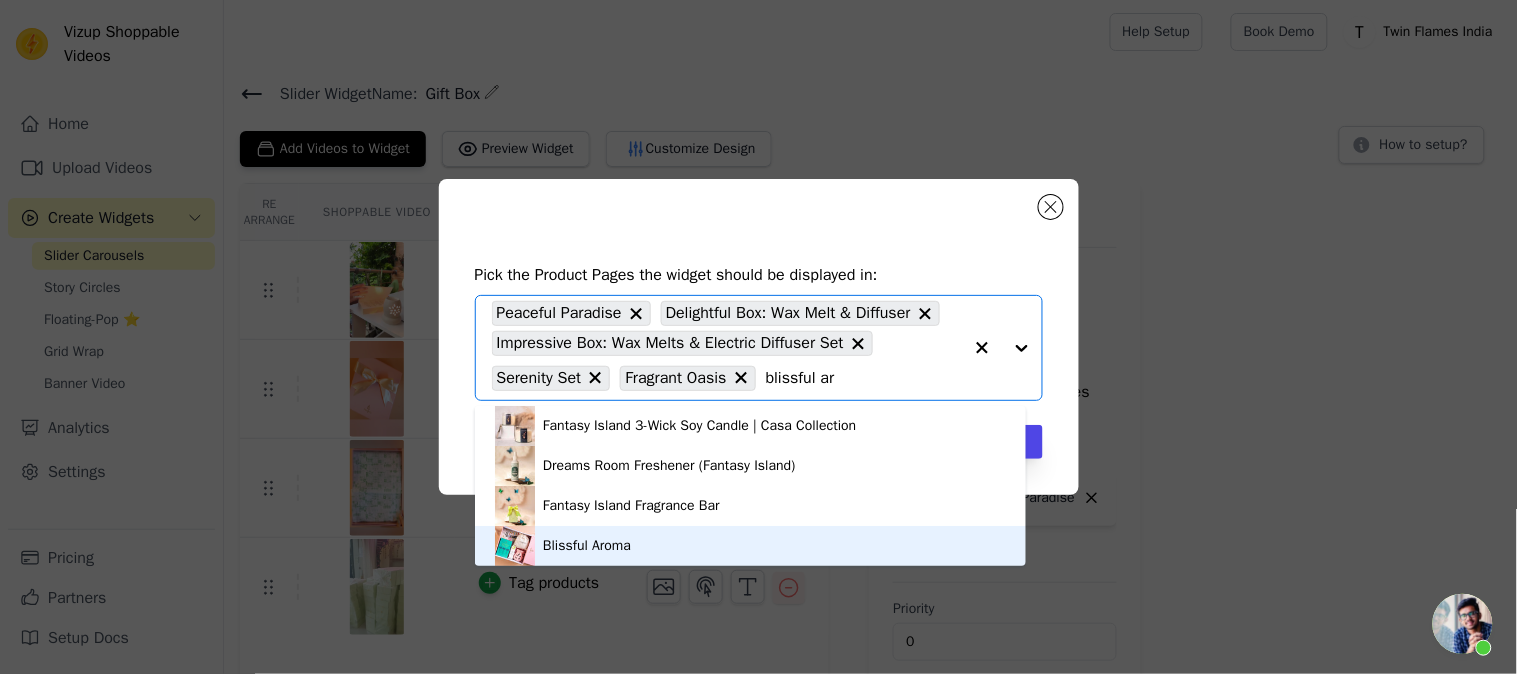 click on "Blissful Aroma" at bounding box center [587, 546] 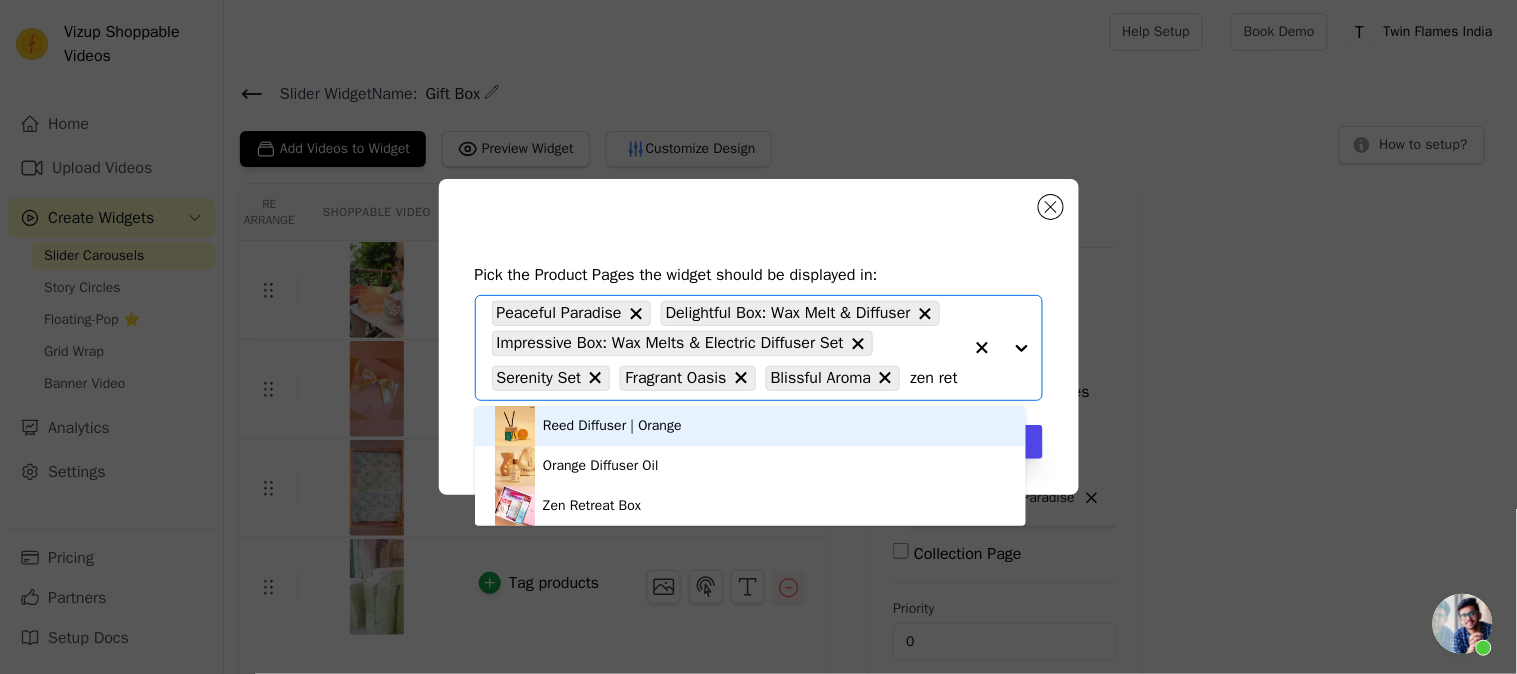type on "zen retr" 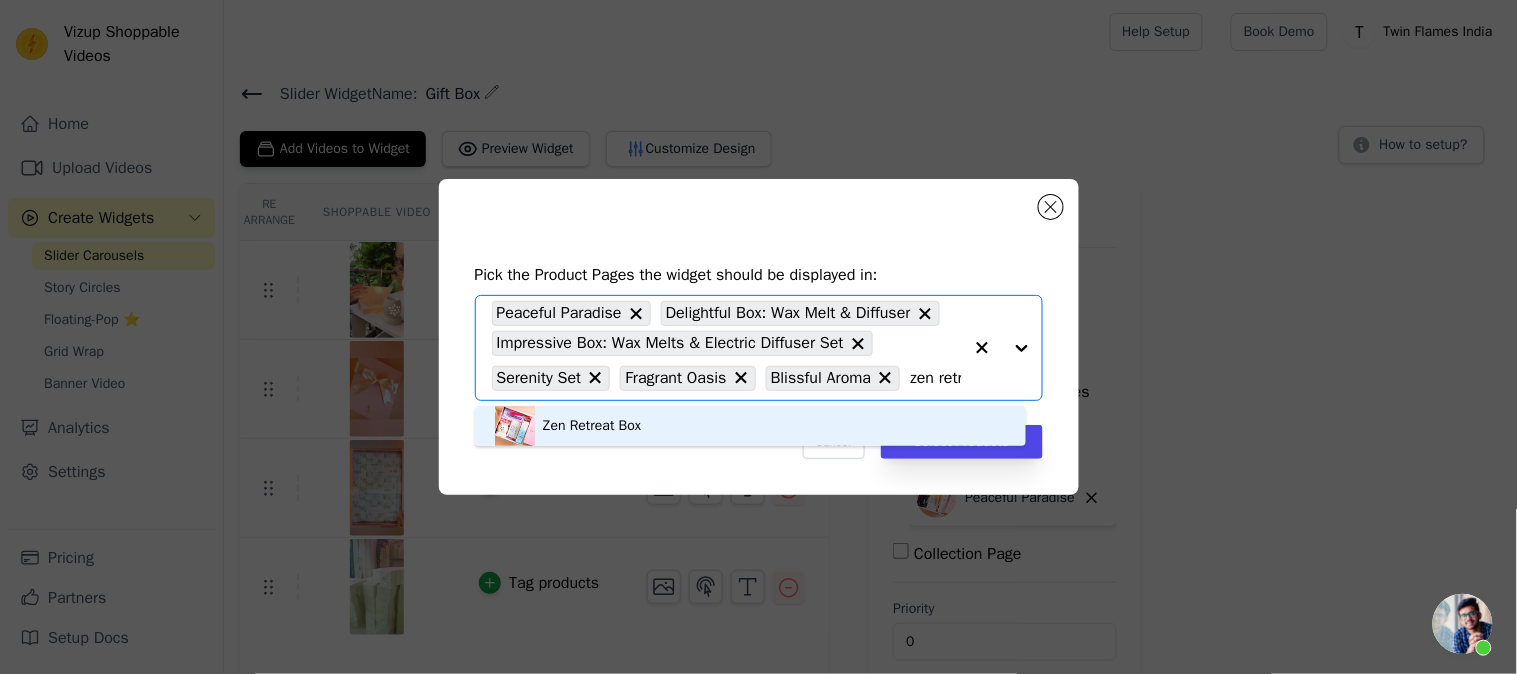 click on "Zen Retreat Box" at bounding box center (750, 426) 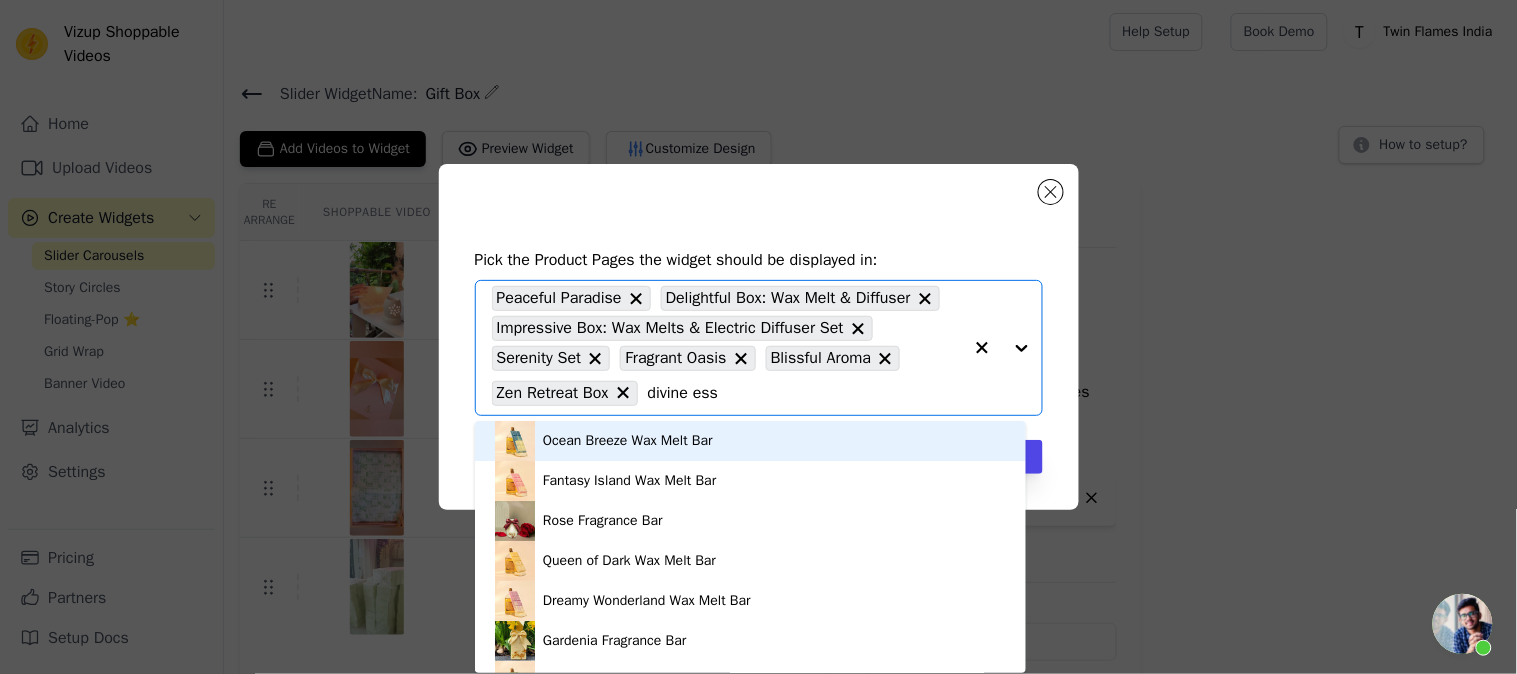 type on "divine esse" 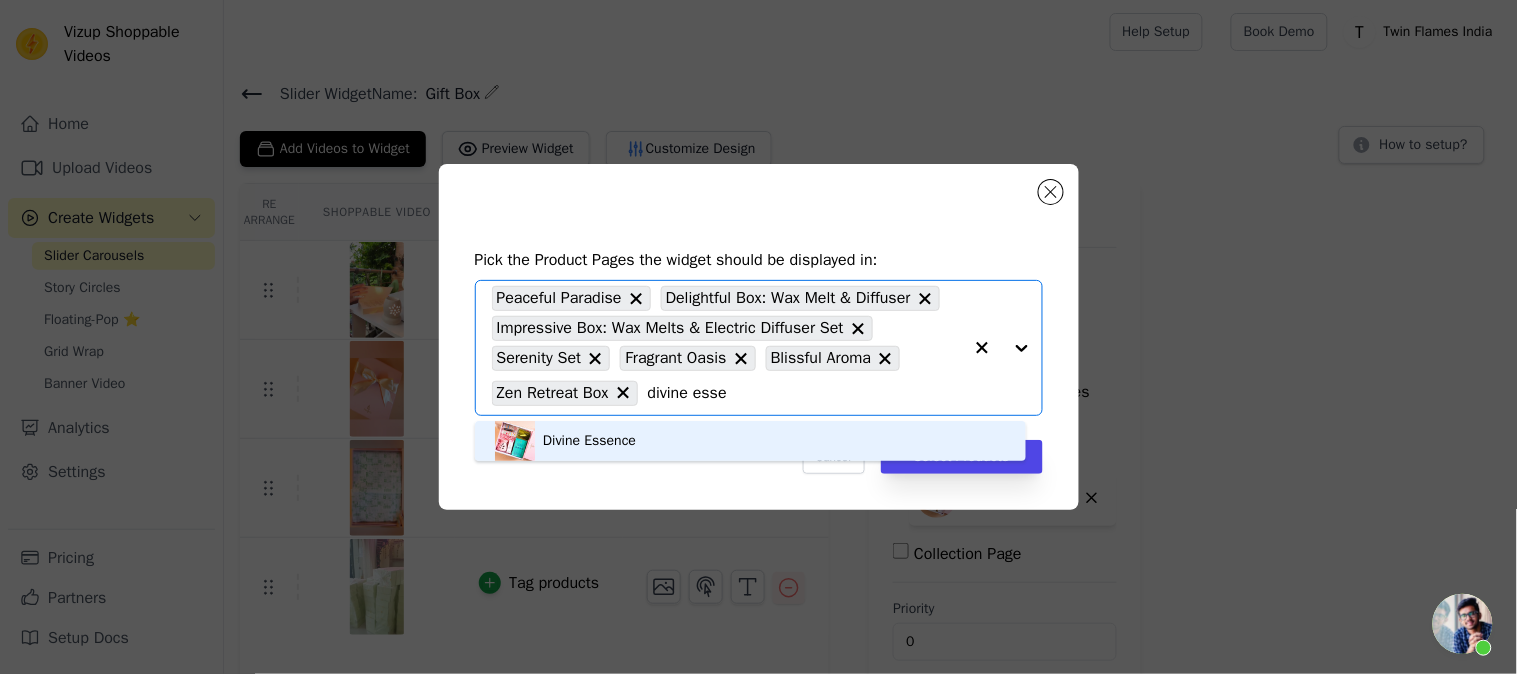 click on "Divine Essence" at bounding box center [750, 441] 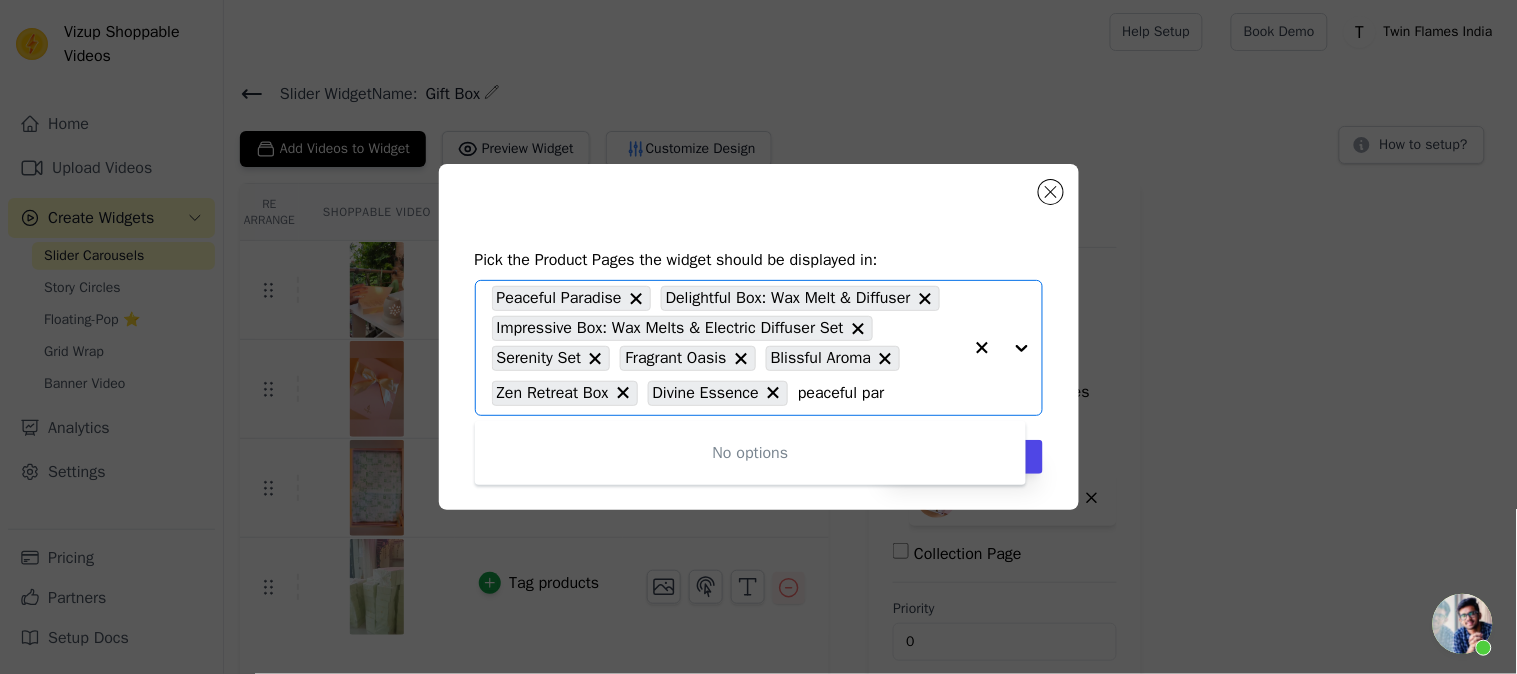 type on "peaceful para" 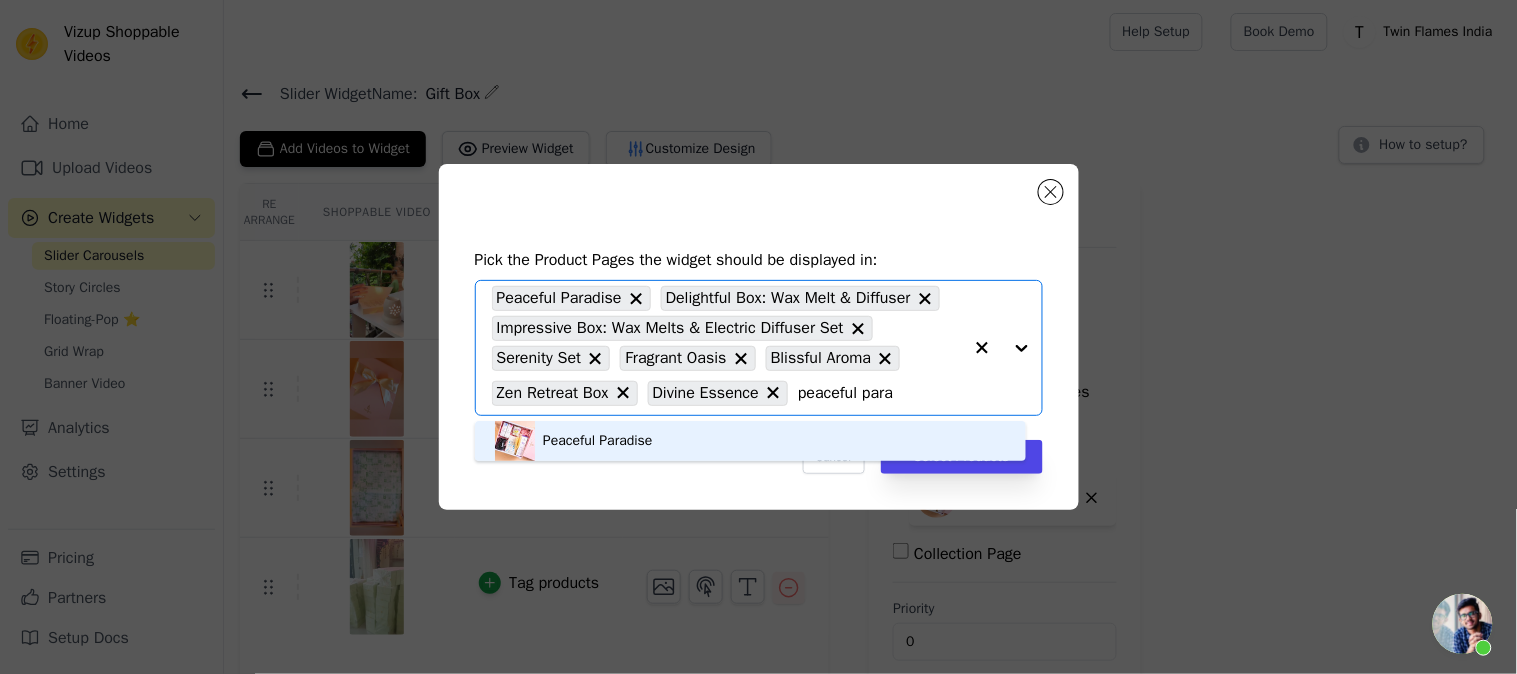 click on "Peaceful Paradise" at bounding box center (750, 441) 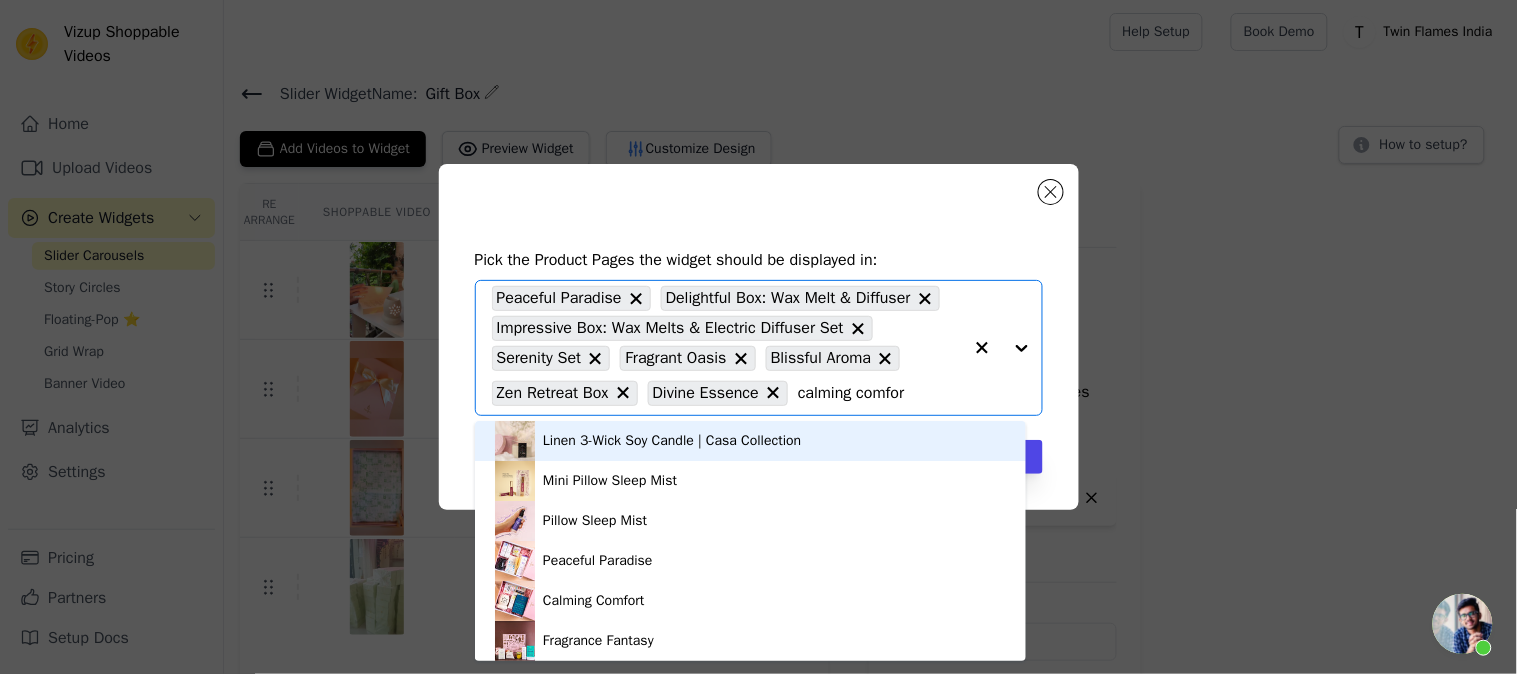 type on "calming comfort" 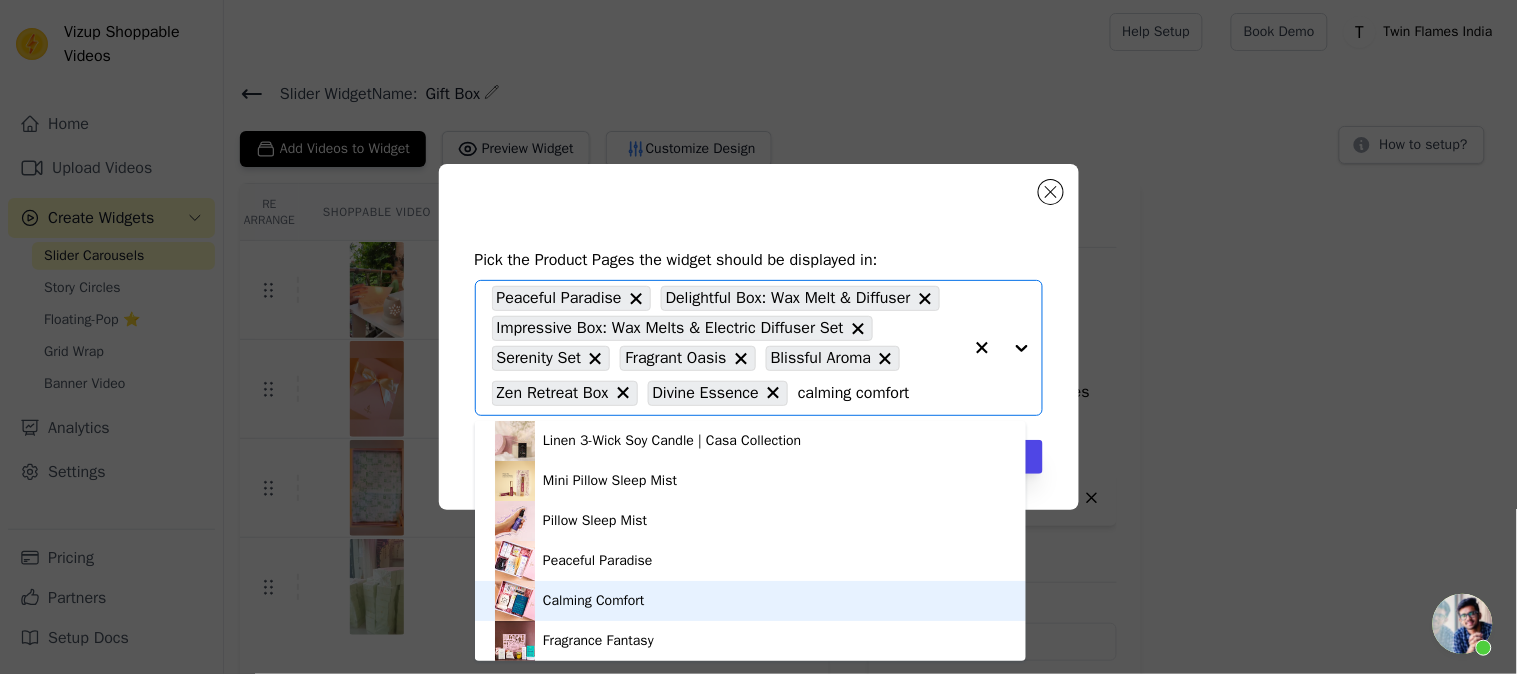 click on "Calming Comfort" at bounding box center (594, 601) 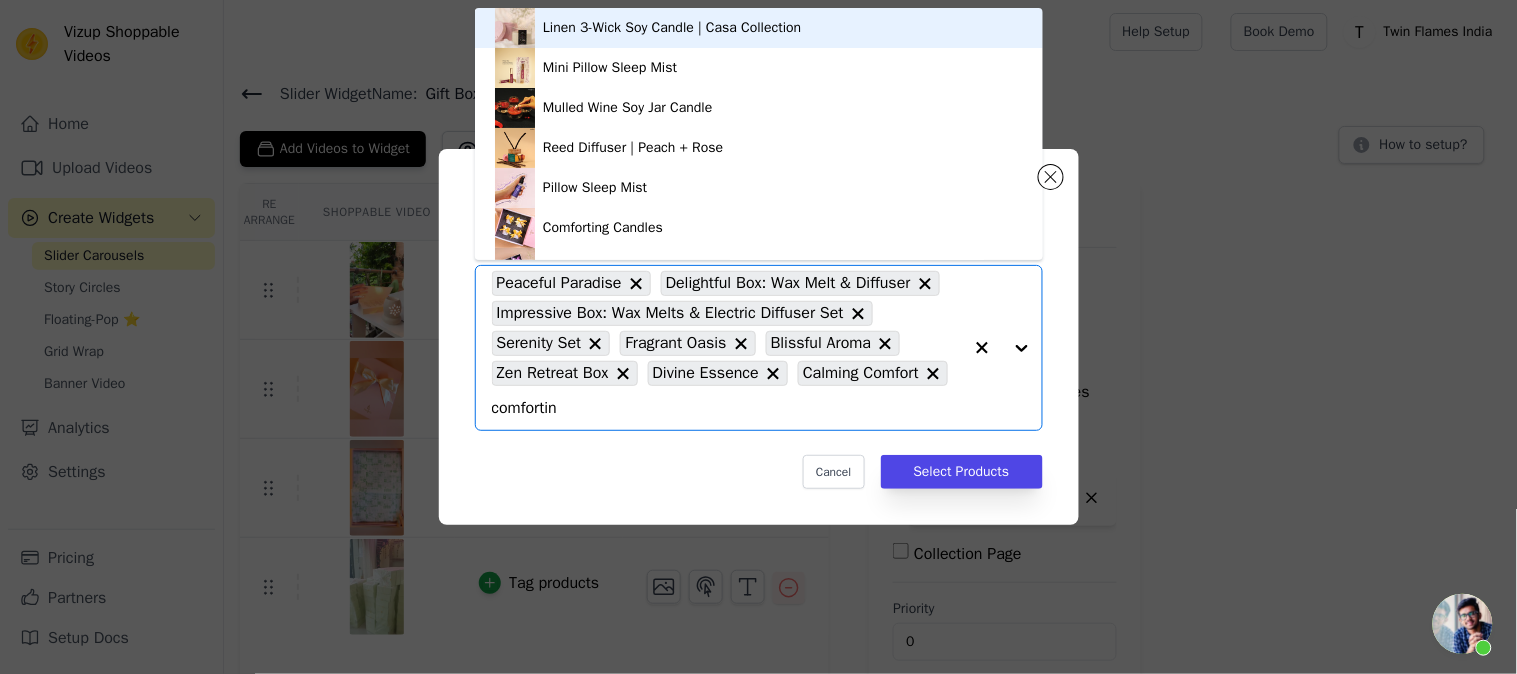type on "comforting" 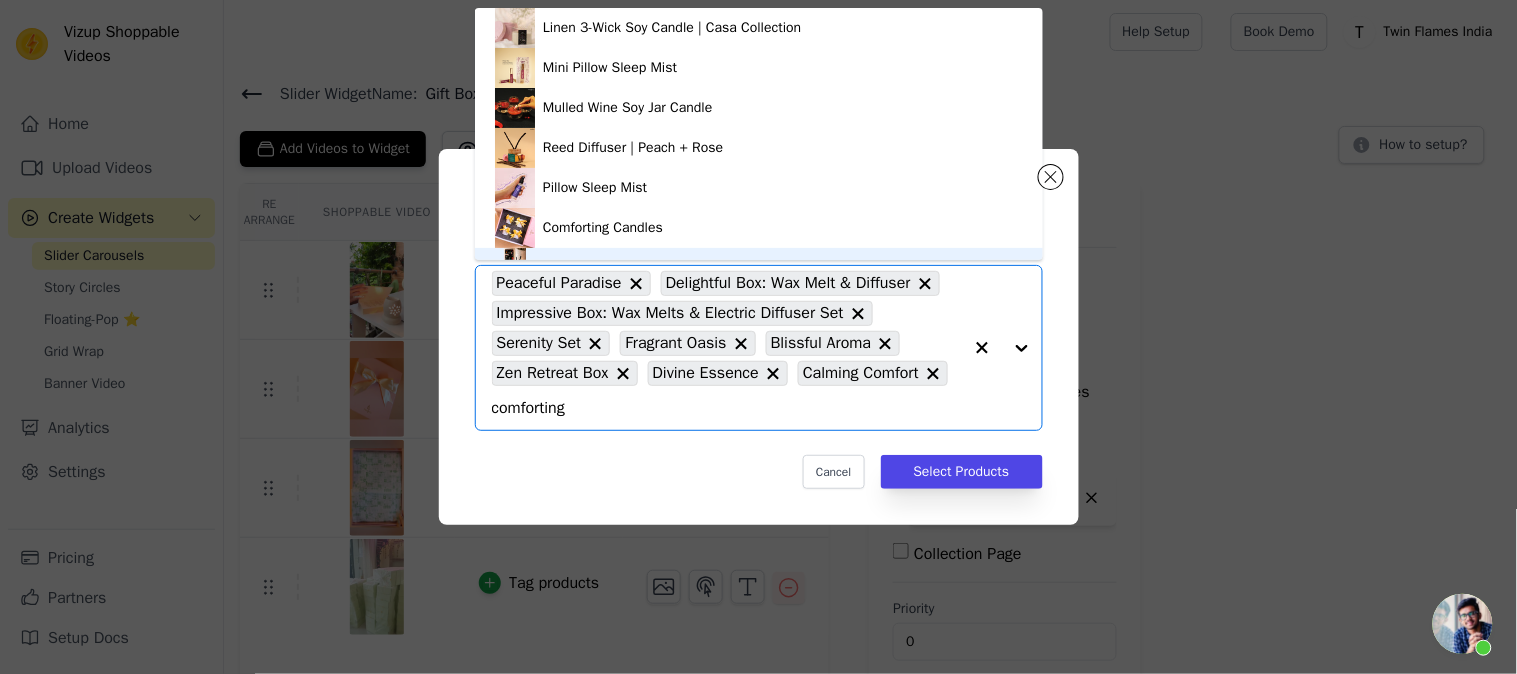 scroll, scrollTop: 27, scrollLeft: 0, axis: vertical 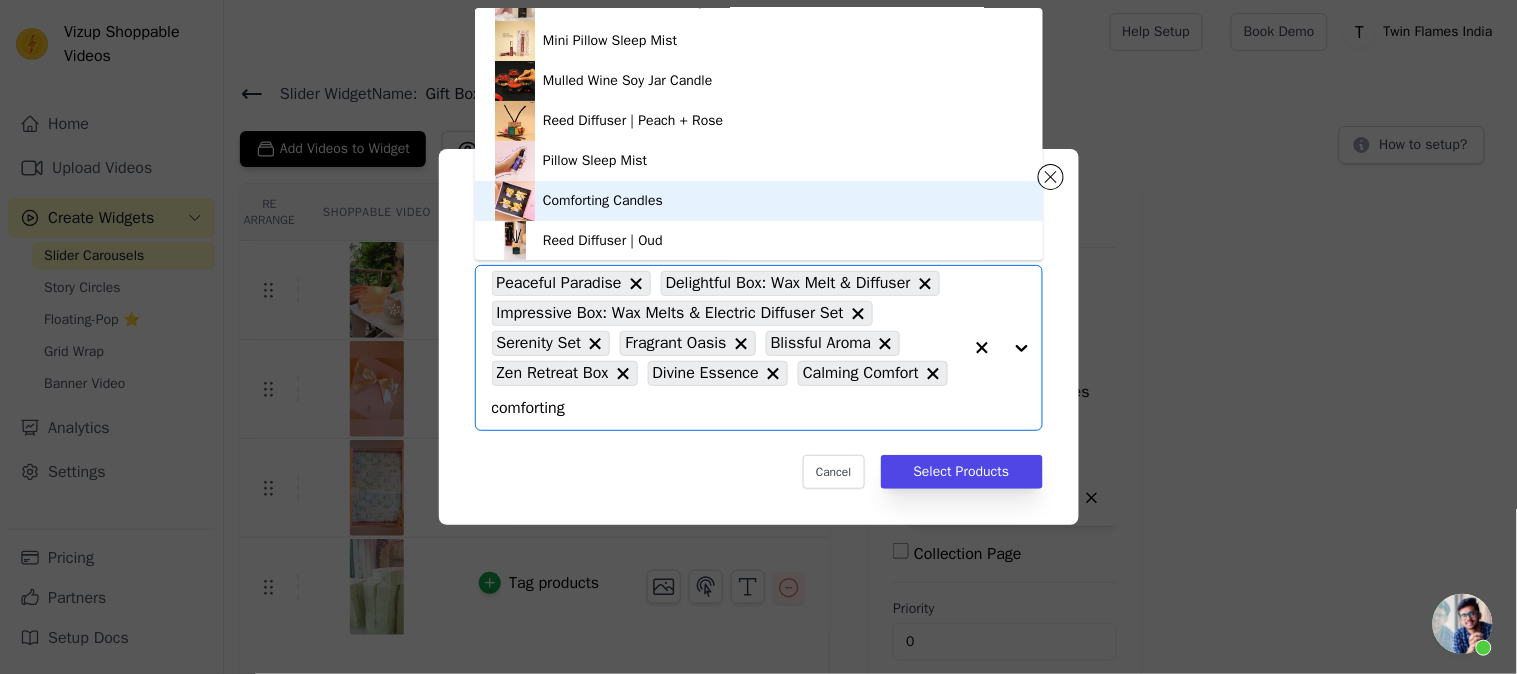click on "Comforting Candles" at bounding box center (759, 201) 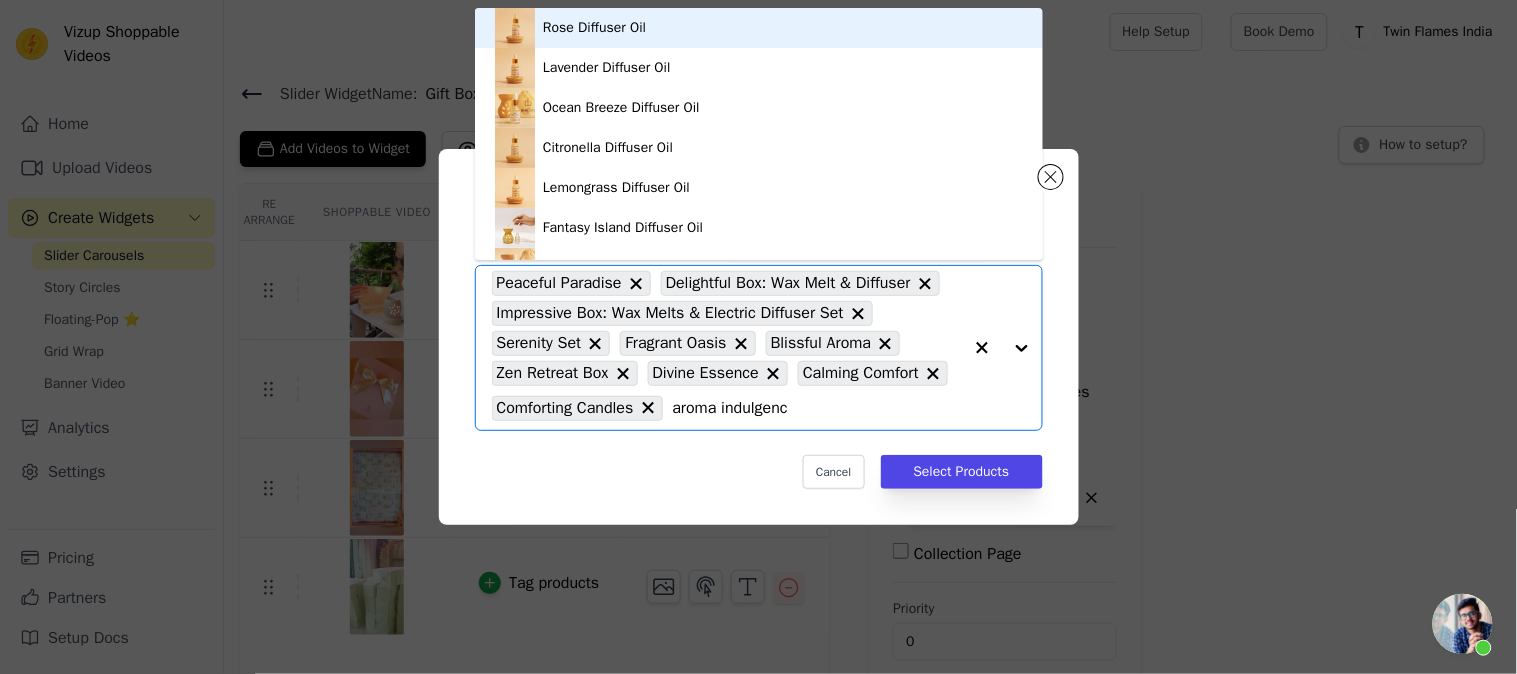 type on "aroma indulgence" 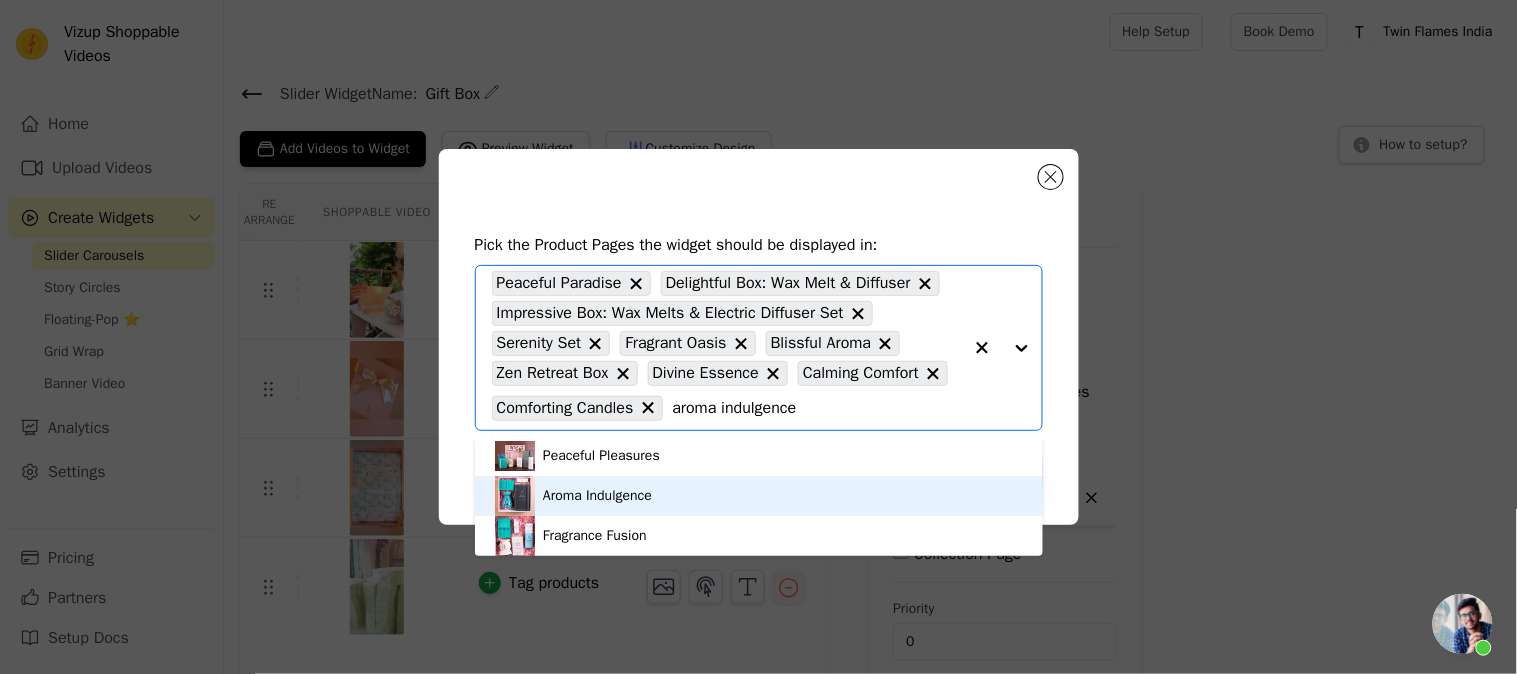 click on "Aroma Indulgence" at bounding box center (759, 496) 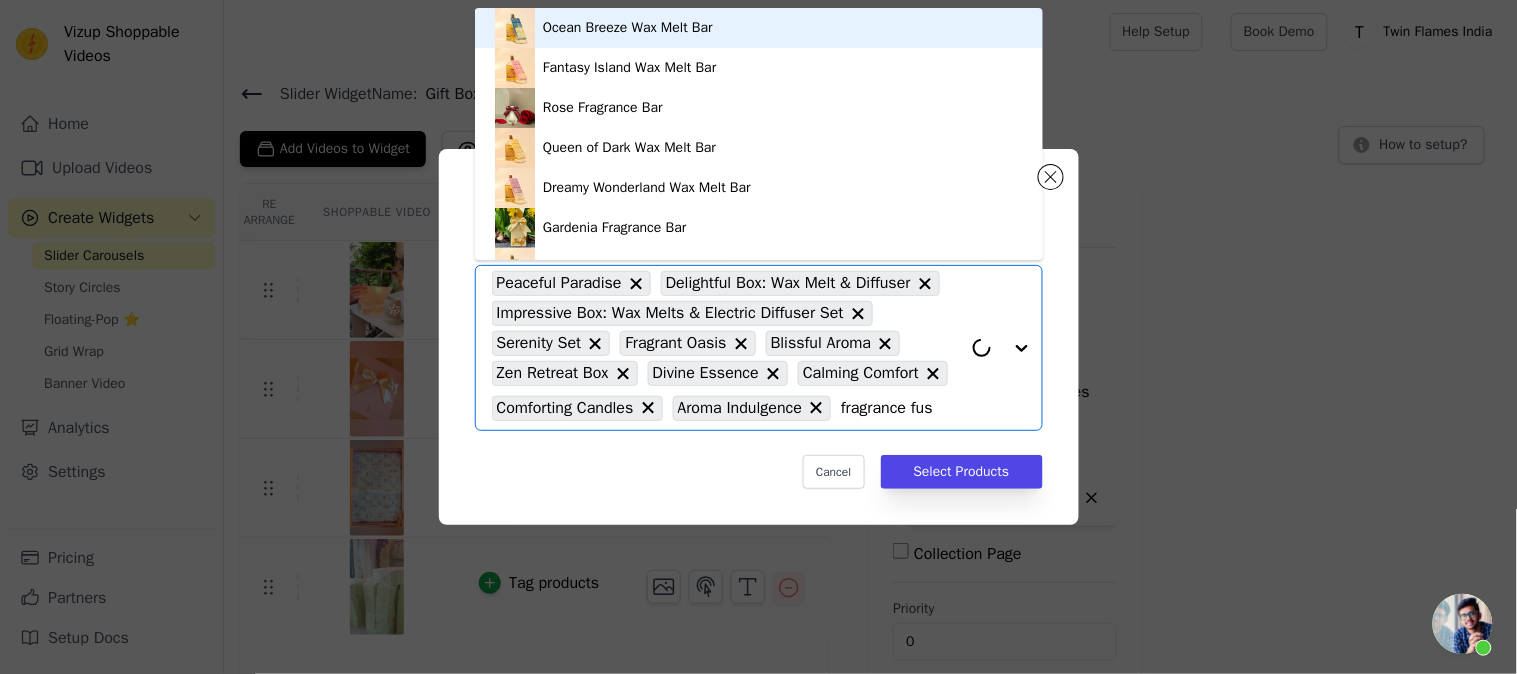 type on "fragrance fusi" 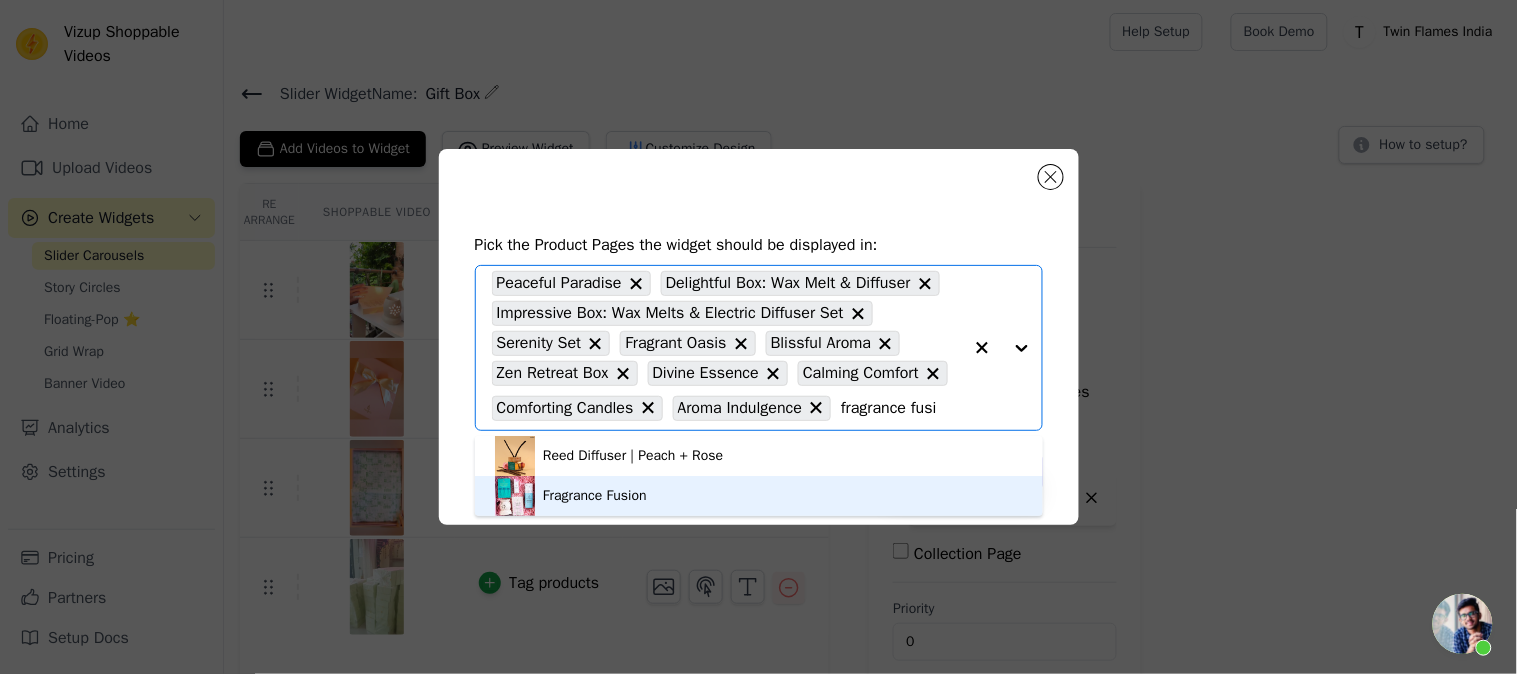 click on "Fragrance Fusion" at bounding box center (759, 496) 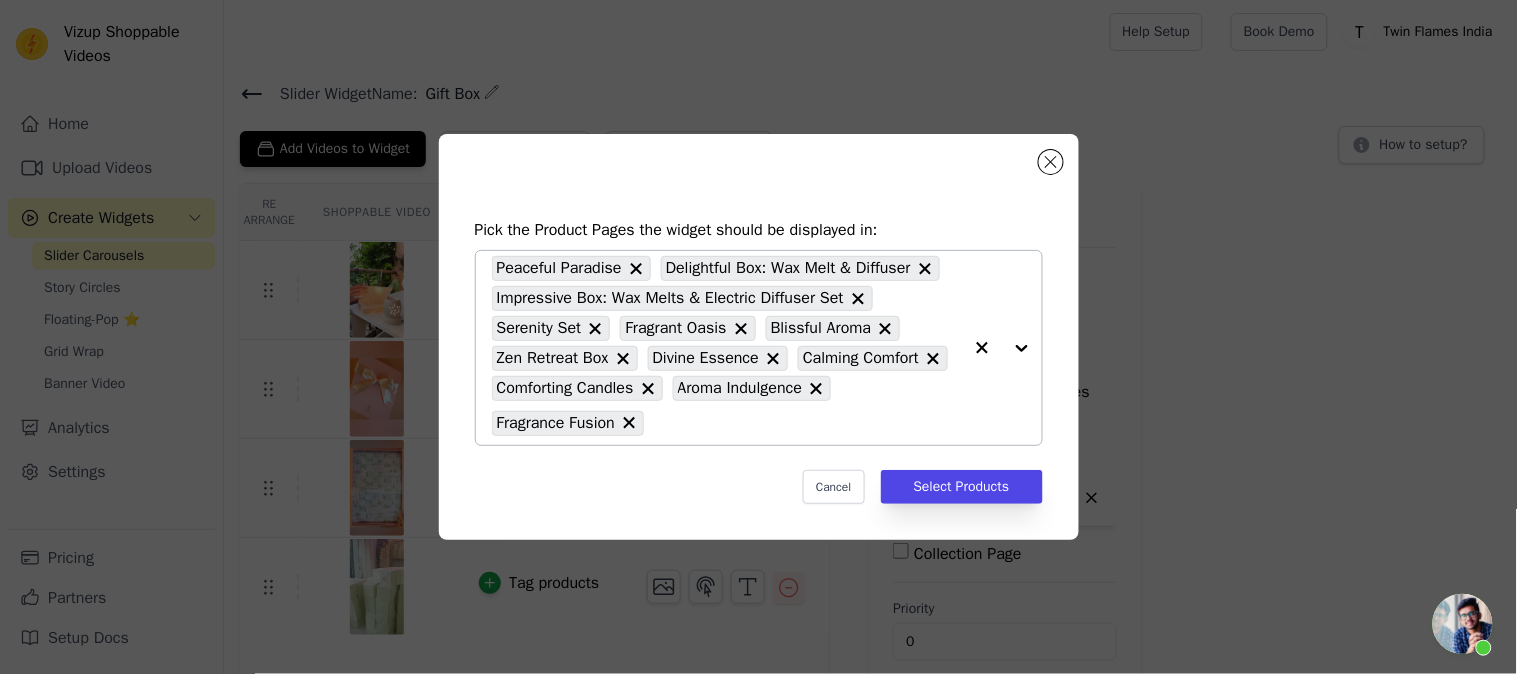 click 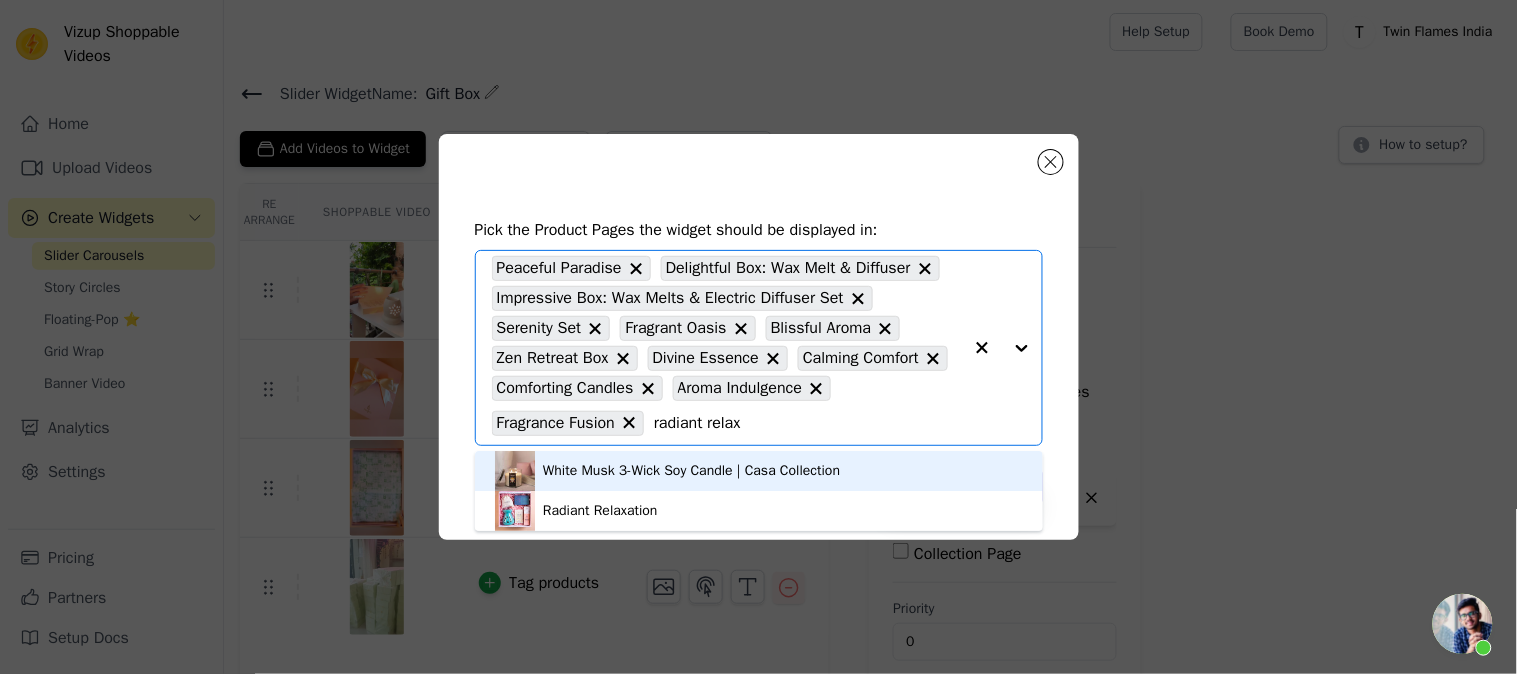type on "radiant relaxa" 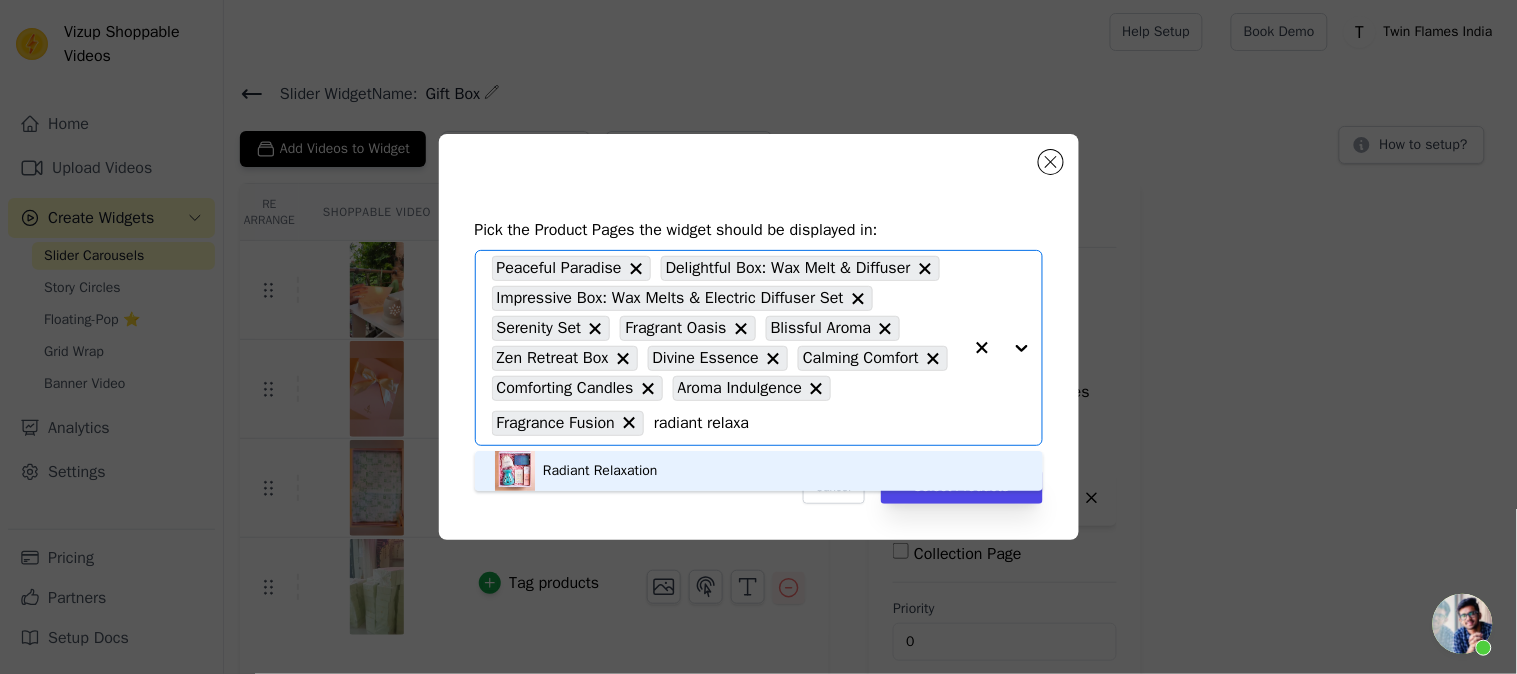 click on "Radiant Relaxation" at bounding box center (759, 471) 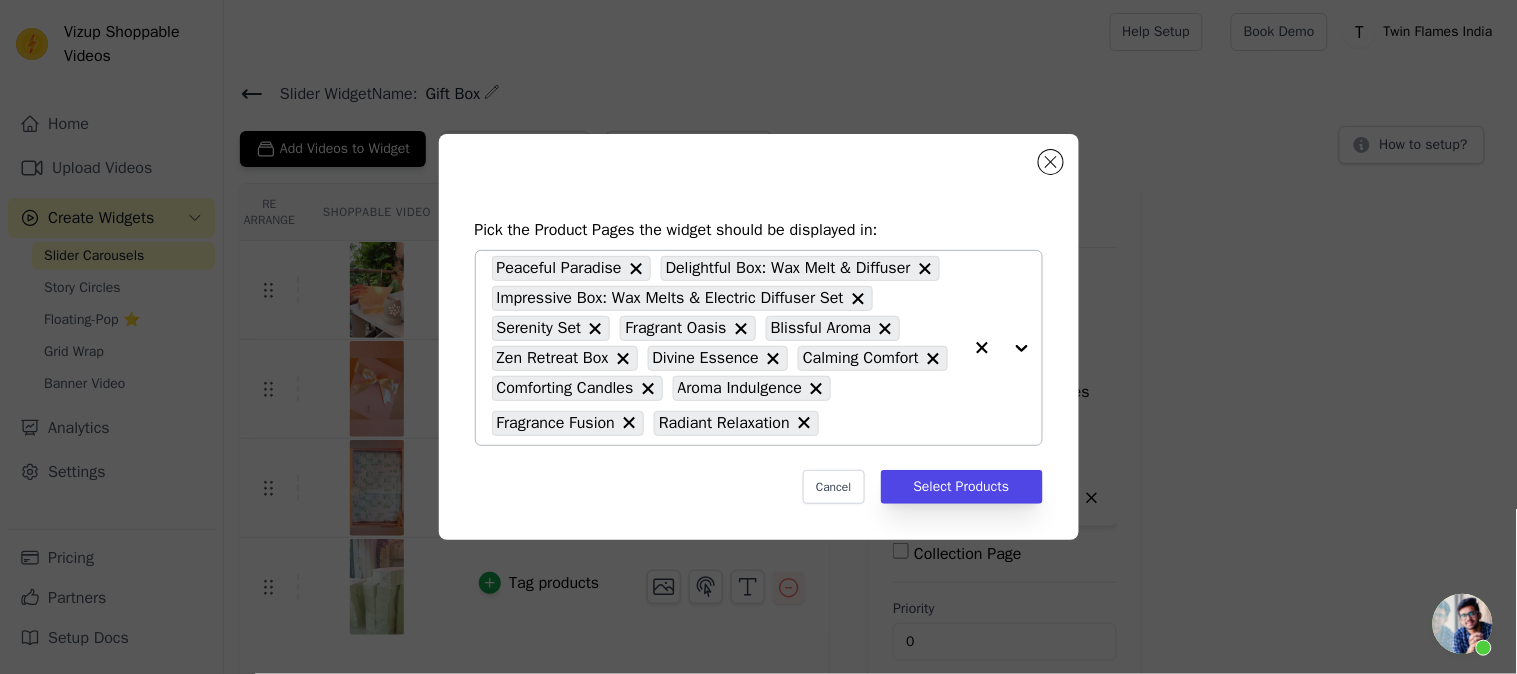 click on "Peaceful Paradise     Delightful Box: Wax Melt & Diffuser     Impressive Box: Wax Melts & Electric Diffuser Set     Serenity Set     Fragrant Oasis     Blissful Aroma     Zen Retreat Box     Divine Essence     Calming Comfort     Comforting Candles     Aroma Indulgence     Fragrance Fusion     Radiant Relaxation" at bounding box center (727, 348) 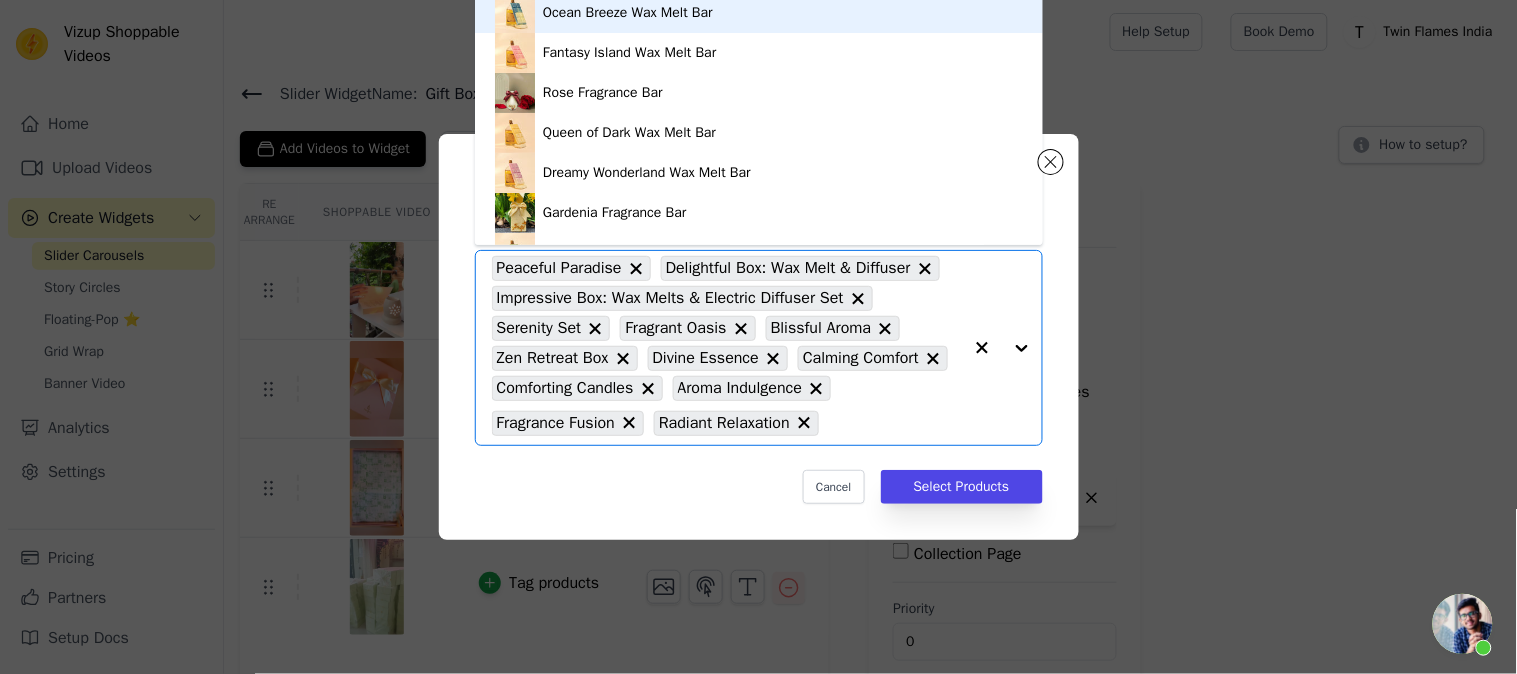 click 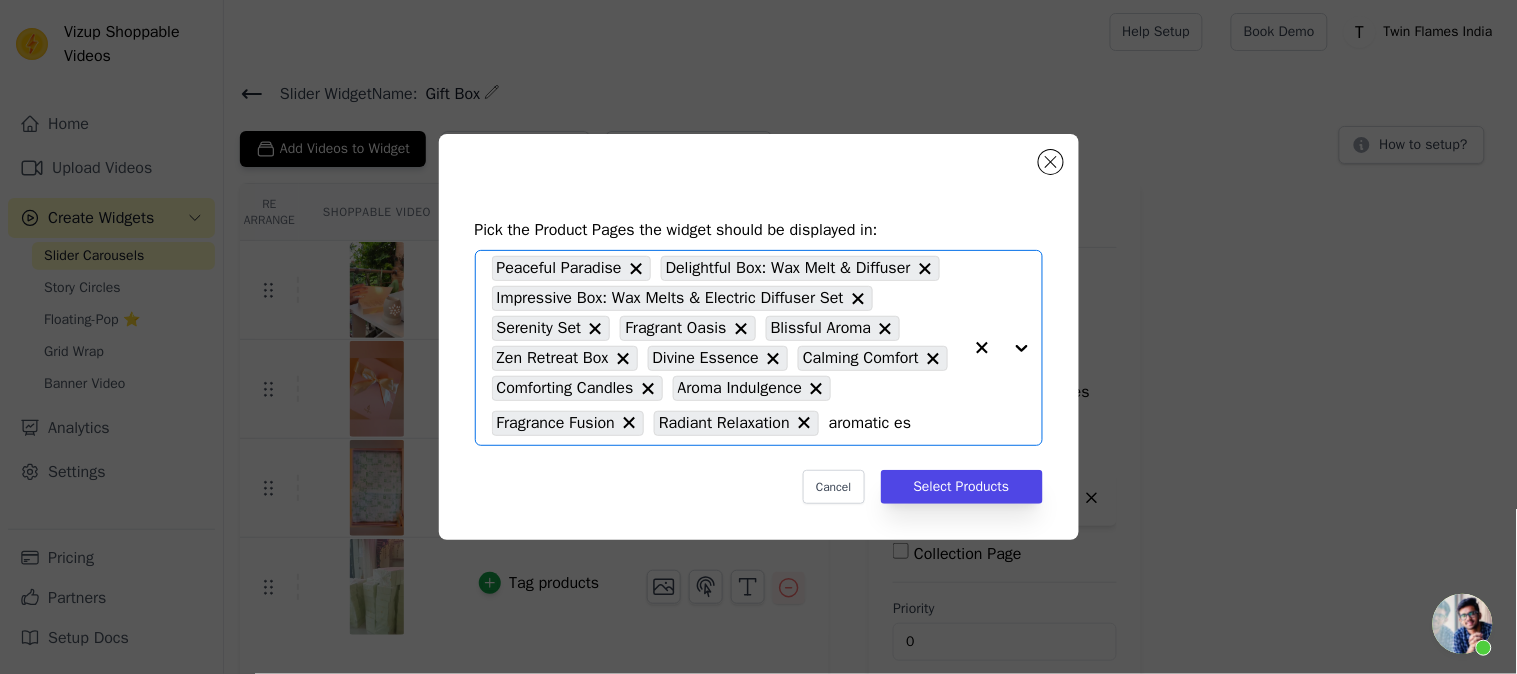 type on "aromatic esc" 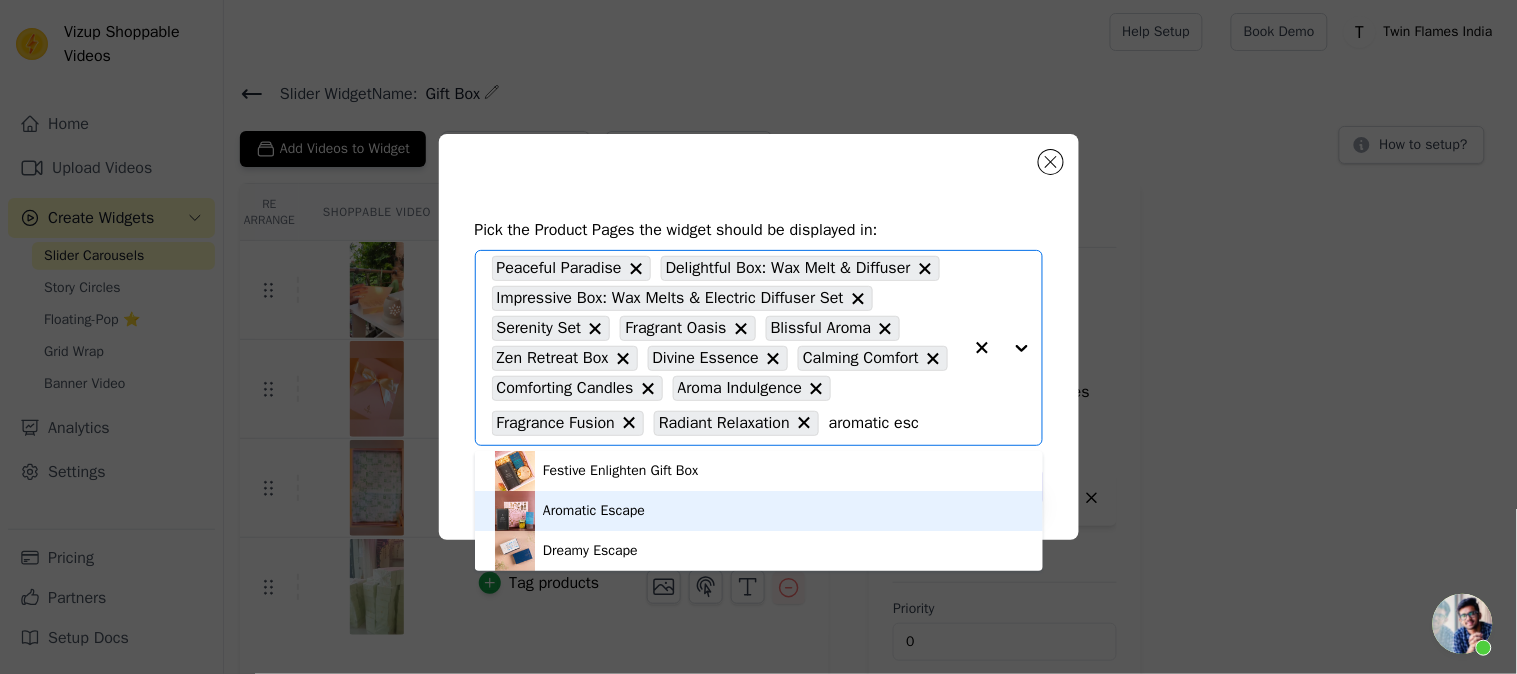 click on "Aromatic Escape" at bounding box center (759, 511) 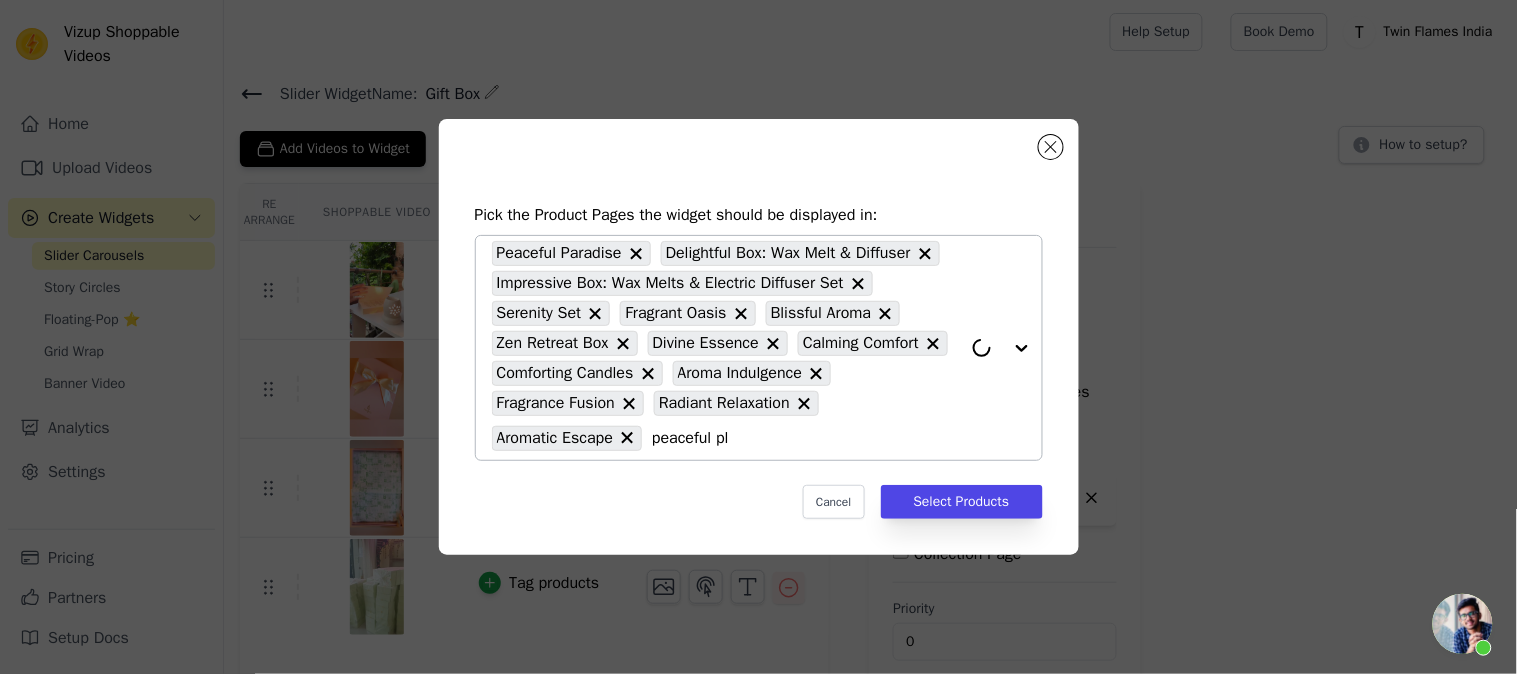 type on "peaceful ple" 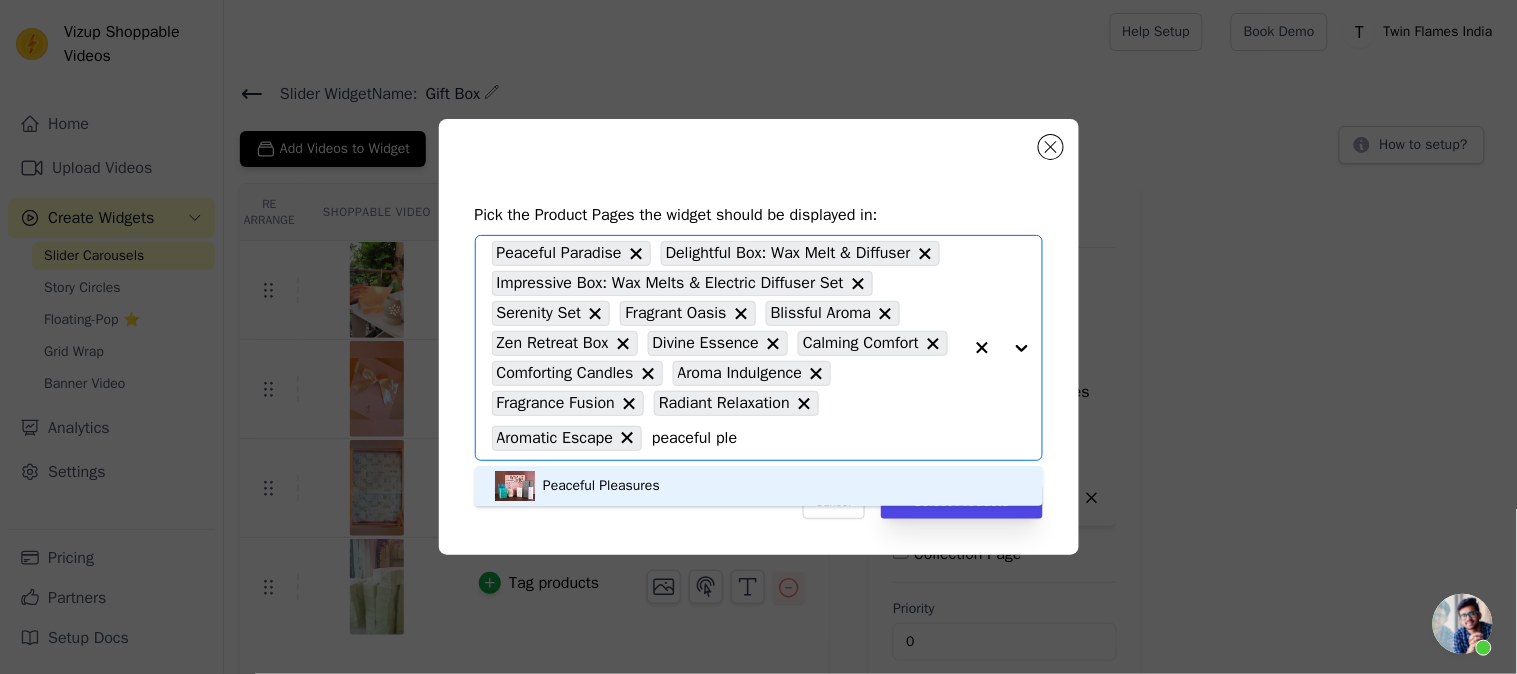 click on "Peaceful Pleasures" at bounding box center (601, 486) 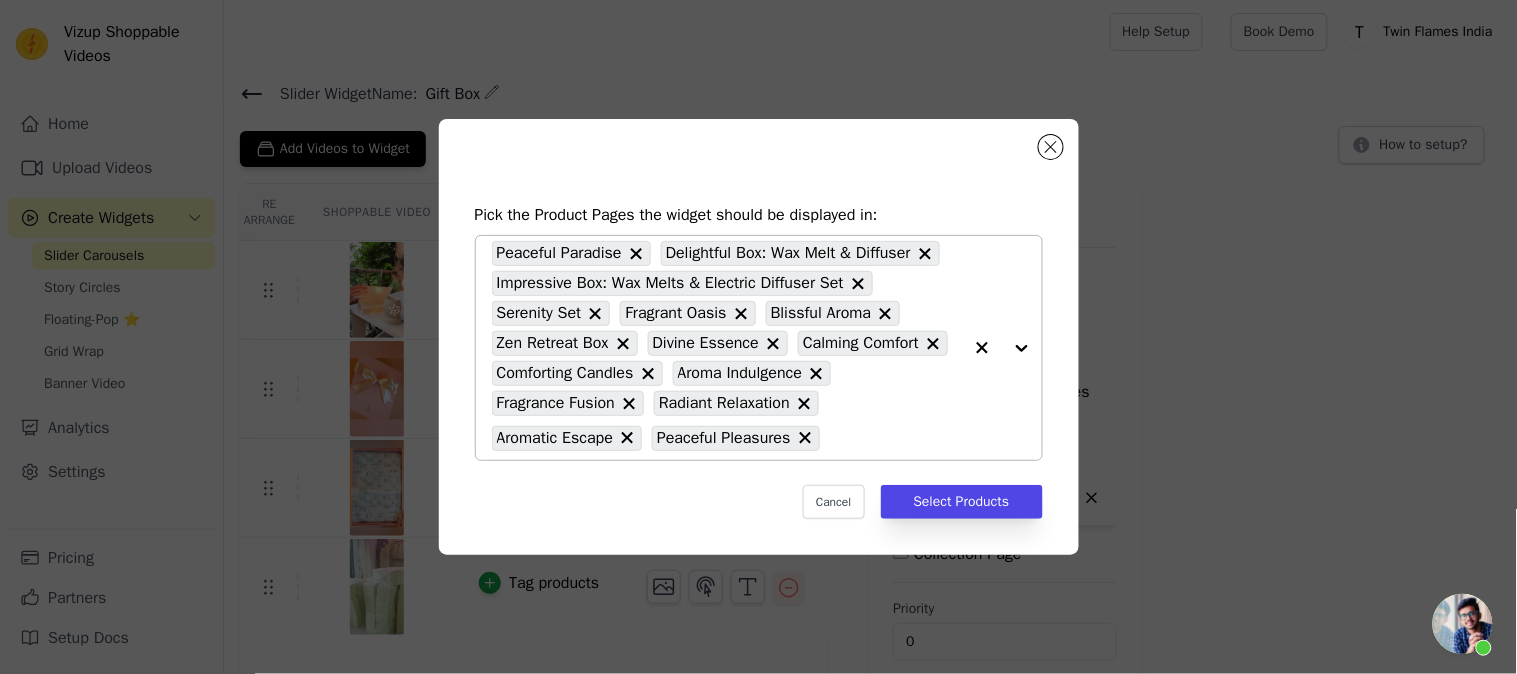 click 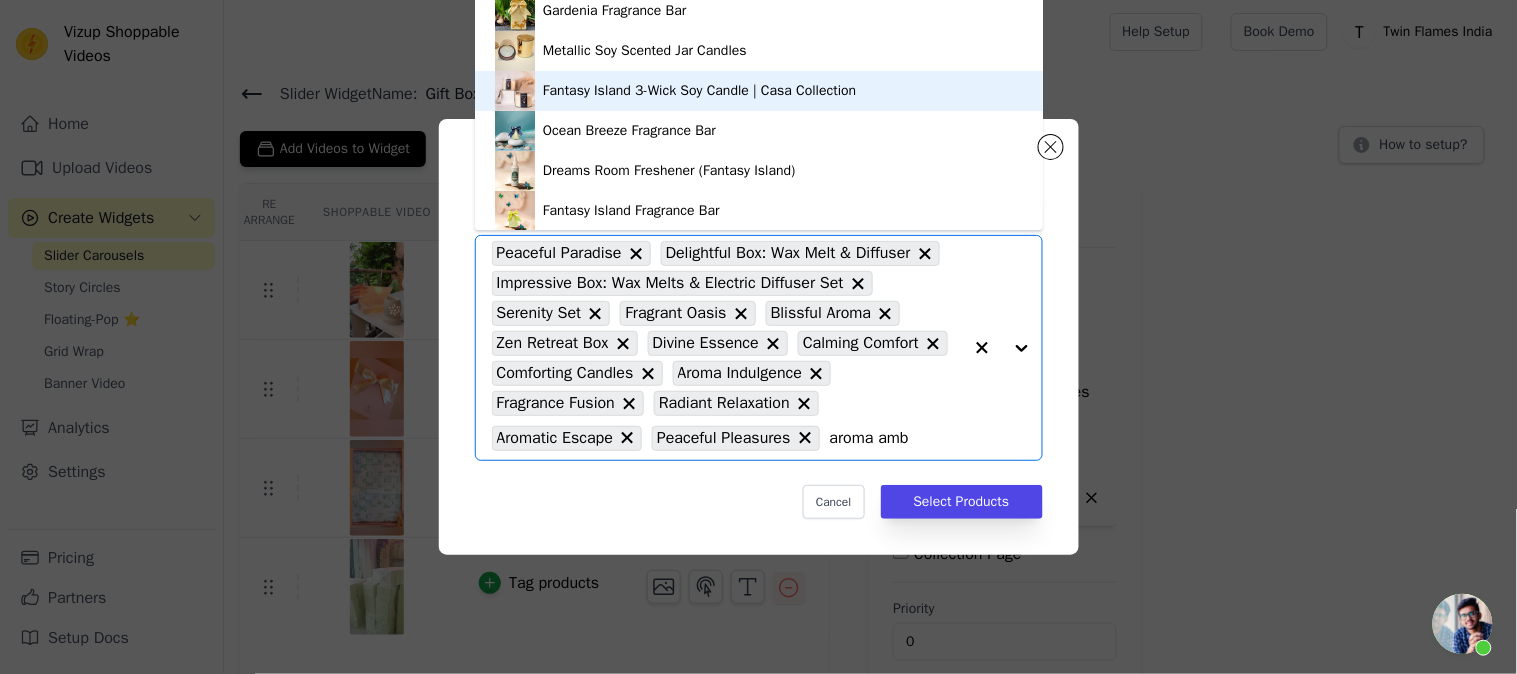 scroll, scrollTop: 0, scrollLeft: 0, axis: both 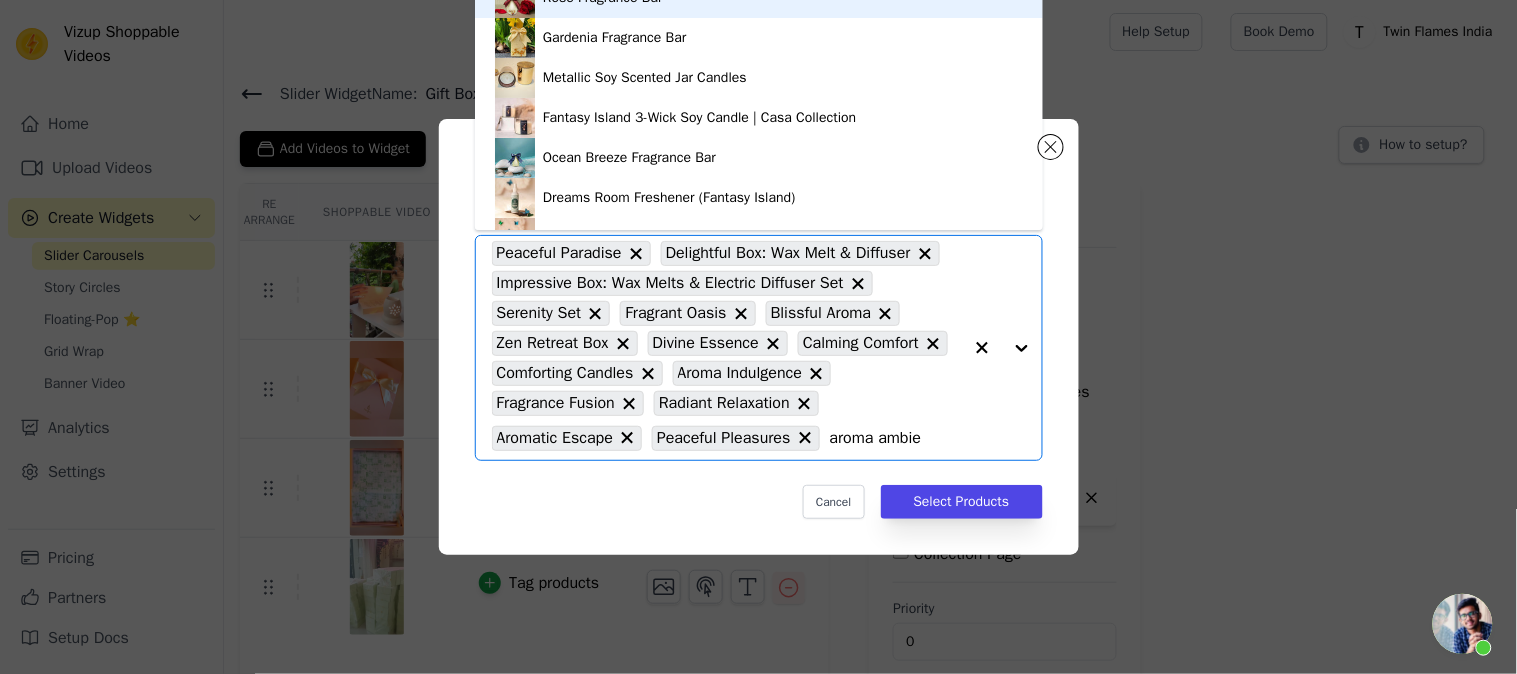 type on "aroma ambien" 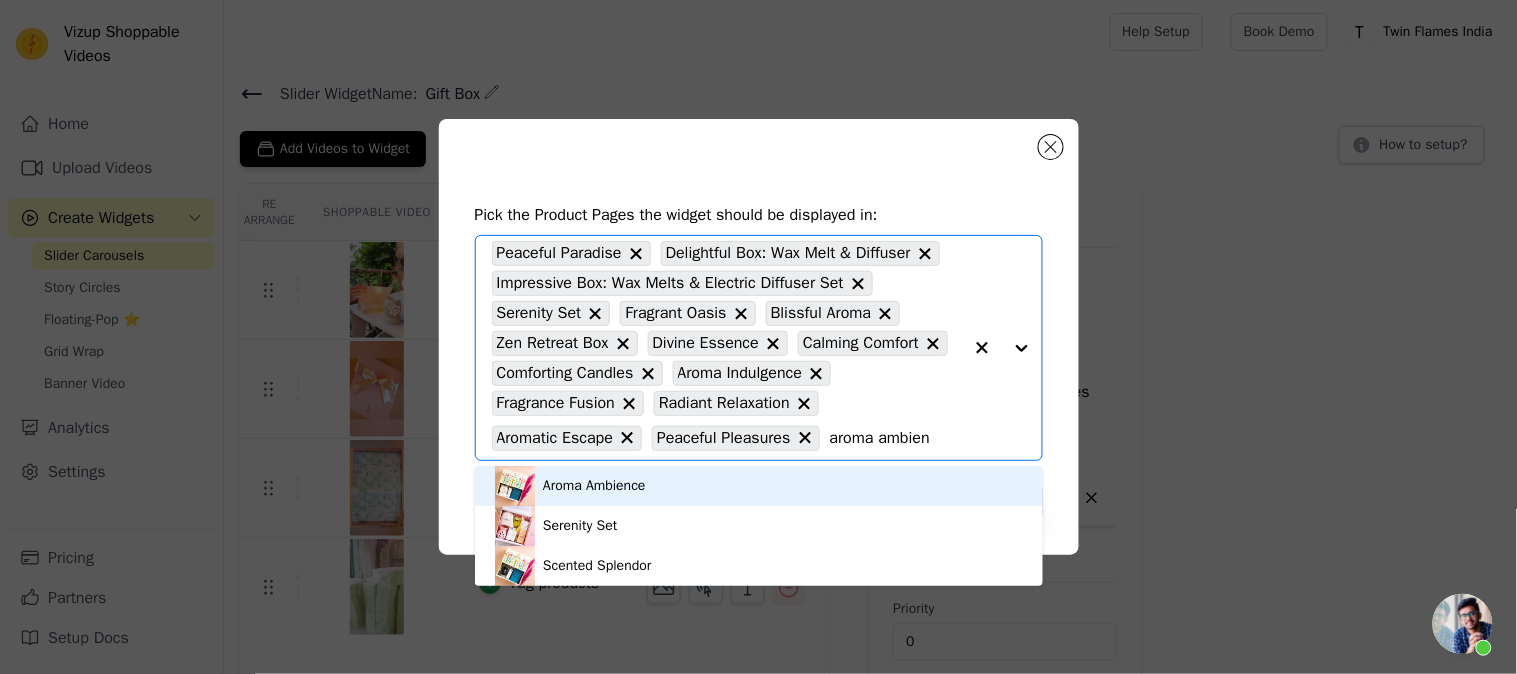 click on "Aroma Ambience" at bounding box center (594, 486) 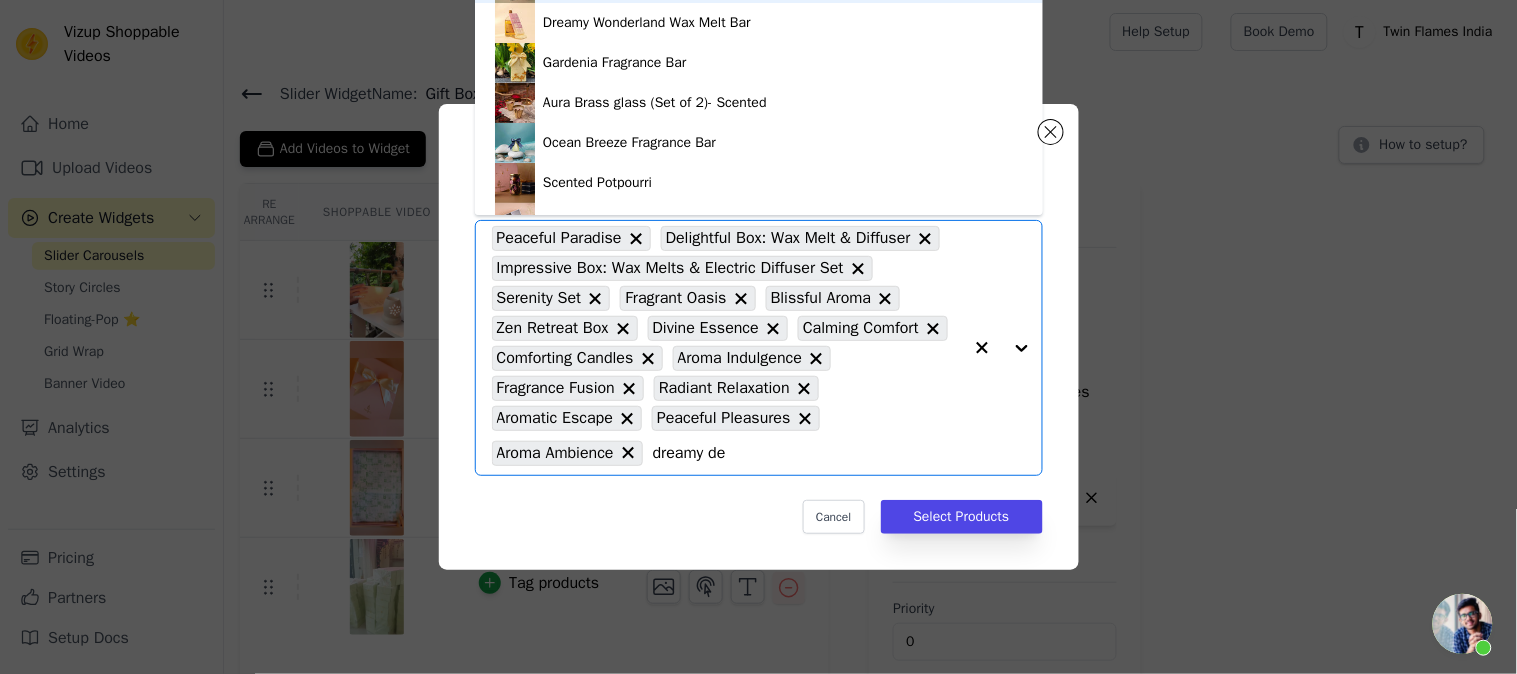 type on "dreamy del" 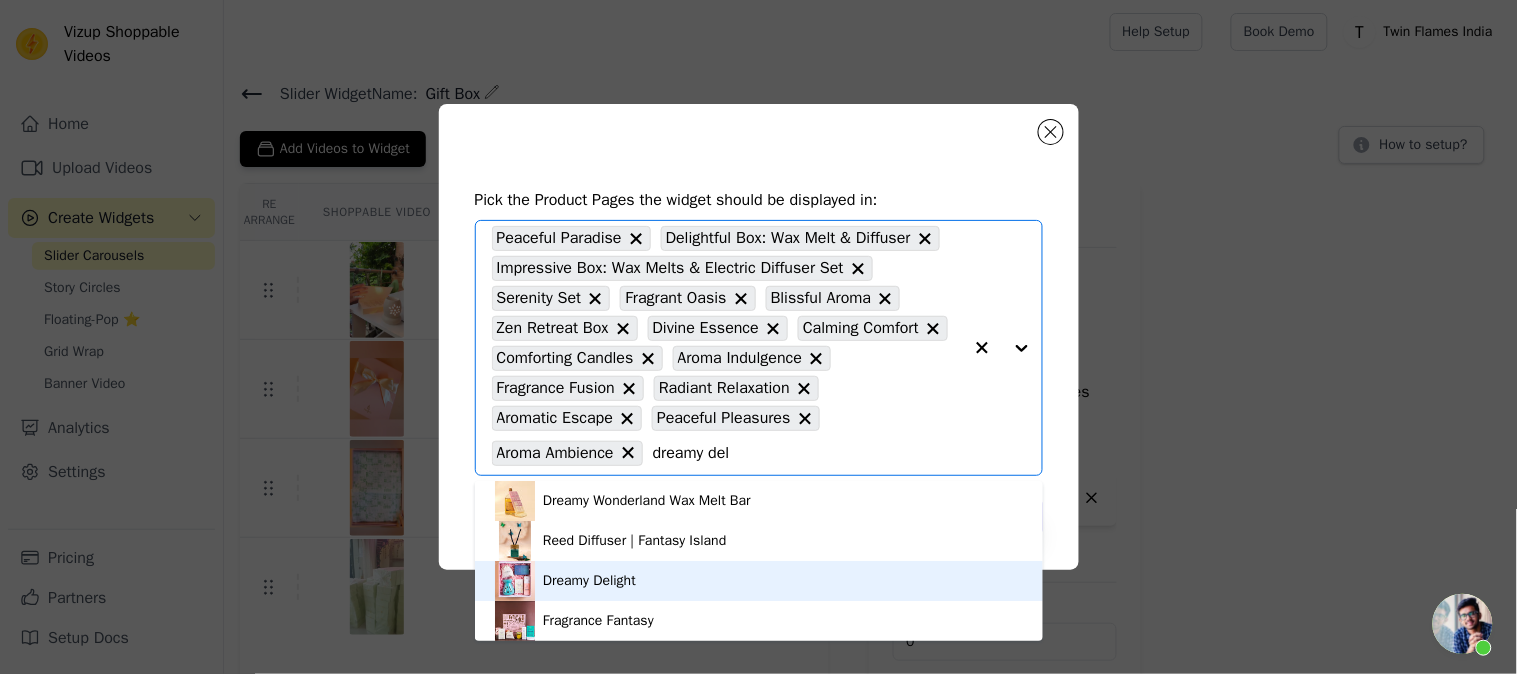 click on "Dreamy Delight" at bounding box center (759, 581) 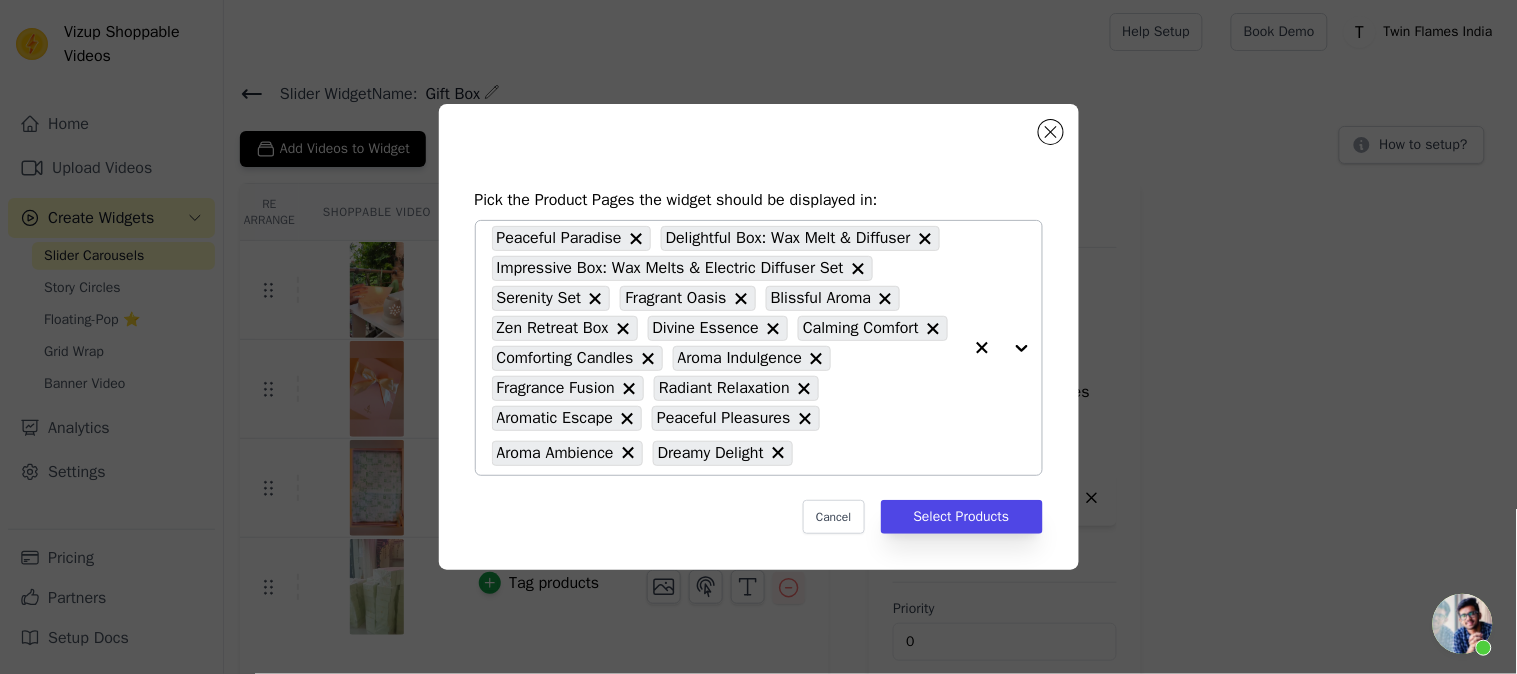click 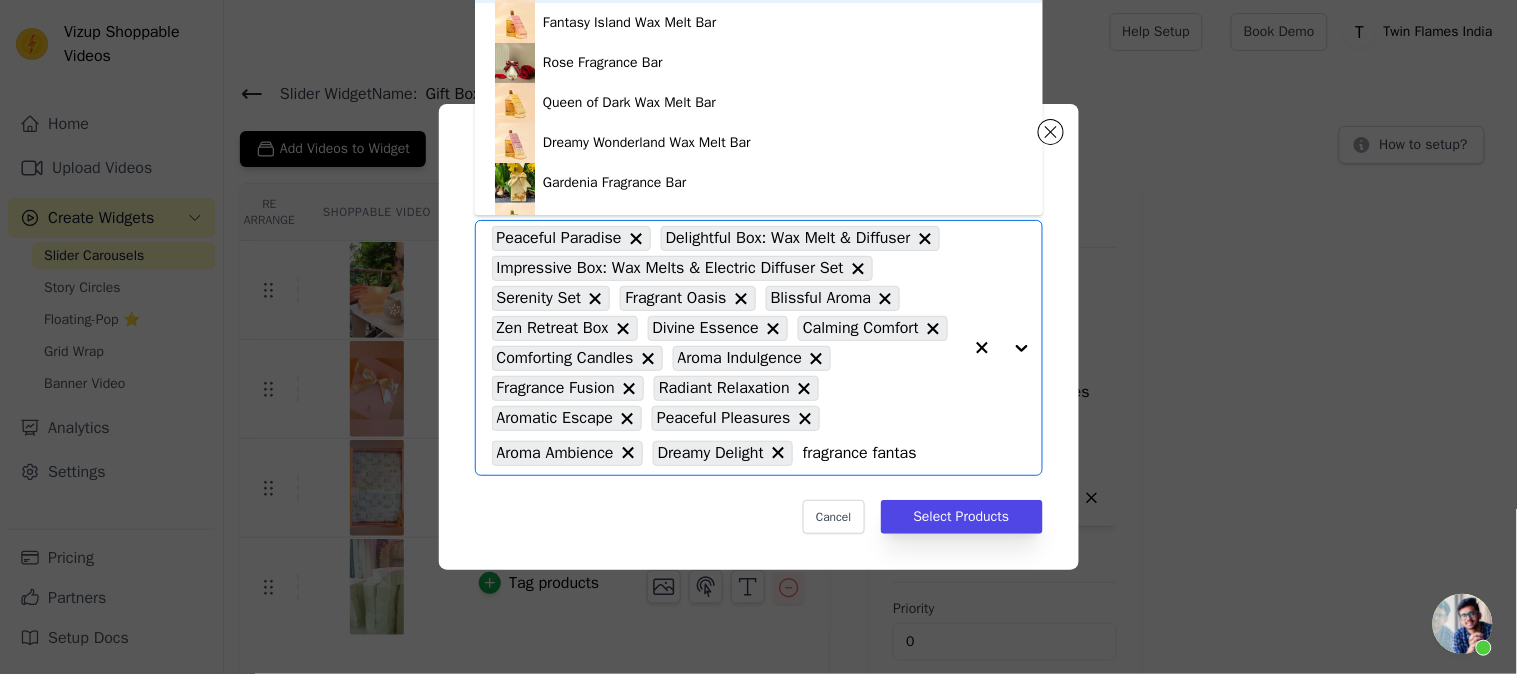 type on "fragrance fantasy" 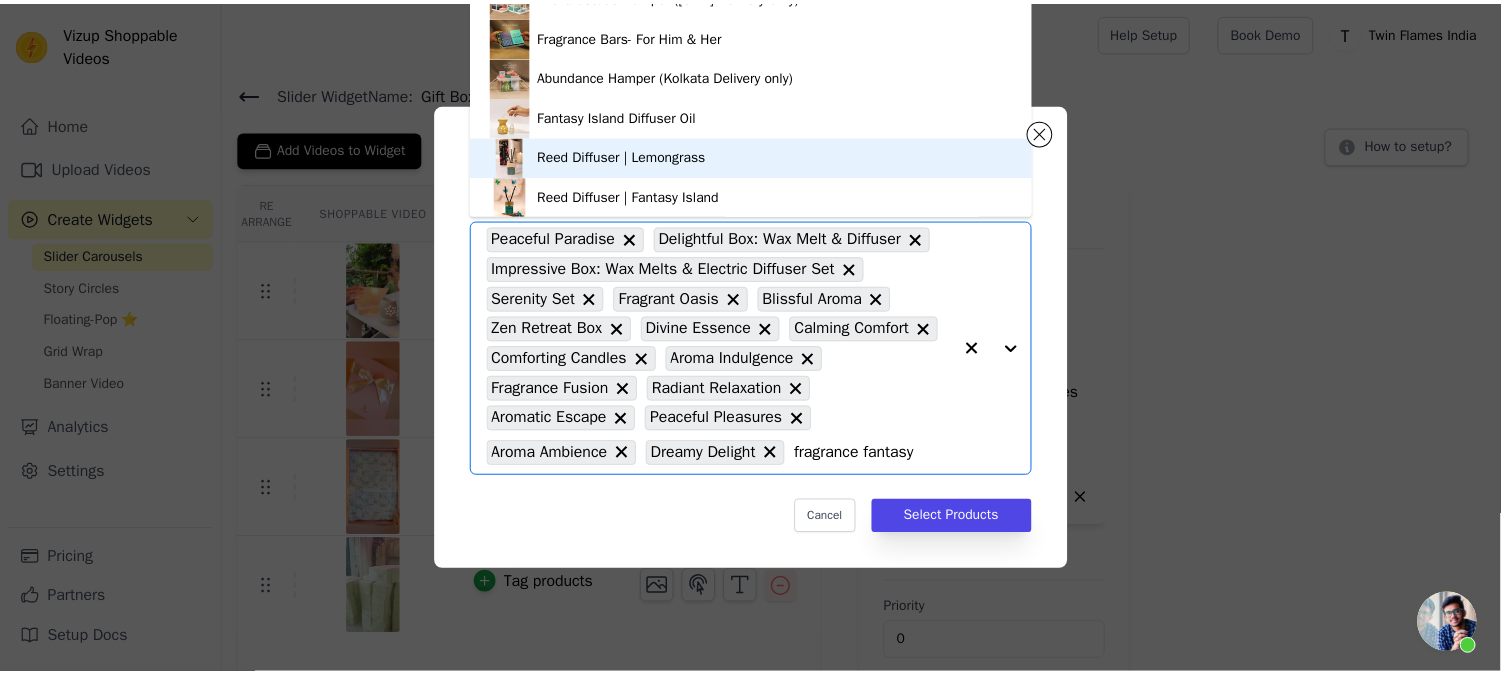 scroll, scrollTop: 313, scrollLeft: 0, axis: vertical 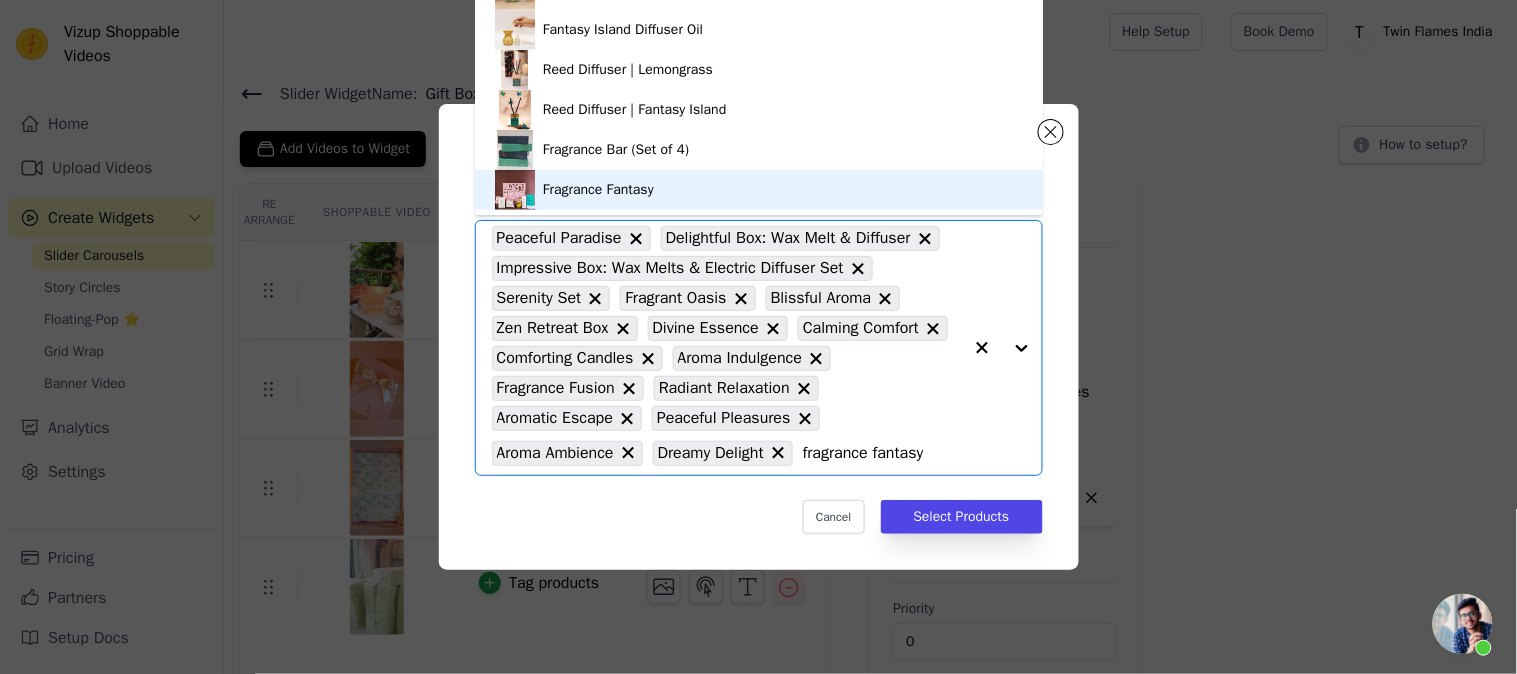 click on "Fragrance Fantasy" at bounding box center (598, 190) 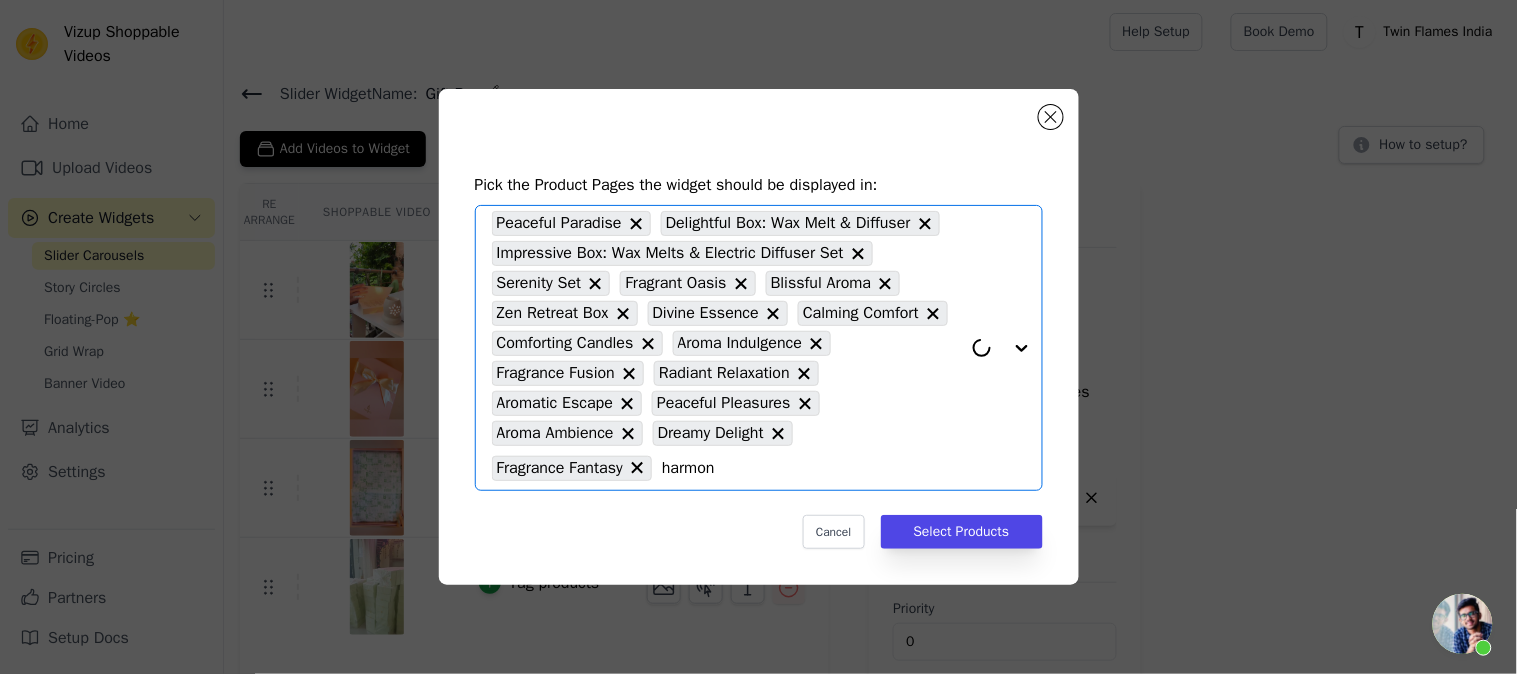 type on "harmony" 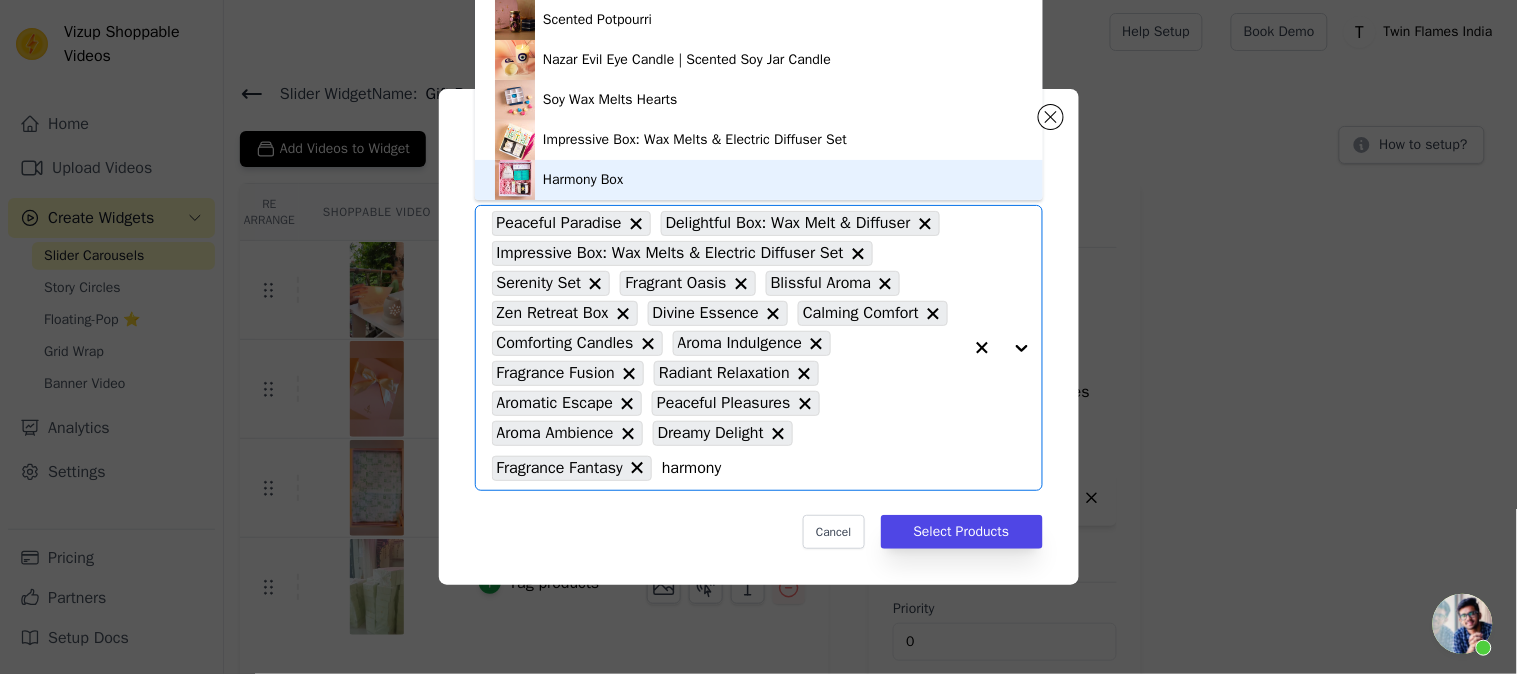 click on "Harmony Box" at bounding box center (759, 180) 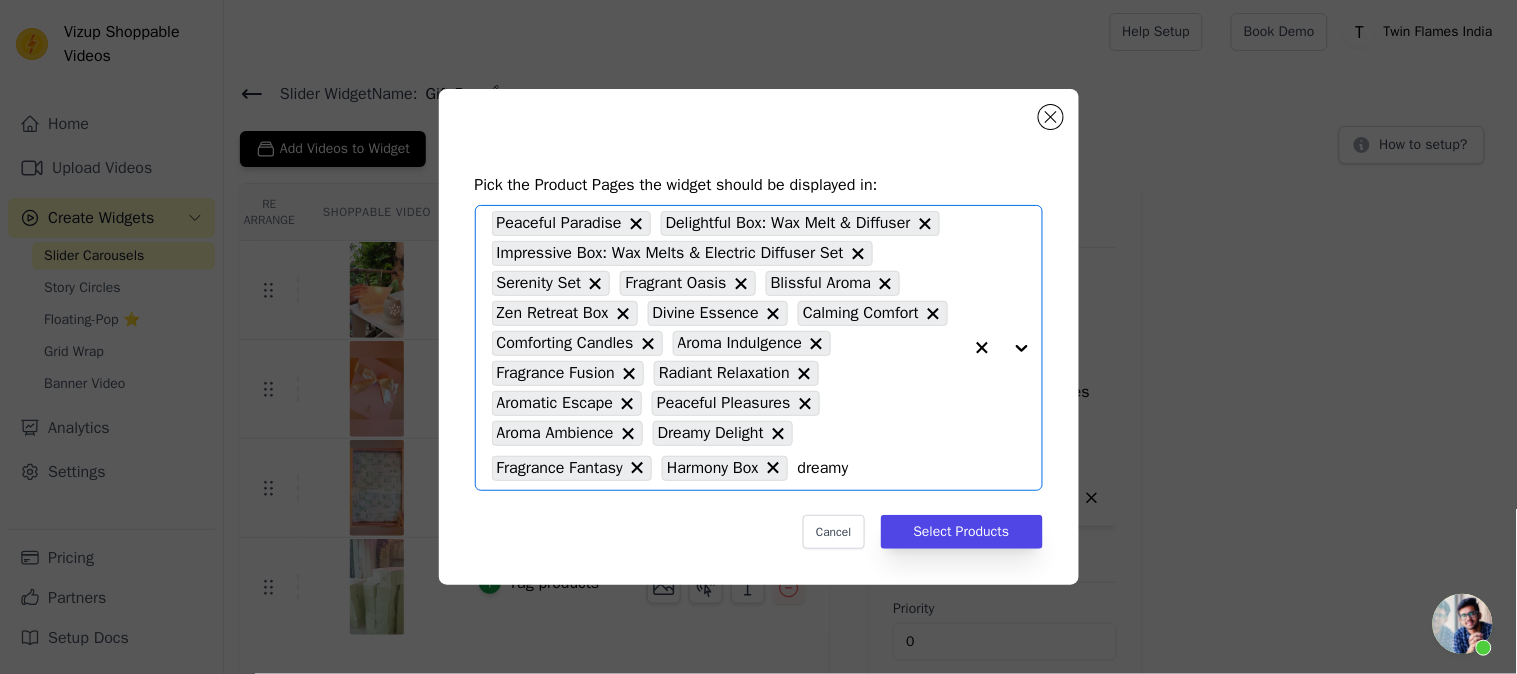 type on "dreamy" 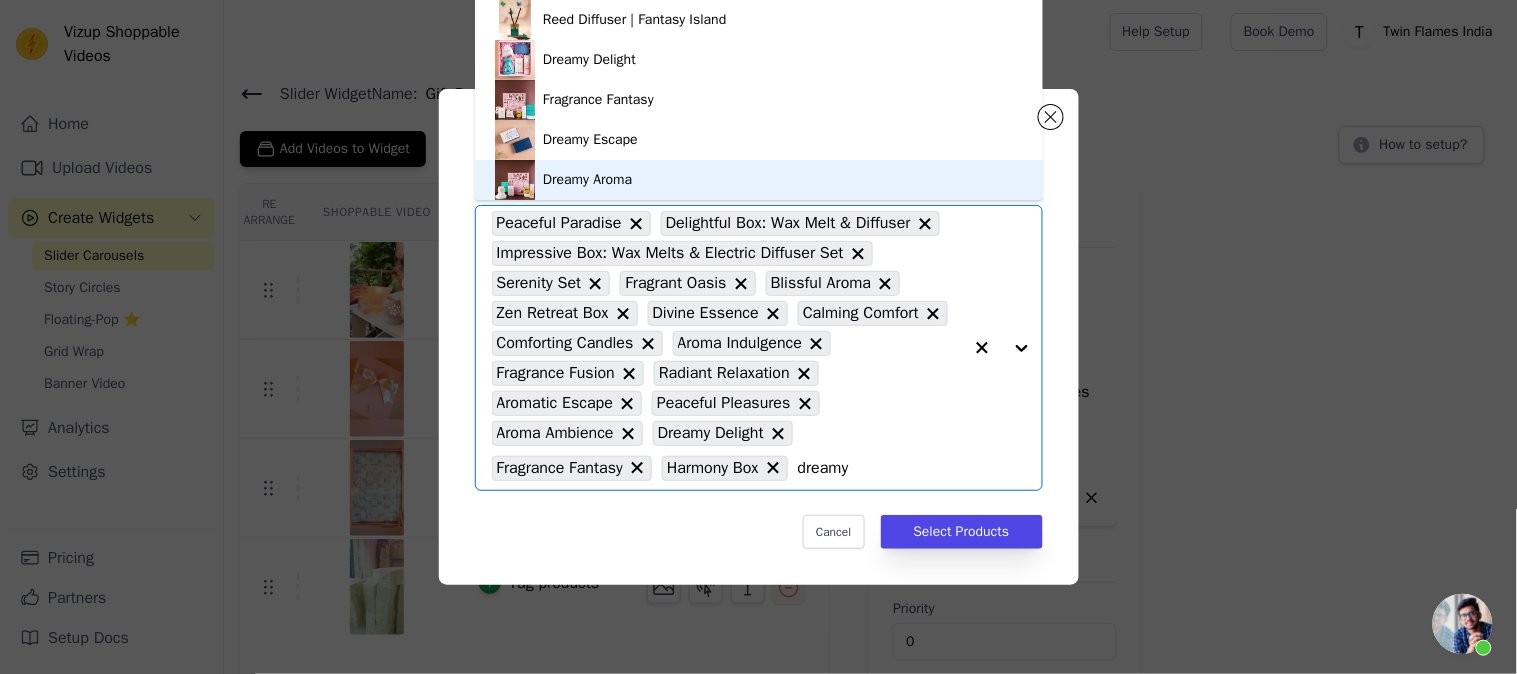 click on "Dreamy Aroma" at bounding box center [759, 180] 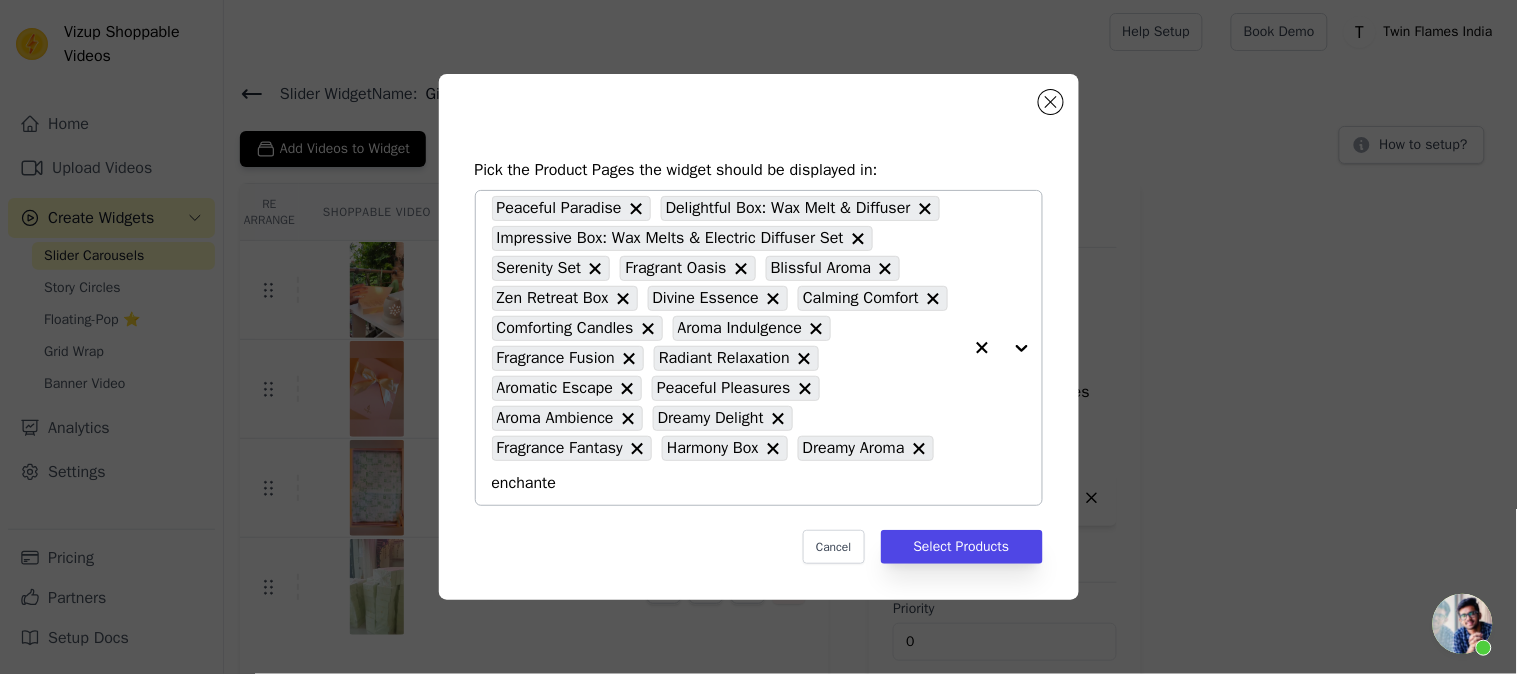 type on "enchanted" 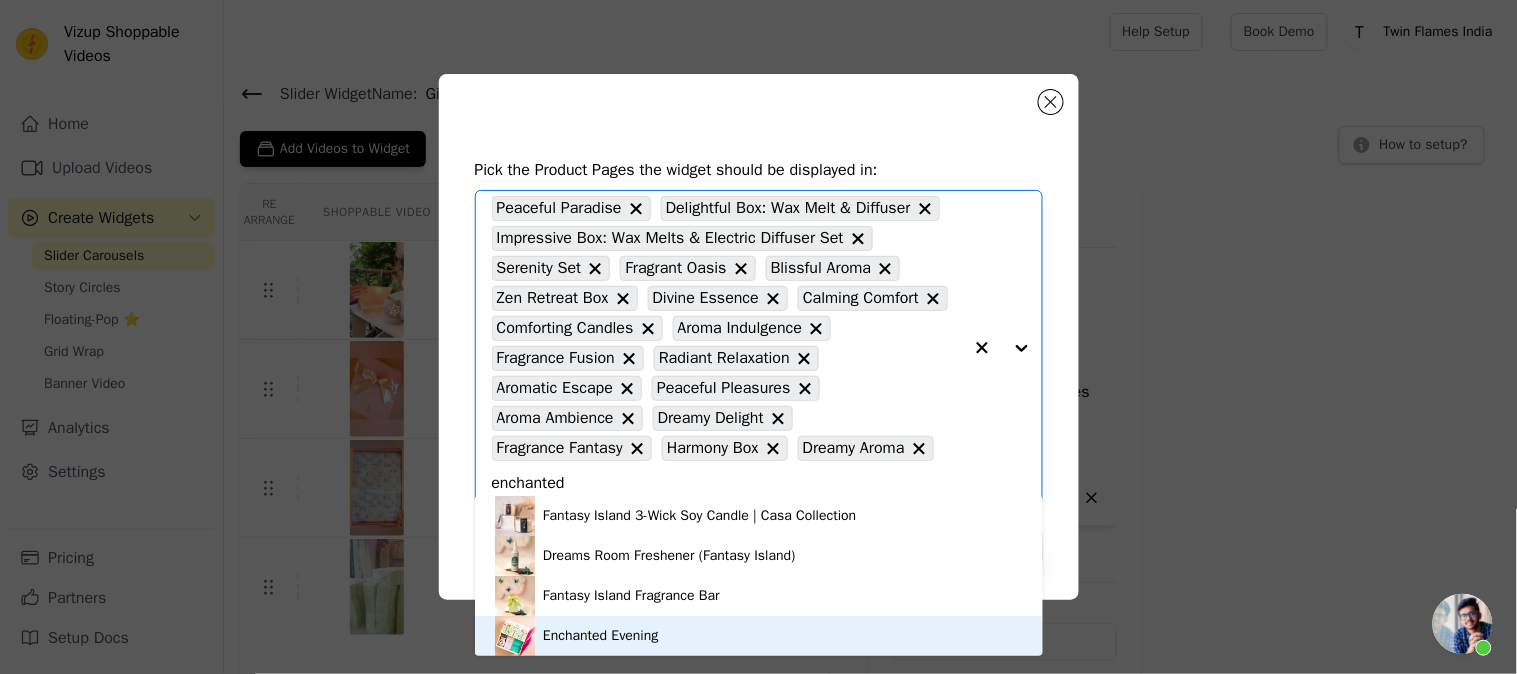 click on "Enchanted Evening" at bounding box center [600, 636] 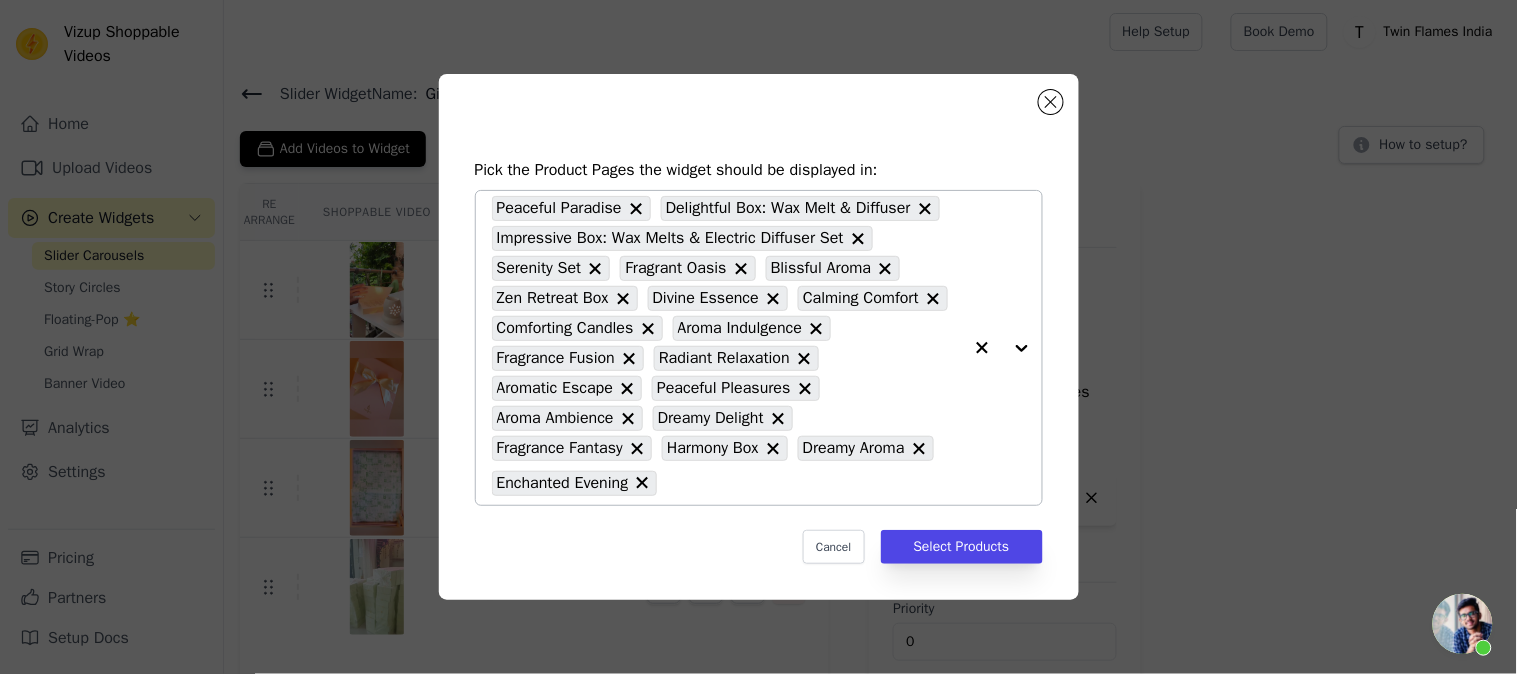 click 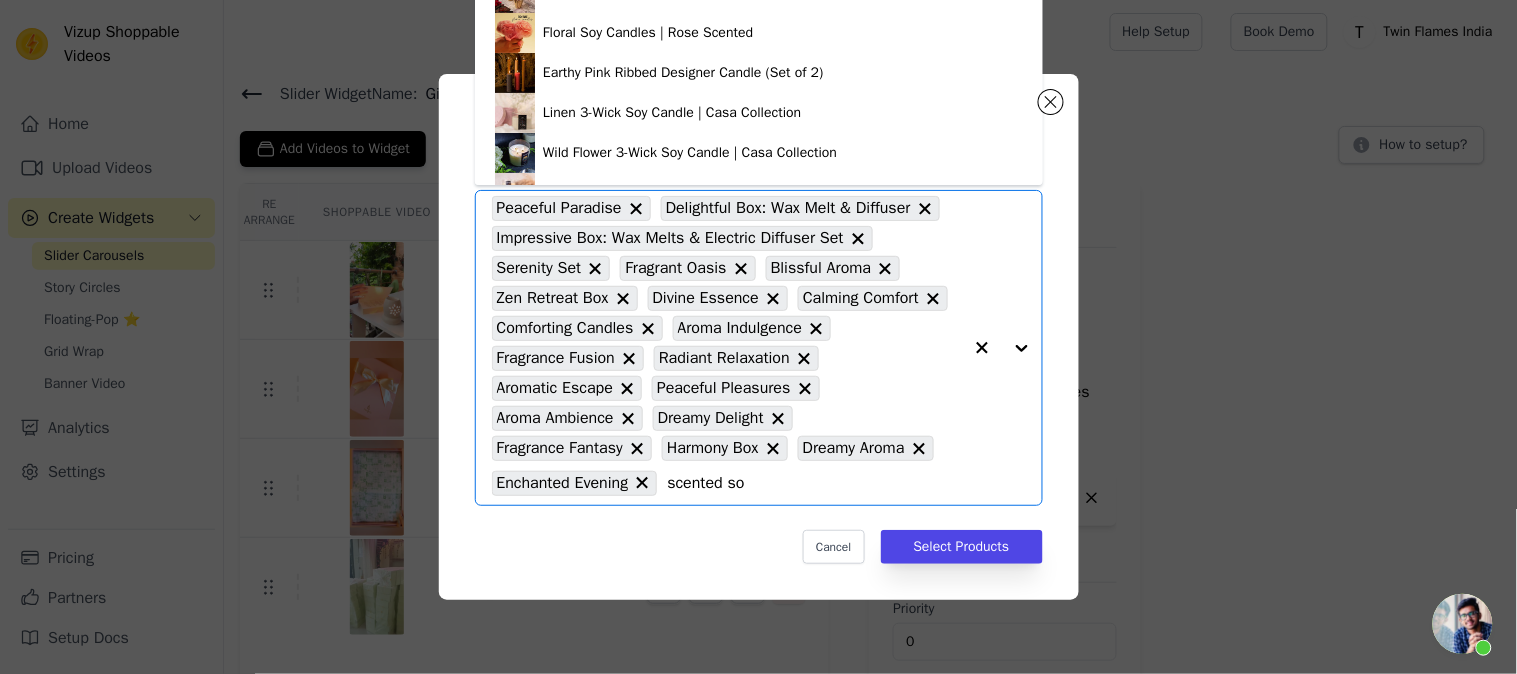 type on "scented soi" 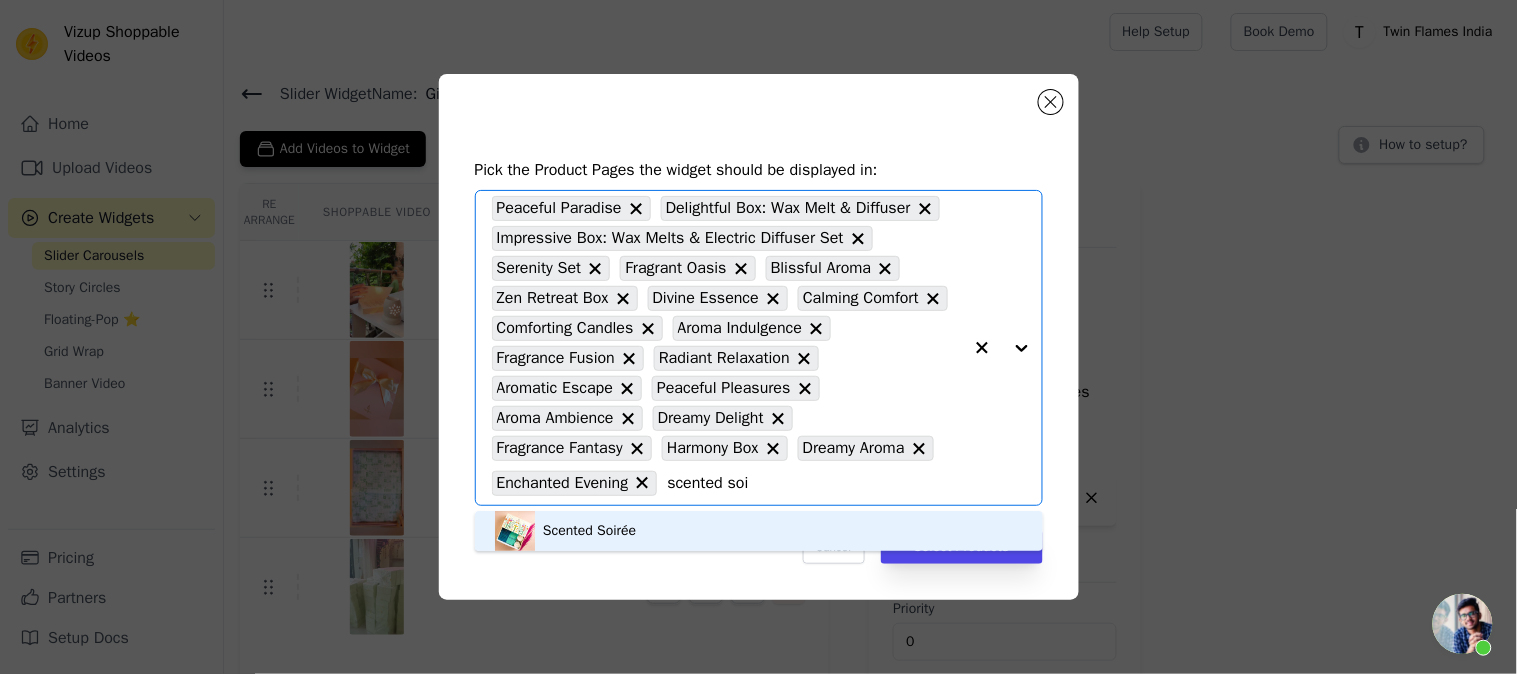 click on "Scented Soirée" at bounding box center (589, 531) 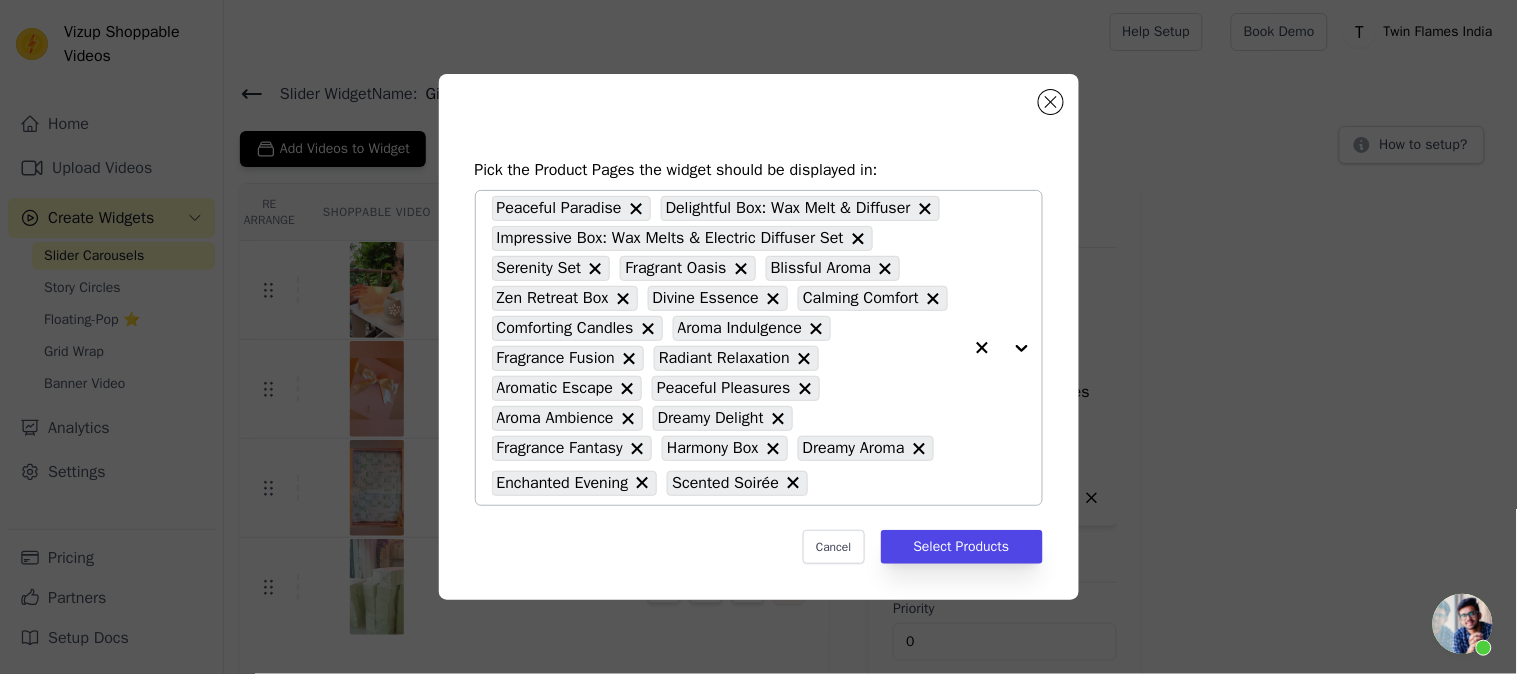 click 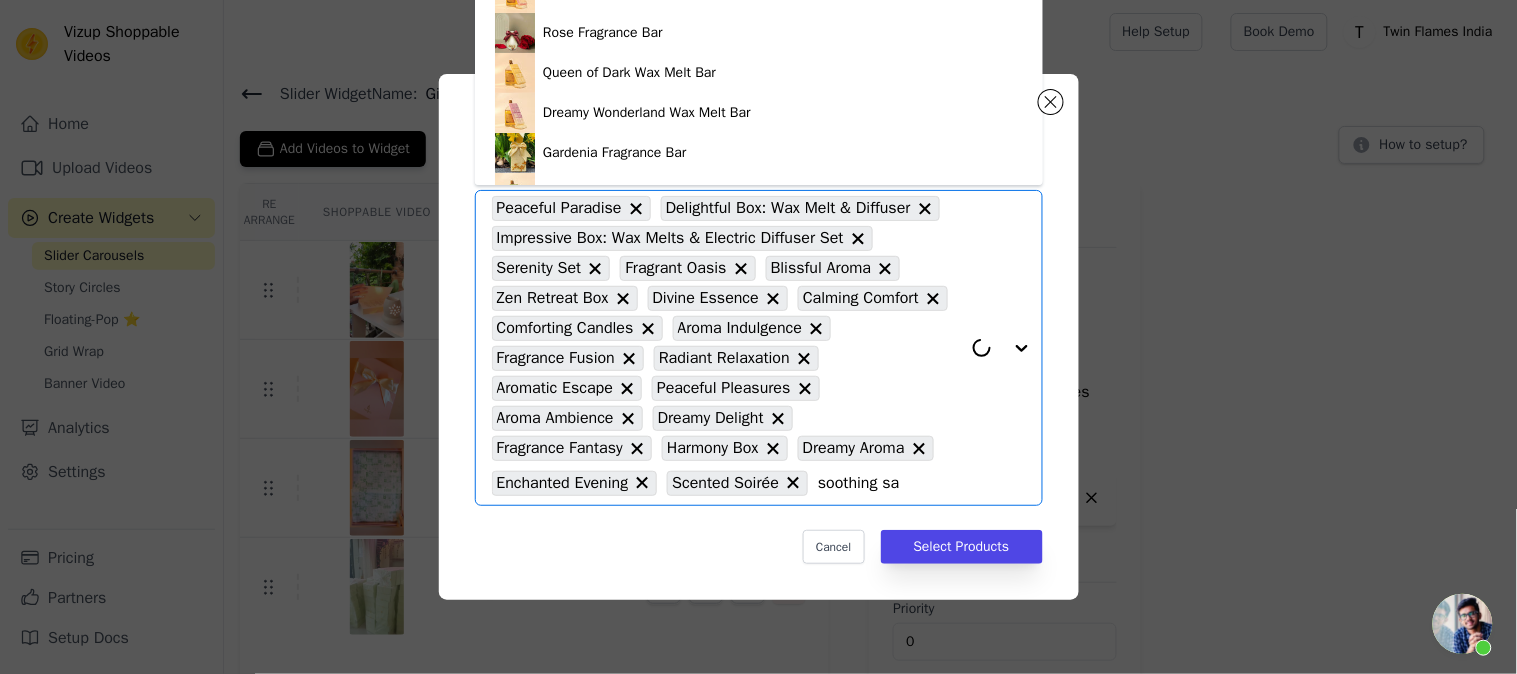 type on "soothing san" 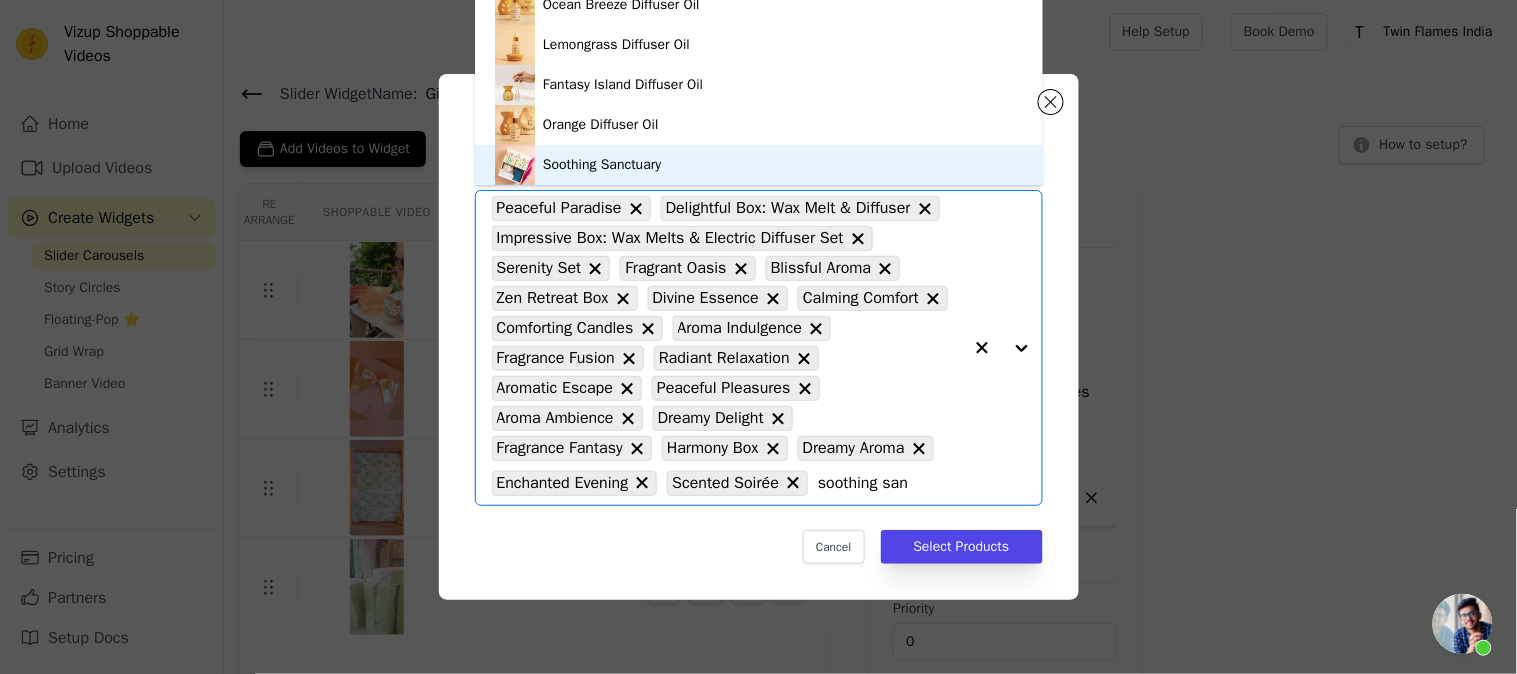 click on "Soothing Sanctuary" at bounding box center (759, 165) 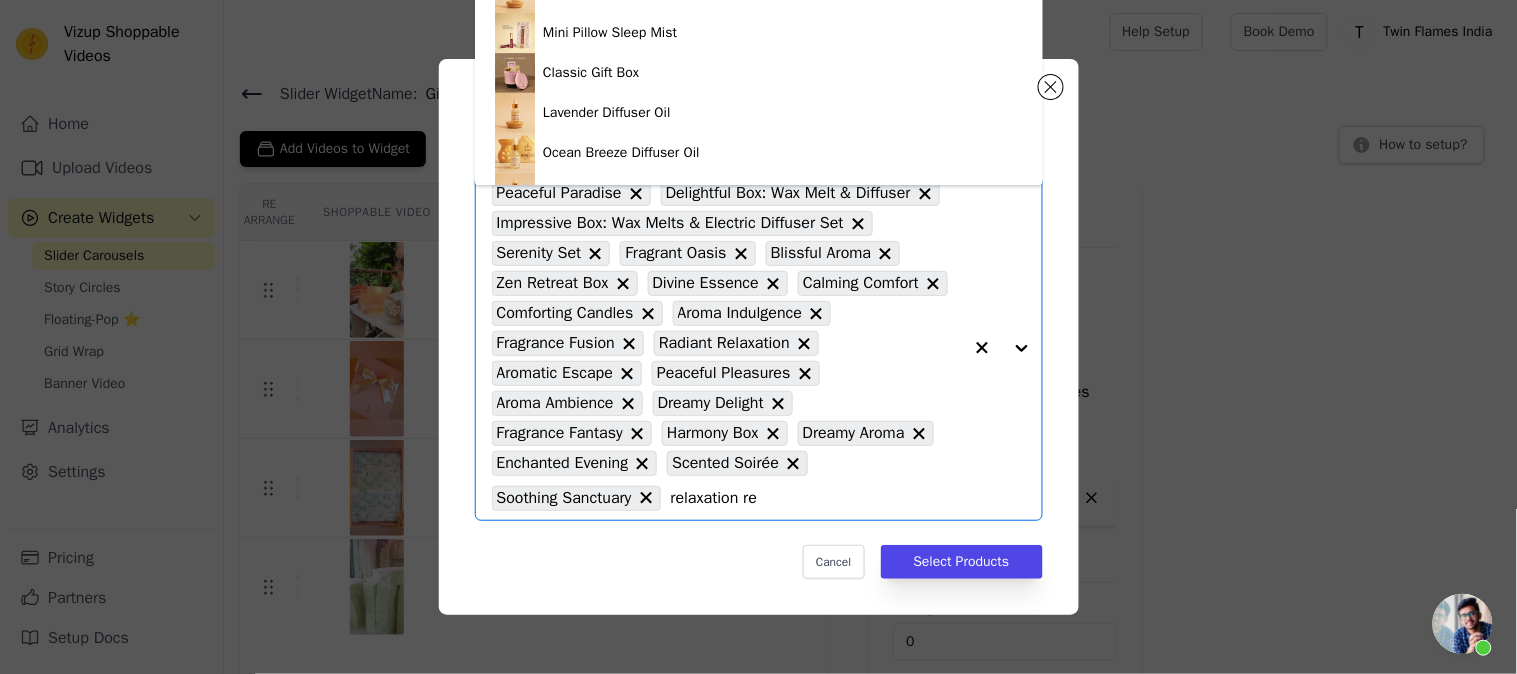 type on "relaxation ret" 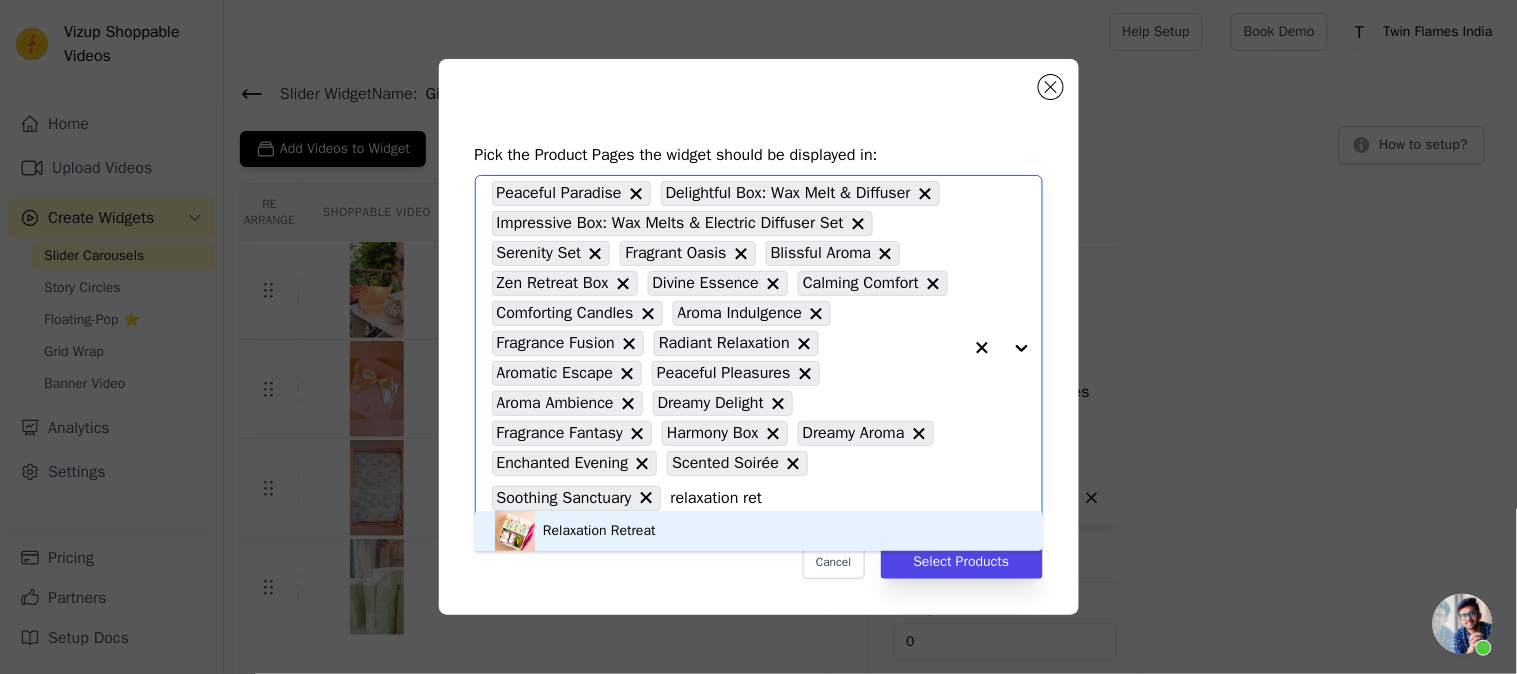 click on "Relaxation Retreat" at bounding box center [759, 531] 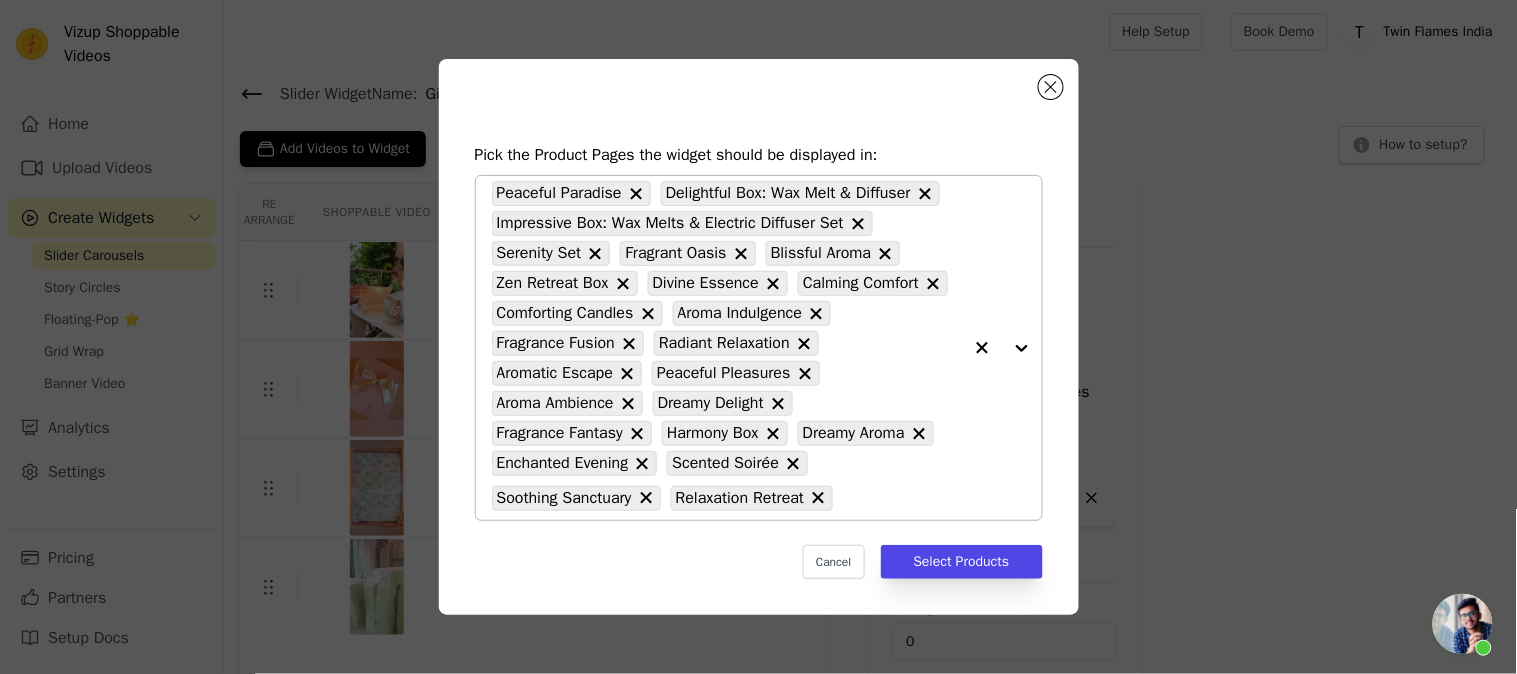 click on "Peaceful Paradise     Delightful Box: Wax Melt & Diffuser     Impressive Box: Wax Melts & Electric Diffuser Set     Serenity Set     Fragrant Oasis     Blissful Aroma     Zen Retreat Box     Divine Essence     Calming Comfort     Comforting Candles     Aroma Indulgence     Fragrance Fusion     Radiant Relaxation     Aromatic Escape     Peaceful Pleasures     Aroma Ambience     Dreamy Delight     Fragrance Fantasy     Harmony Box     Dreamy Aroma     Enchanted Evening     Scented Soirée     Soothing Sanctuary     Relaxation Retreat" at bounding box center (727, 348) 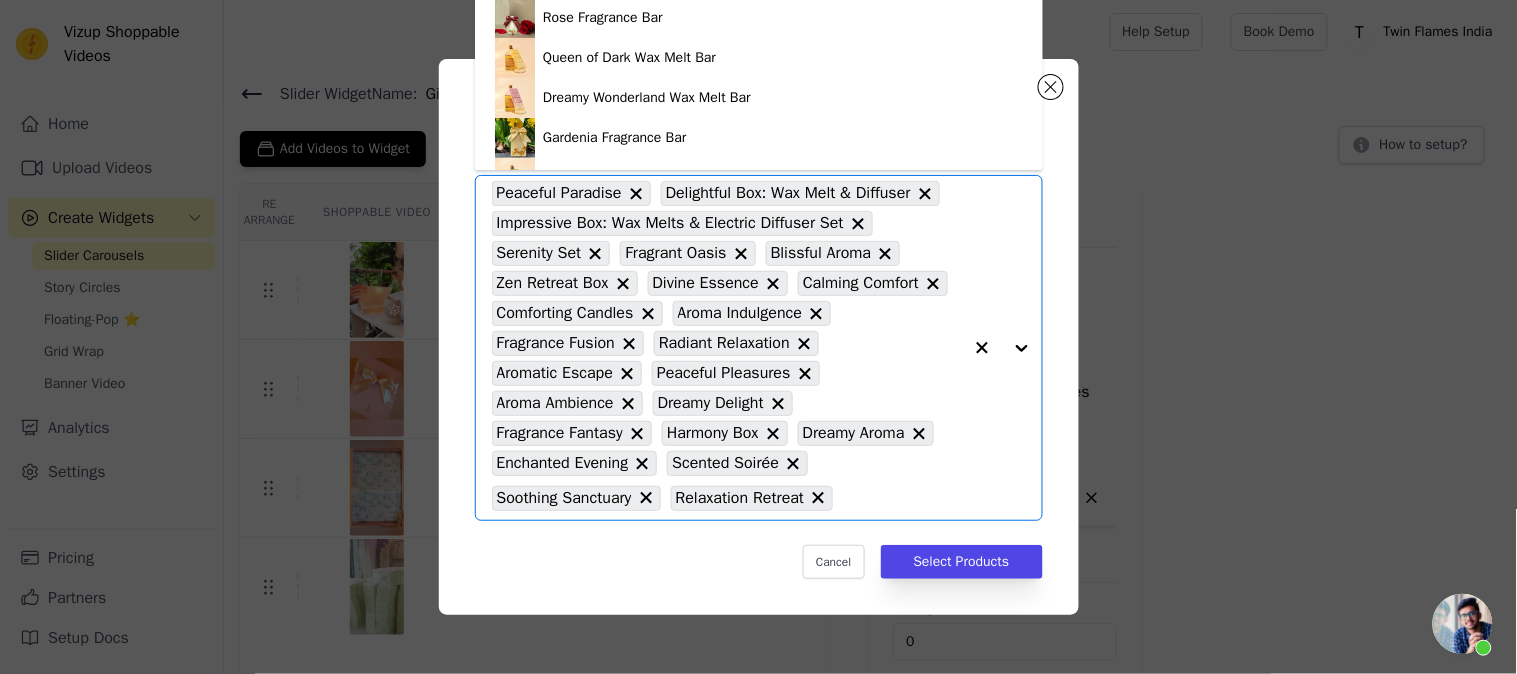 click 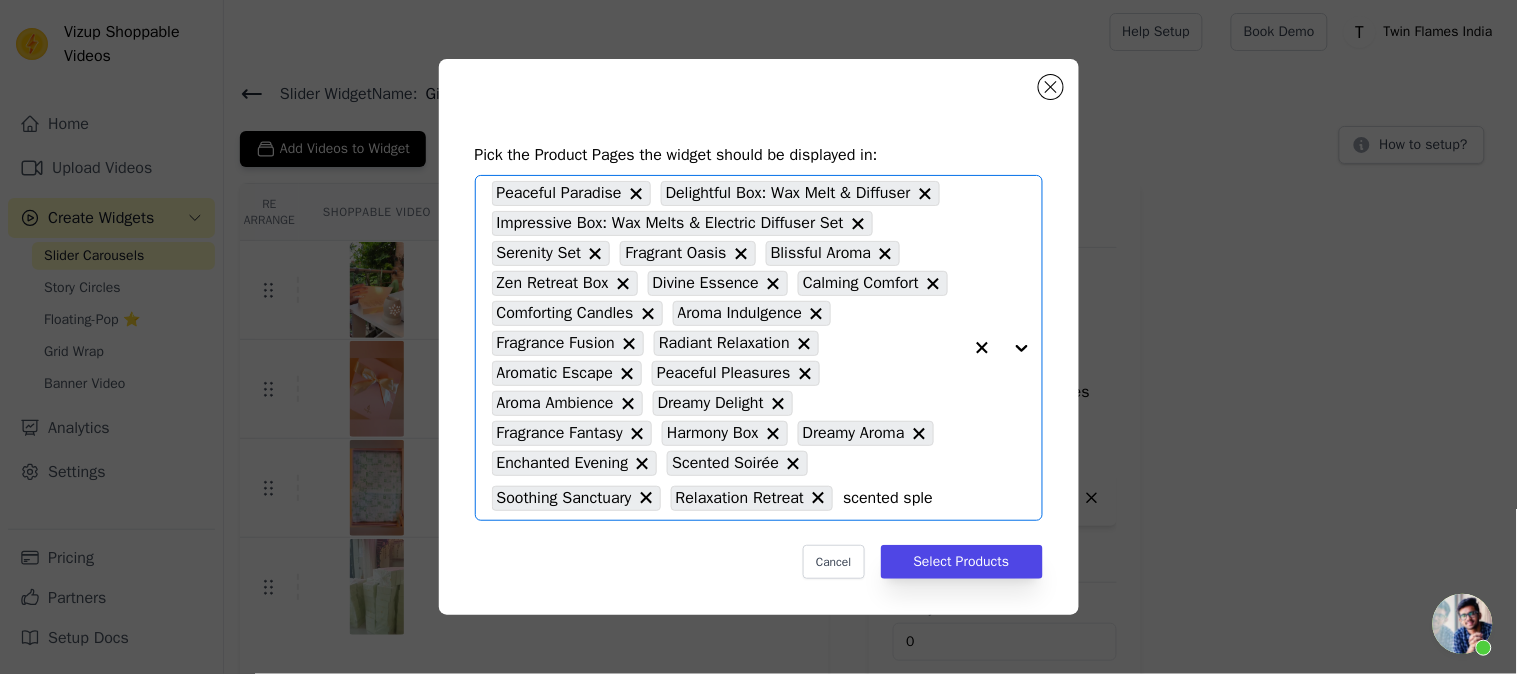 type on "scented splen" 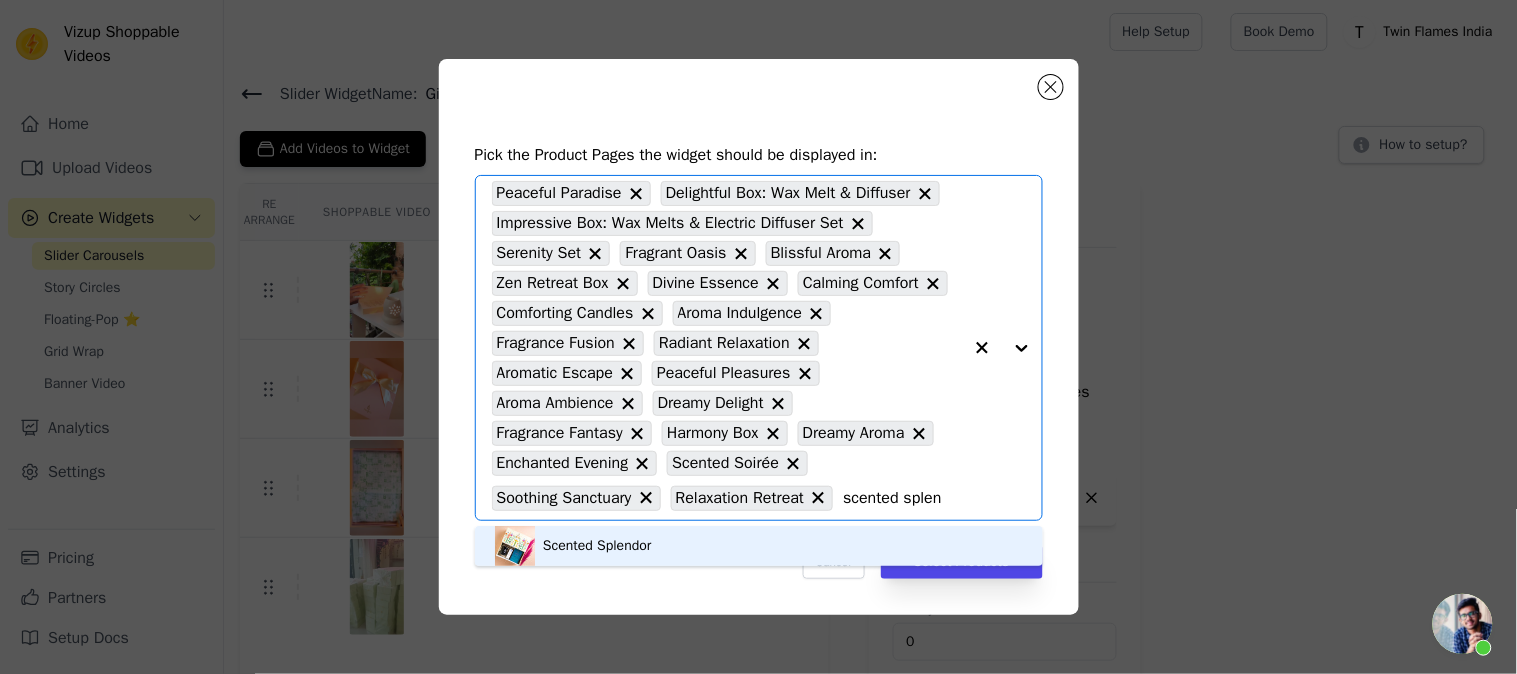 click on "Scented Splendor" at bounding box center [759, 546] 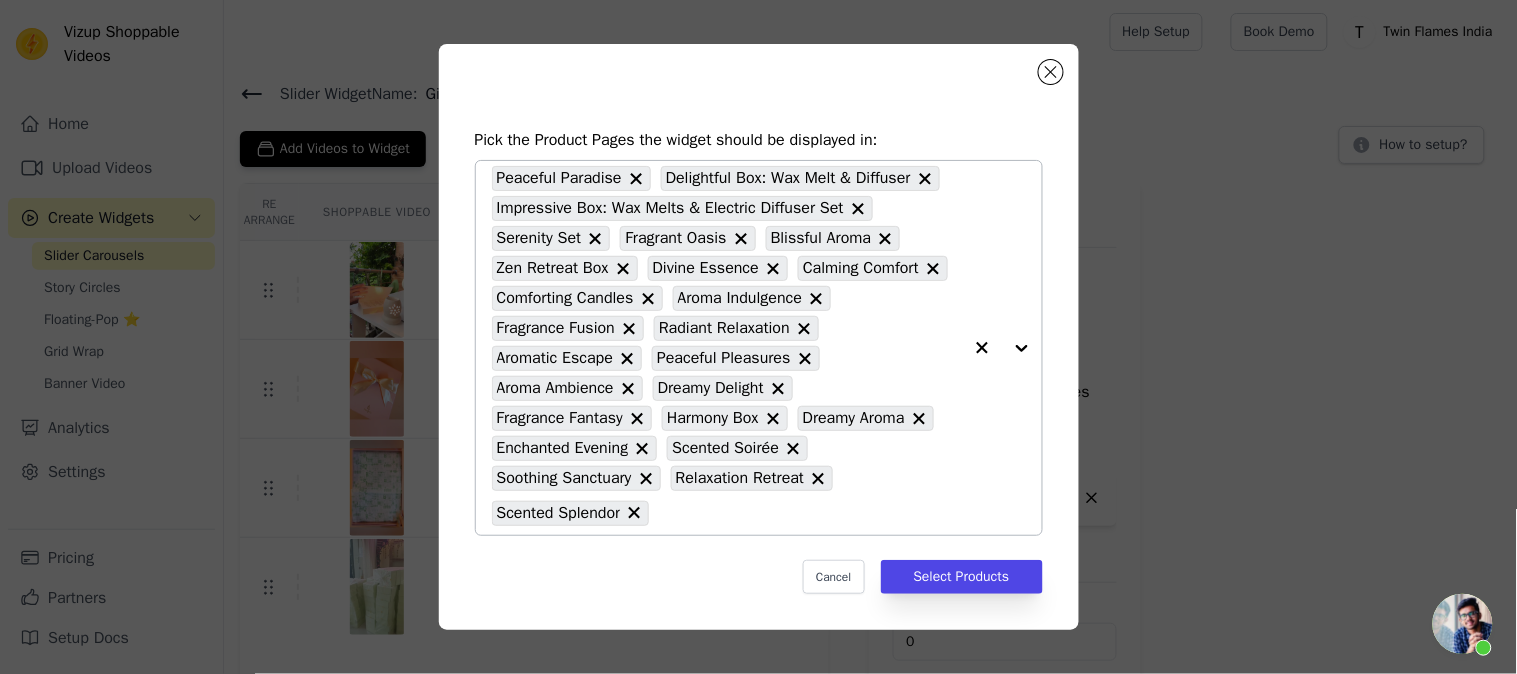 click on "Peaceful Paradise     Delightful Box: Wax Melt & Diffuser     Impressive Box: Wax Melts & Electric Diffuser Set     Serenity Set     Fragrant Oasis     Blissful Aroma     Zen Retreat Box     Divine Essence     Calming Comfort     Comforting Candles     Aroma Indulgence     Fragrance Fusion     Radiant Relaxation     Aromatic Escape     Peaceful Pleasures     Aroma Ambience     Dreamy Delight     Fragrance Fantasy     Harmony Box     Dreamy Aroma     Enchanted Evening     Scented Soirée     Soothing Sanctuary     Relaxation Retreat     Scented Splendor" at bounding box center (727, 348) 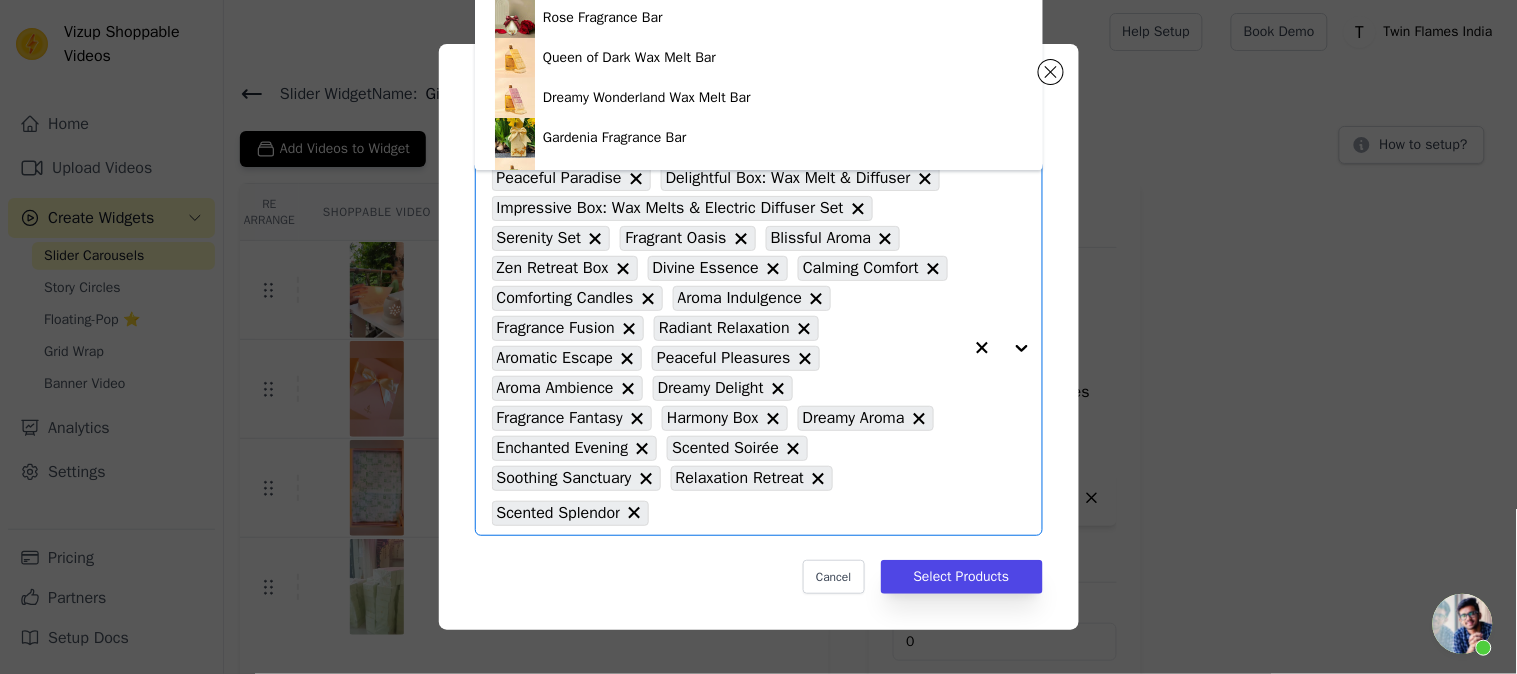 click 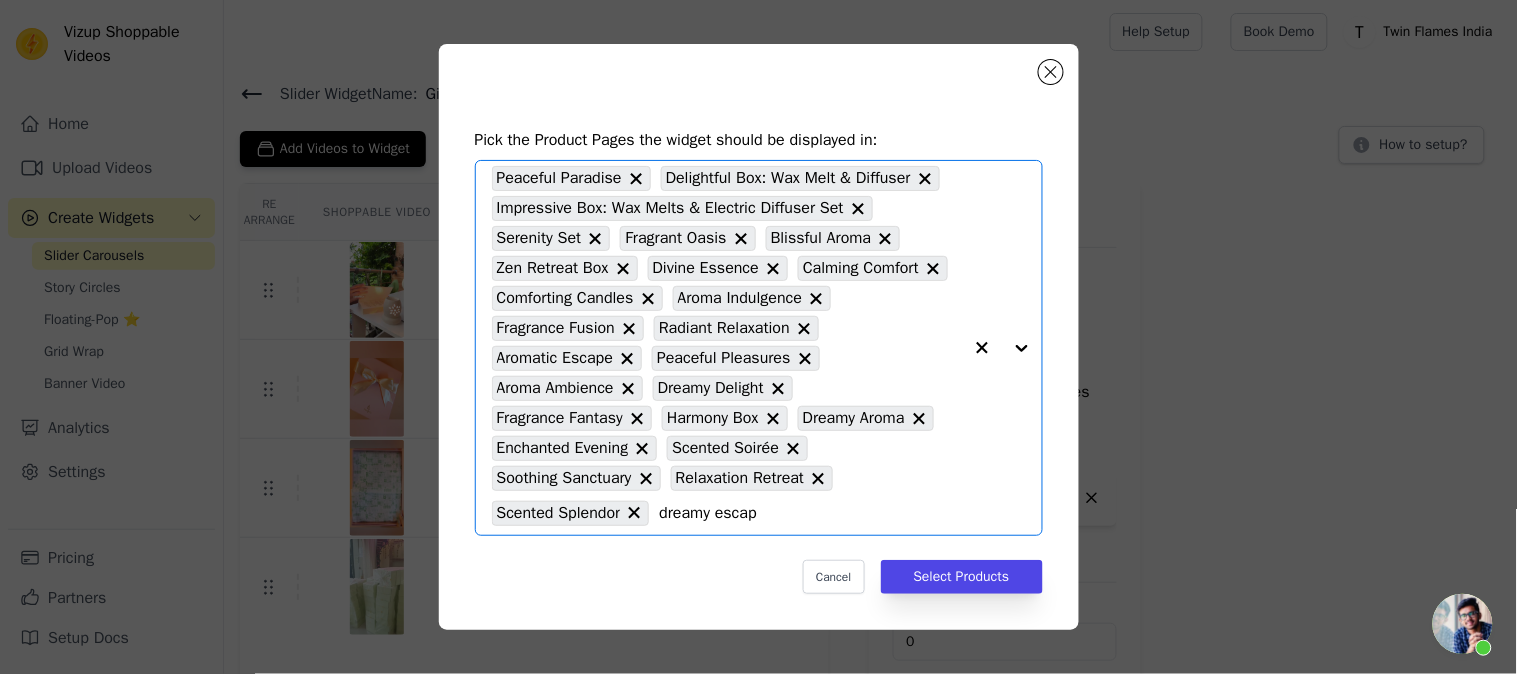 type on "dreamy escape" 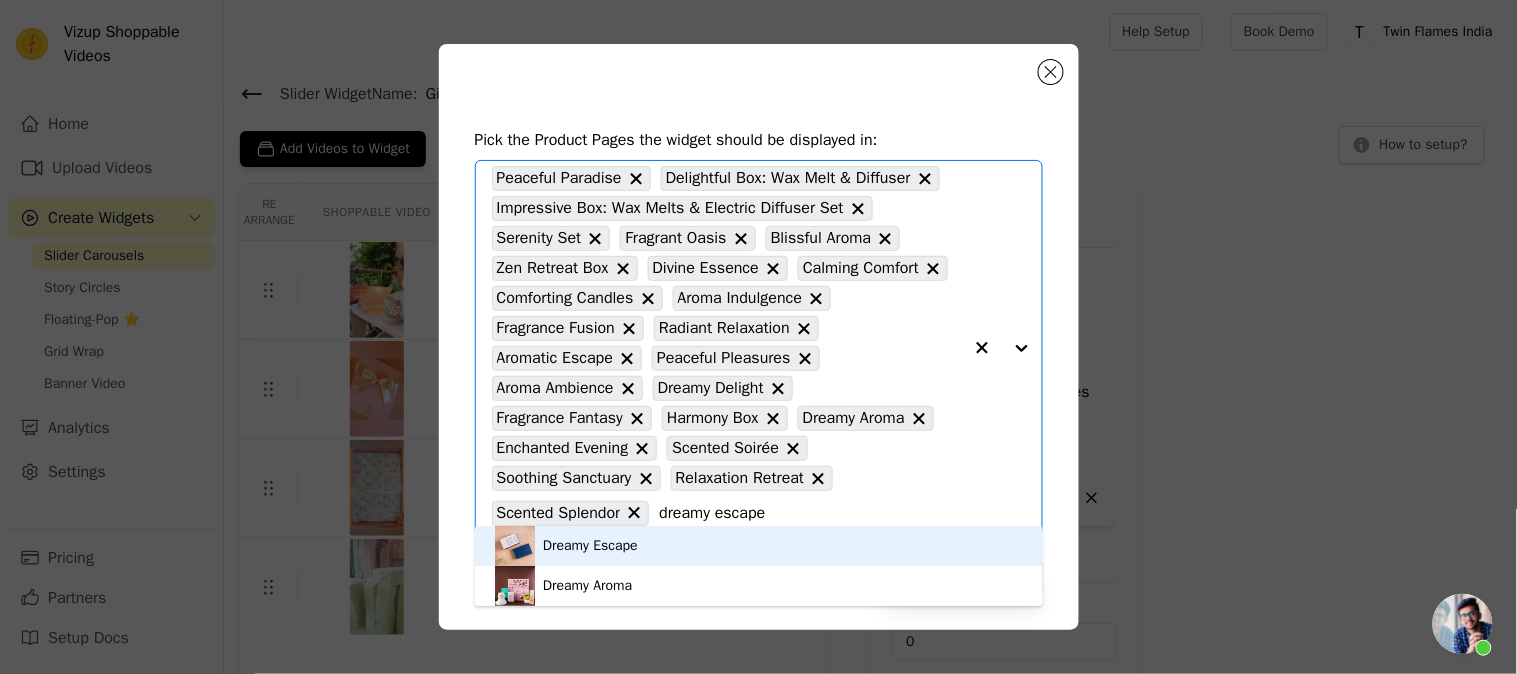 click on "Dreamy Escape" at bounding box center (759, 546) 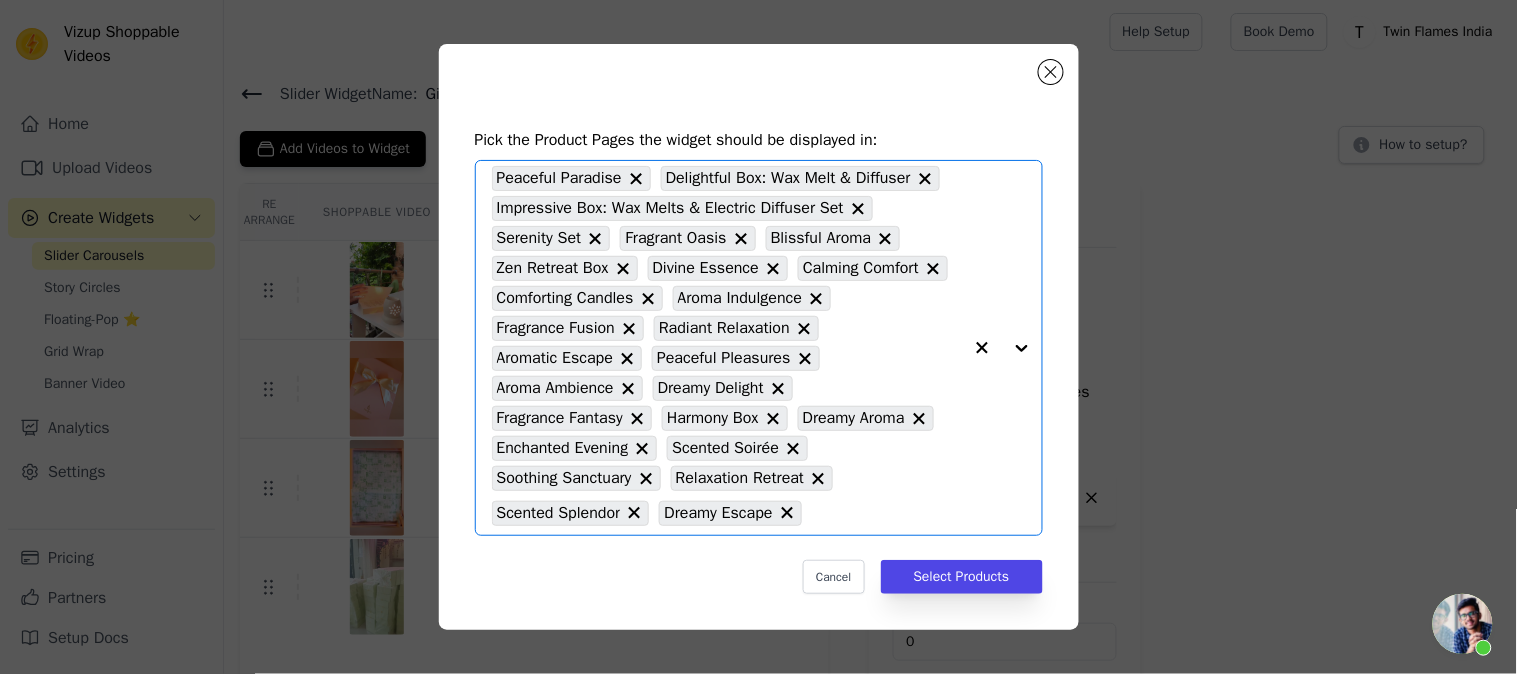 click 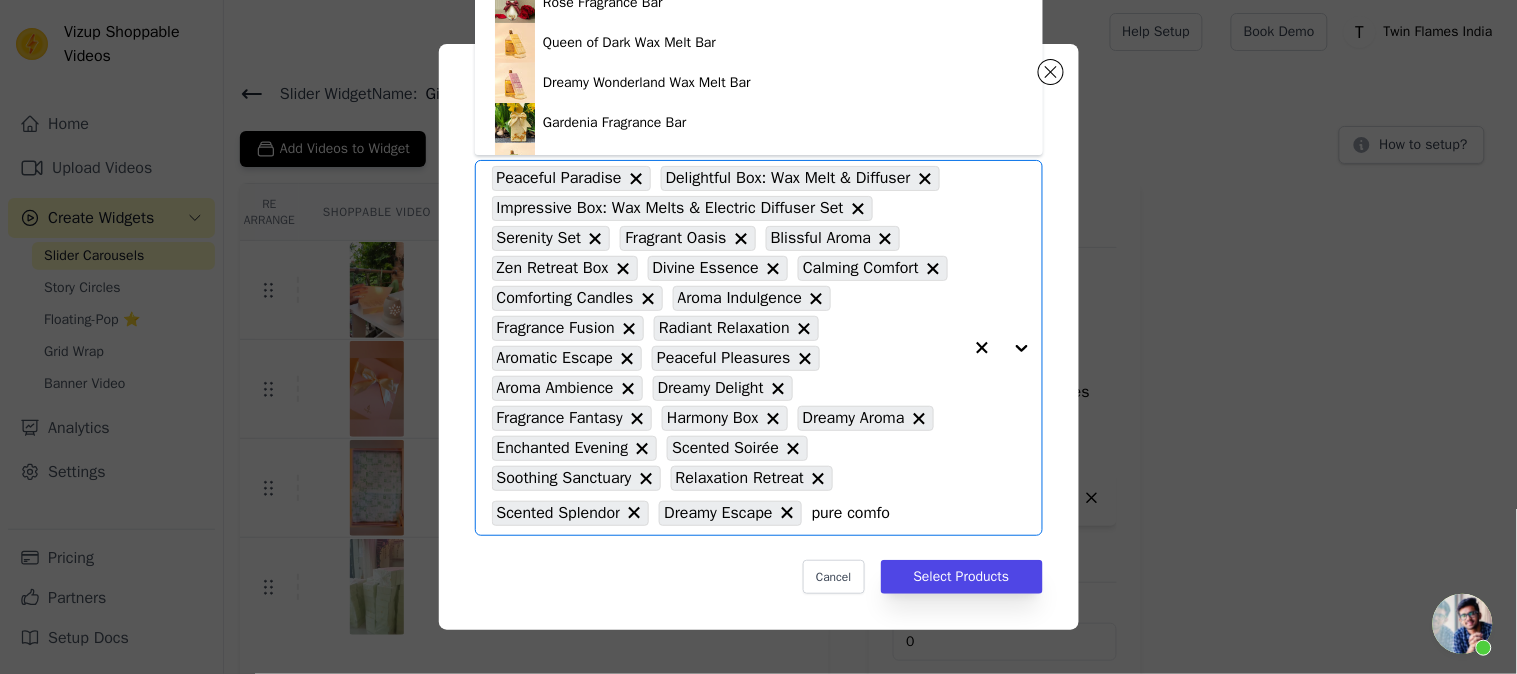 type on "pure comfor" 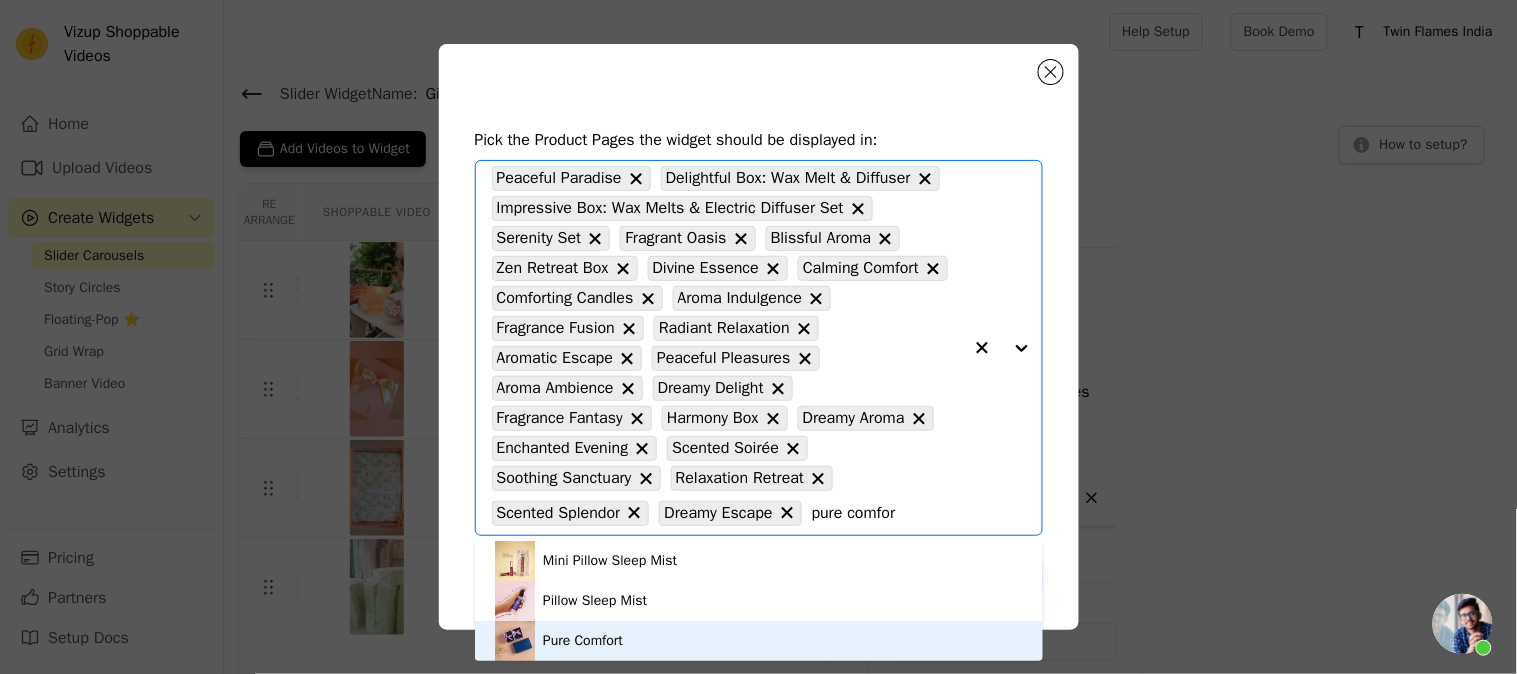 click on "Pure Comfort" at bounding box center [583, 641] 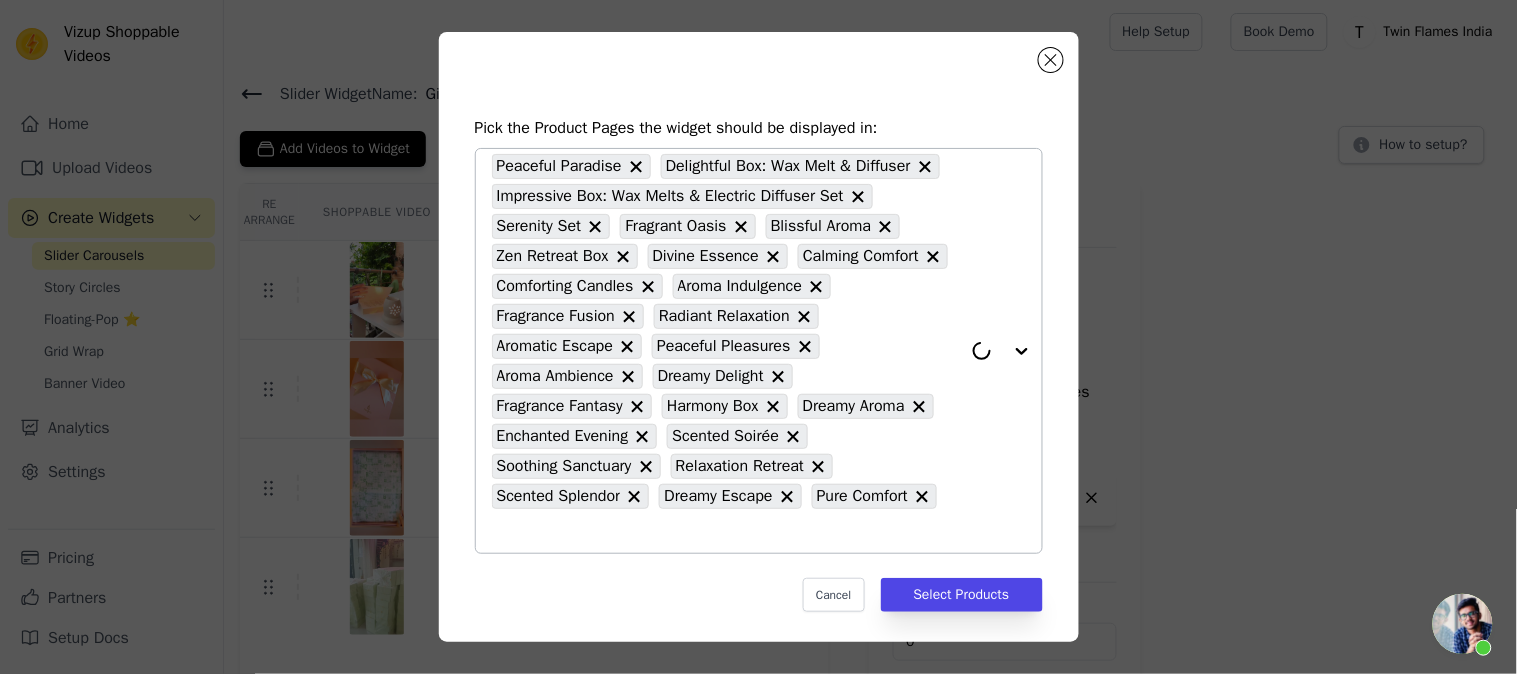 click on "Pick the Product Pages the widget should be displayed in:         Peaceful Paradise     Delightful Box: Wax Melt & Diffuser     Impressive Box: Wax Melts & Electric Diffuser Set     Serenity Set     Fragrant Oasis     Blissful Aroma     Zen Retreat Box     Divine Essence     Calming Comfort     Comforting Candles     Aroma Indulgence     Fragrance Fusion     Radiant Relaxation     Aromatic Escape     Peaceful Pleasures     Aroma Ambience     Dreamy Delight     Fragrance Fantasy     Harmony Box     Dreamy Aroma     Enchanted Evening     Scented Soirée     Soothing Sanctuary     Relaxation Retreat     Scented Splendor     Dreamy Escape     Pure Comfort                   Cancel   Select Products" at bounding box center (759, 364) 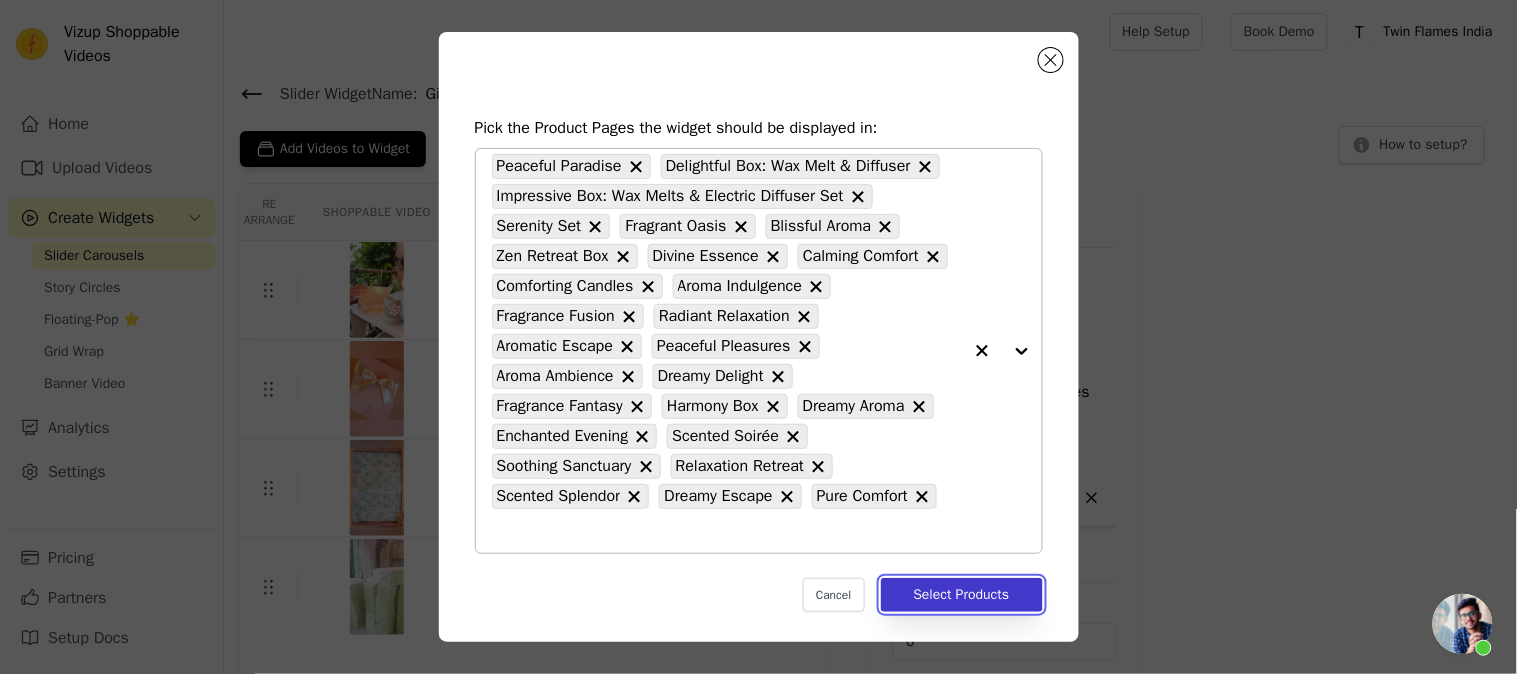 click on "Select Products" at bounding box center [962, 595] 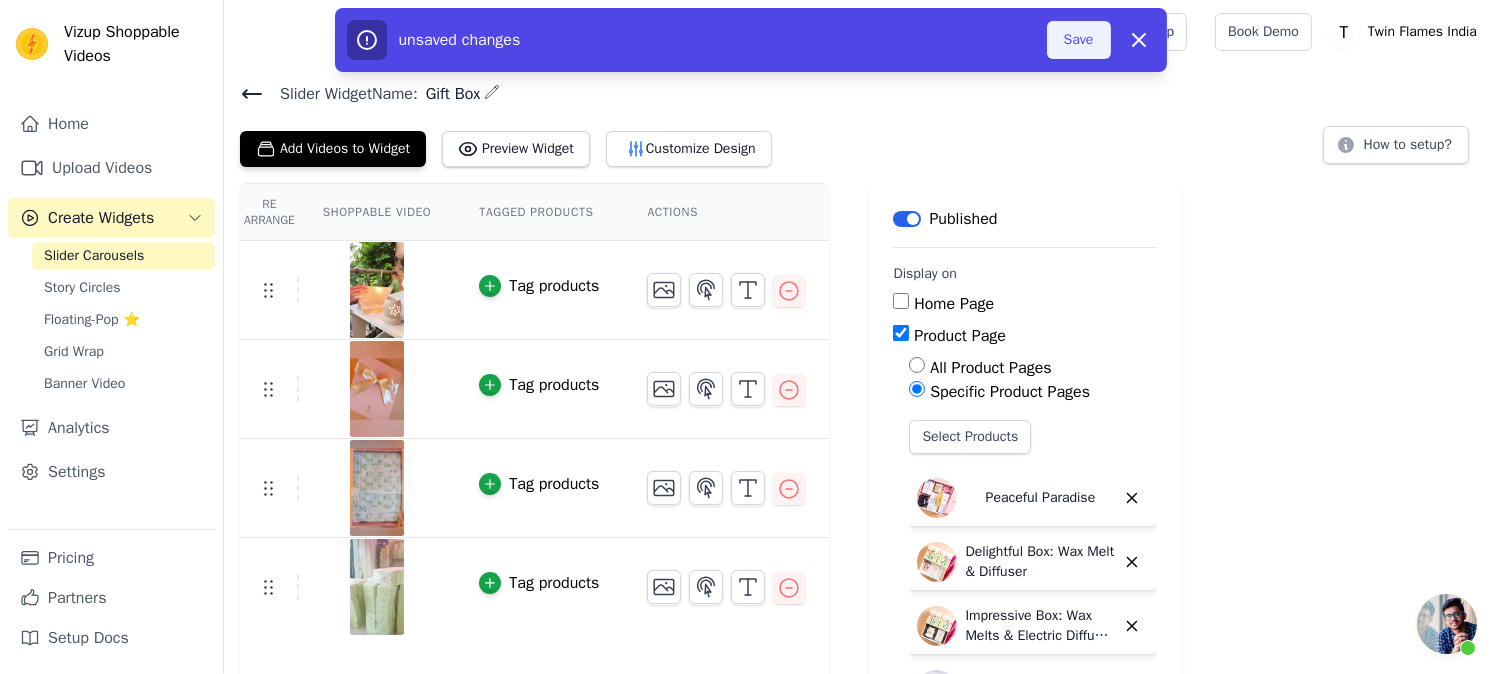 click on "Save" at bounding box center (1079, 40) 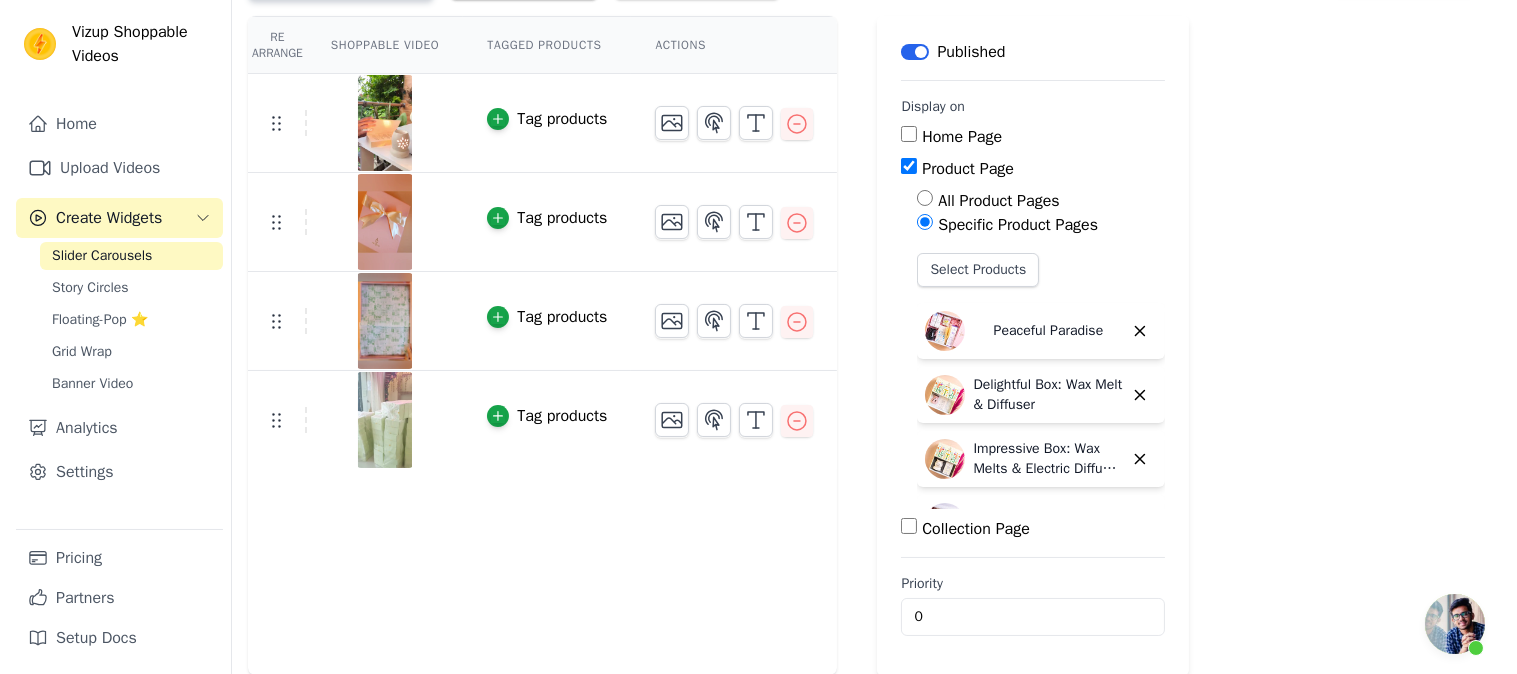 scroll, scrollTop: 0, scrollLeft: 0, axis: both 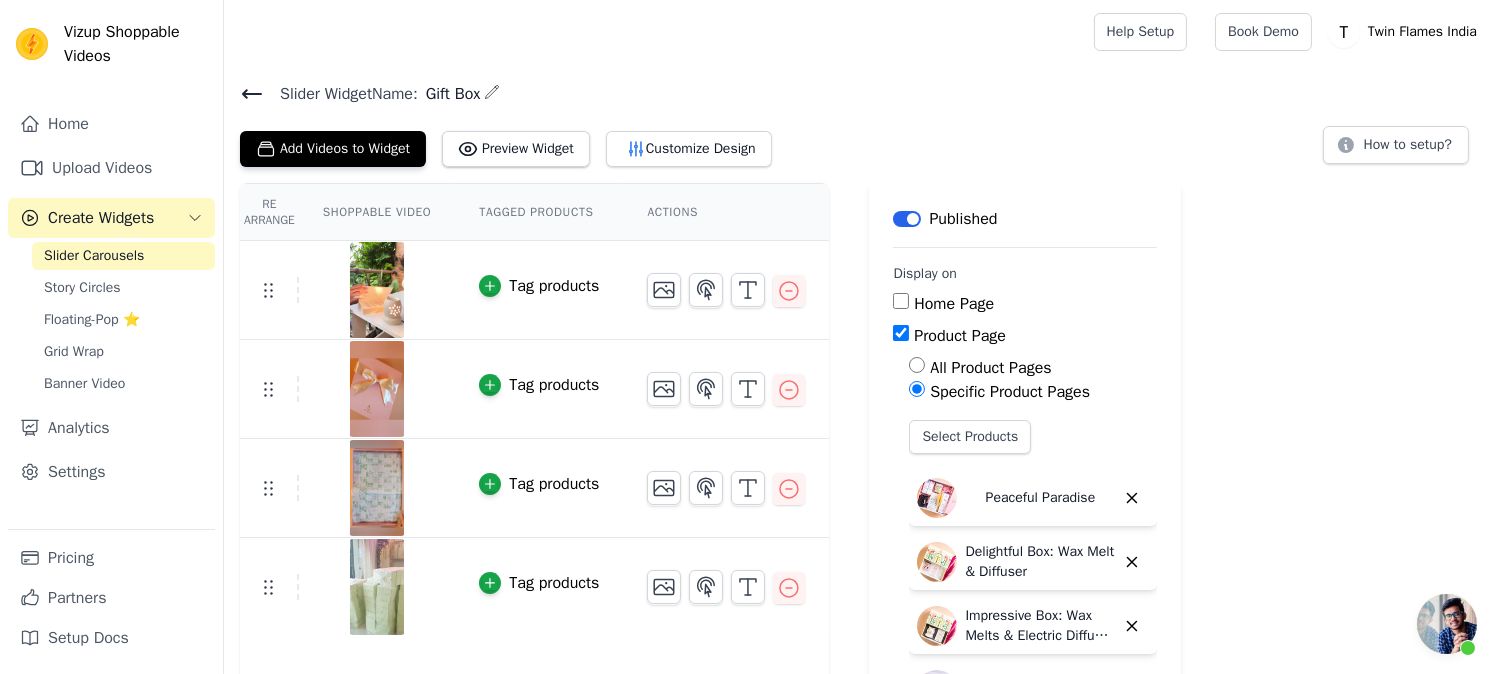 click on "Slider Widget  Name:   Gift Box
Add Videos to Widget
Preview Widget       Customize Design
How to setup?         Re Arrange   Shoppable Video   Tagged Products   Actions             Tag products                             Tag products                             Tag products                             Tag products                       Save Videos In This New Order   Save   Dismiss     Label     Published     Display on     Home Page     Product Page     All Product Pages     Specific Product Pages     Select Products       Peaceful Paradise       Delightful Box: Wax Melt & Diffuser       Impressive Box: Wax Melts & Electric Diffuser Set       Serenity Set       Fragrant Oasis       Blissful Aroma       Zen Retreat Box       Divine Essence       Calming Comfort       Comforting Candles       Aroma Indulgence       Fragrance Fusion       Radiant Relaxation       Aromatic Escape       Peaceful Pleasures       Aroma Ambience       Dreamy Delight       Fragrance Fantasy" at bounding box center [862, 461] 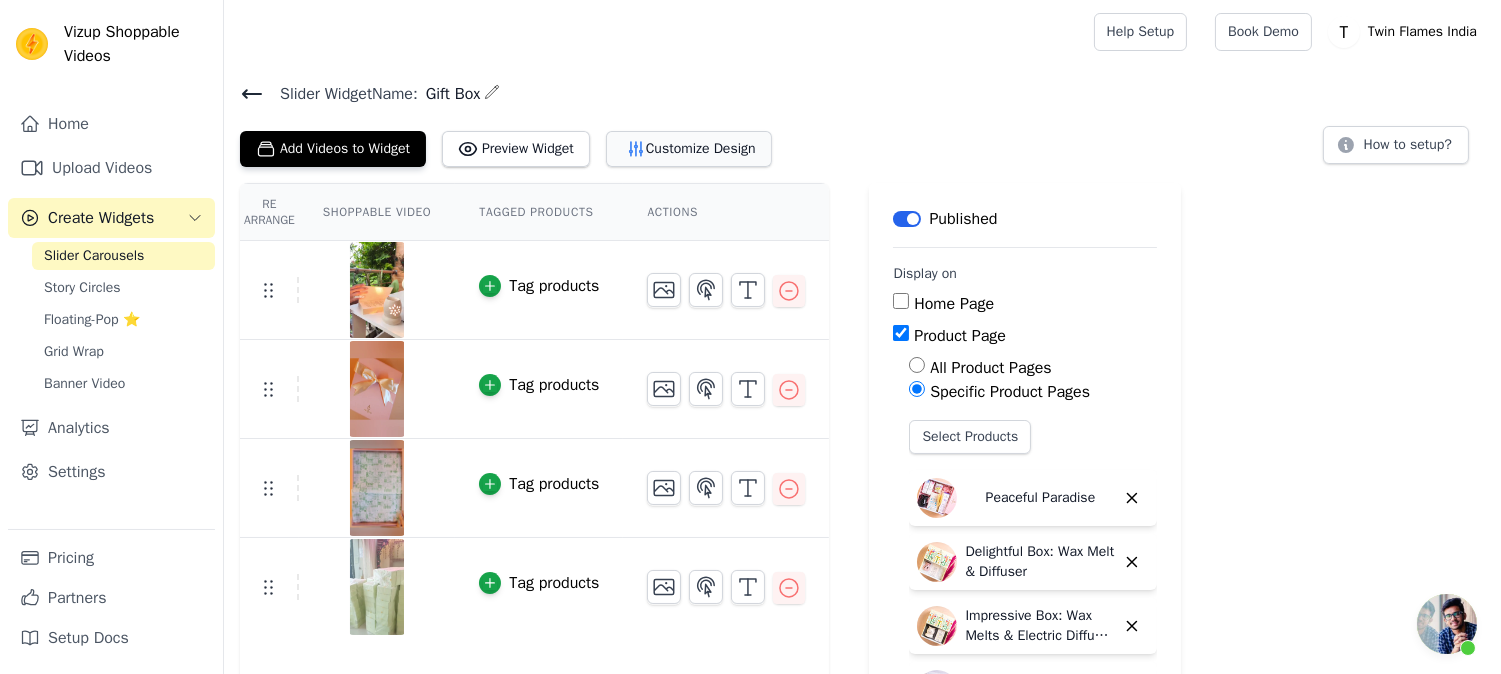 click on "Customize Design" at bounding box center (689, 149) 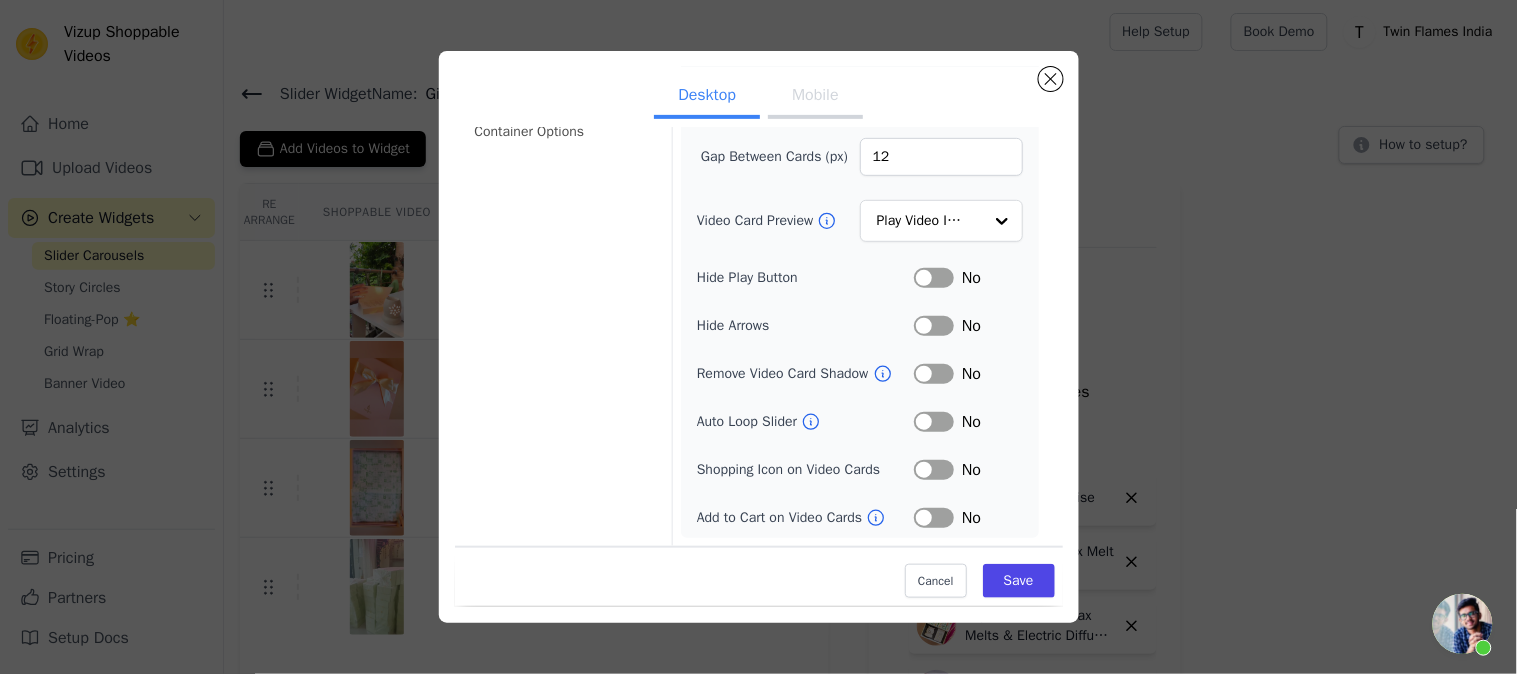 scroll, scrollTop: 0, scrollLeft: 0, axis: both 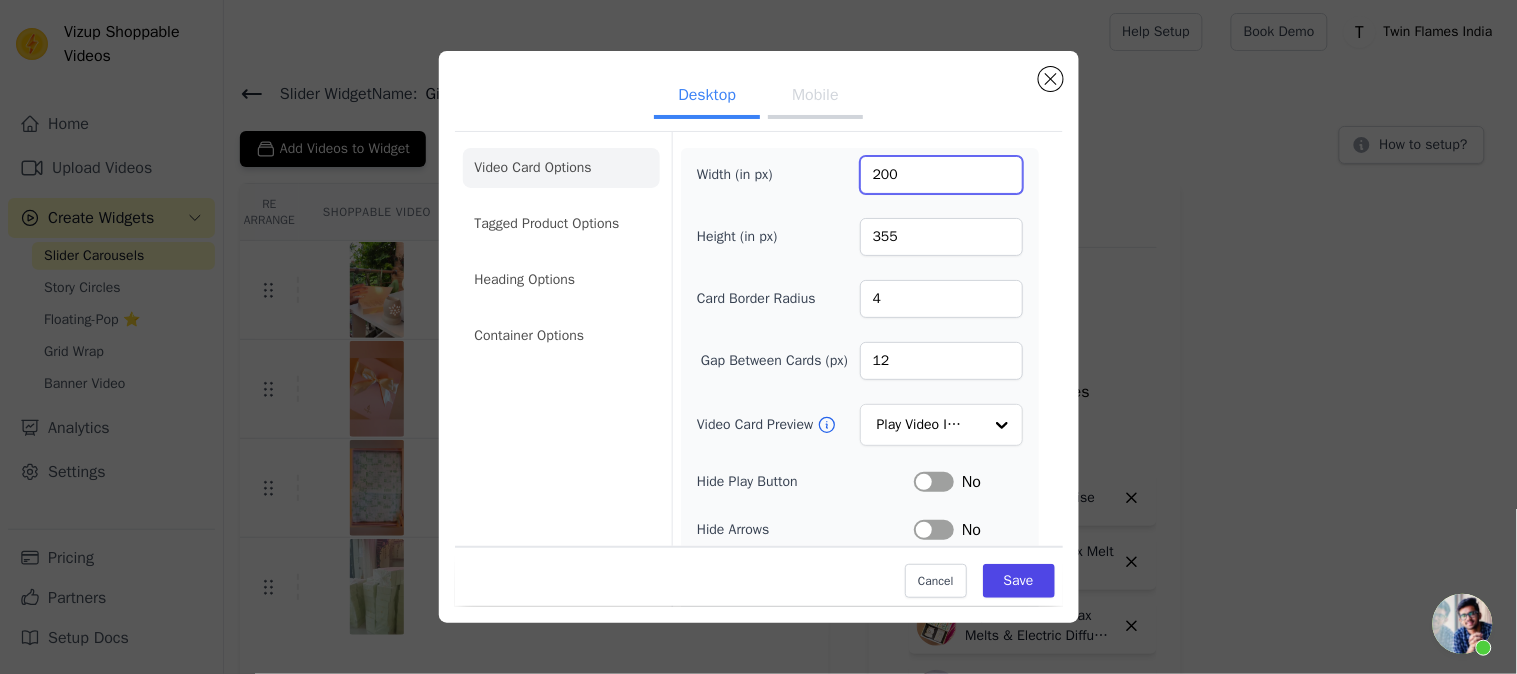 click on "200" at bounding box center [941, 175] 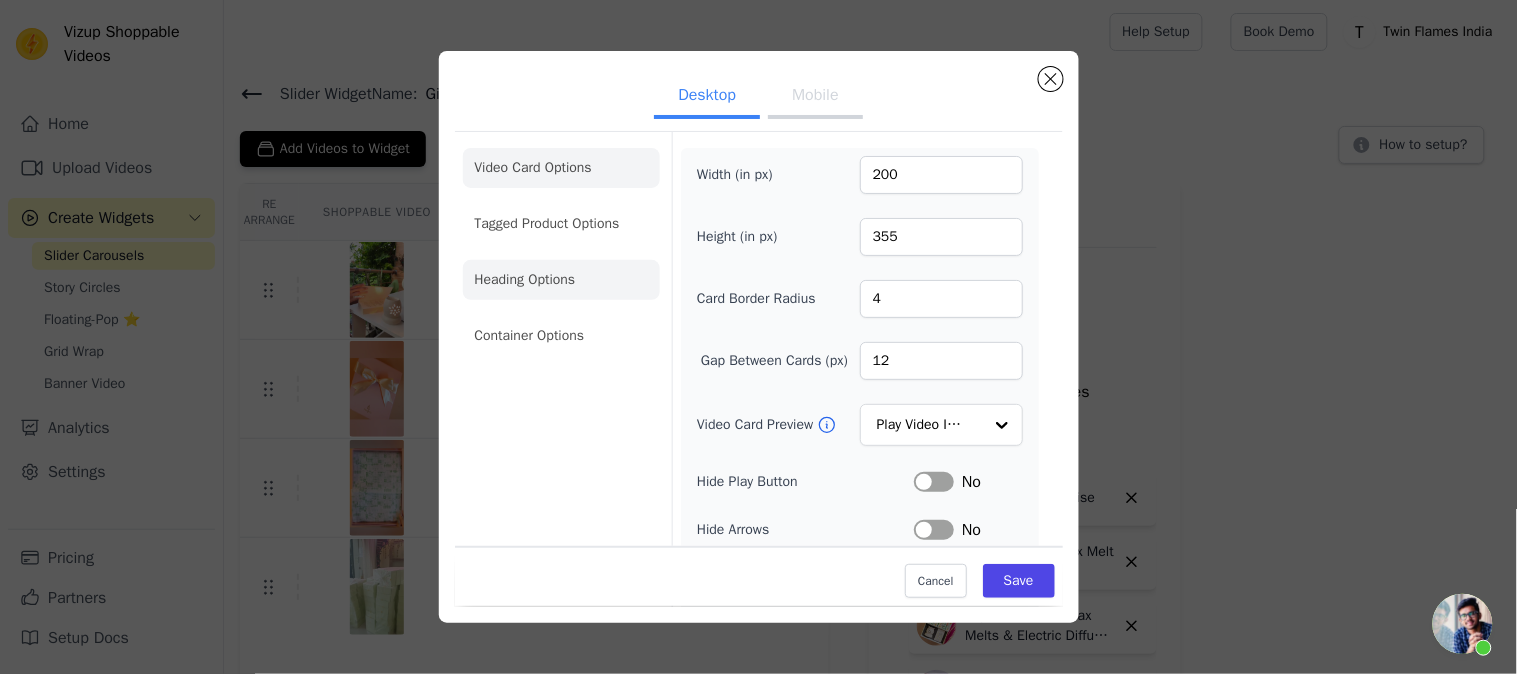 click on "Heading Options" 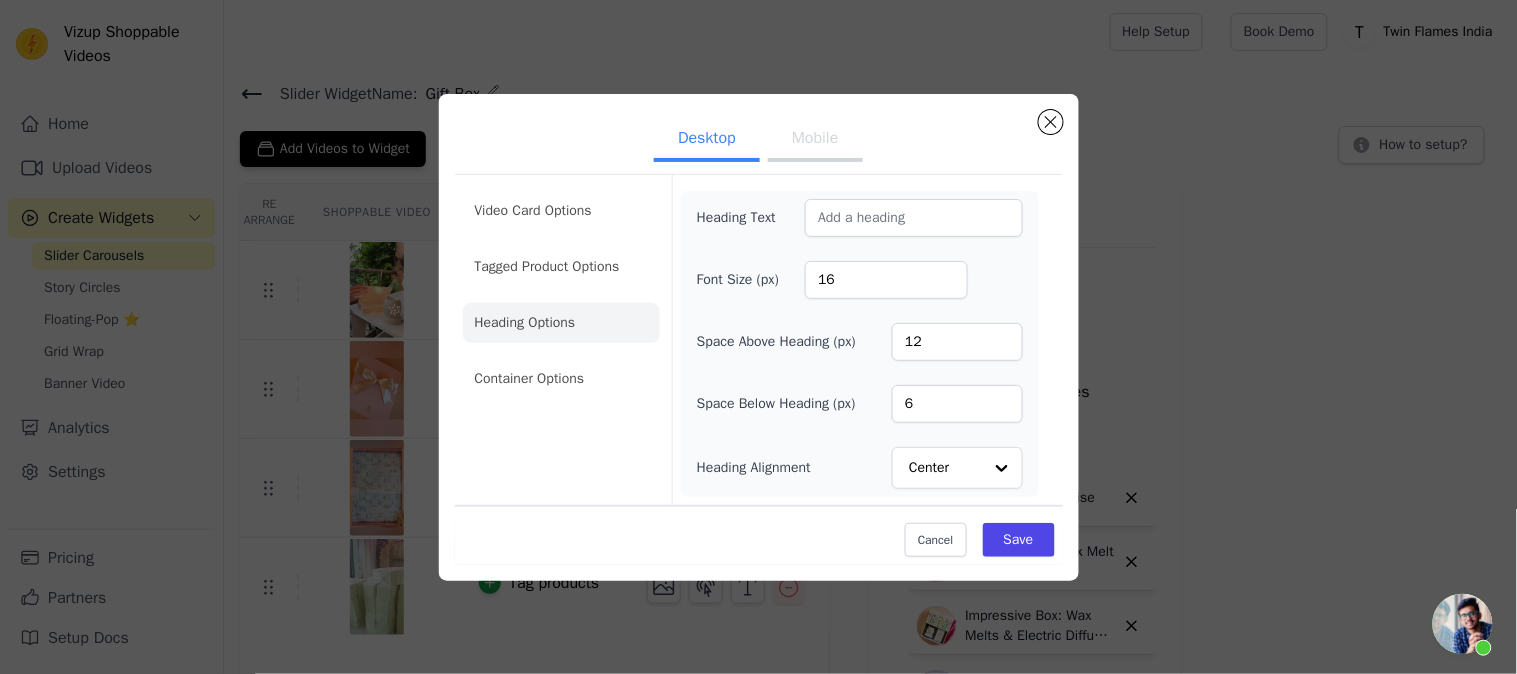 click on "Desktop Mobile" at bounding box center [759, 140] 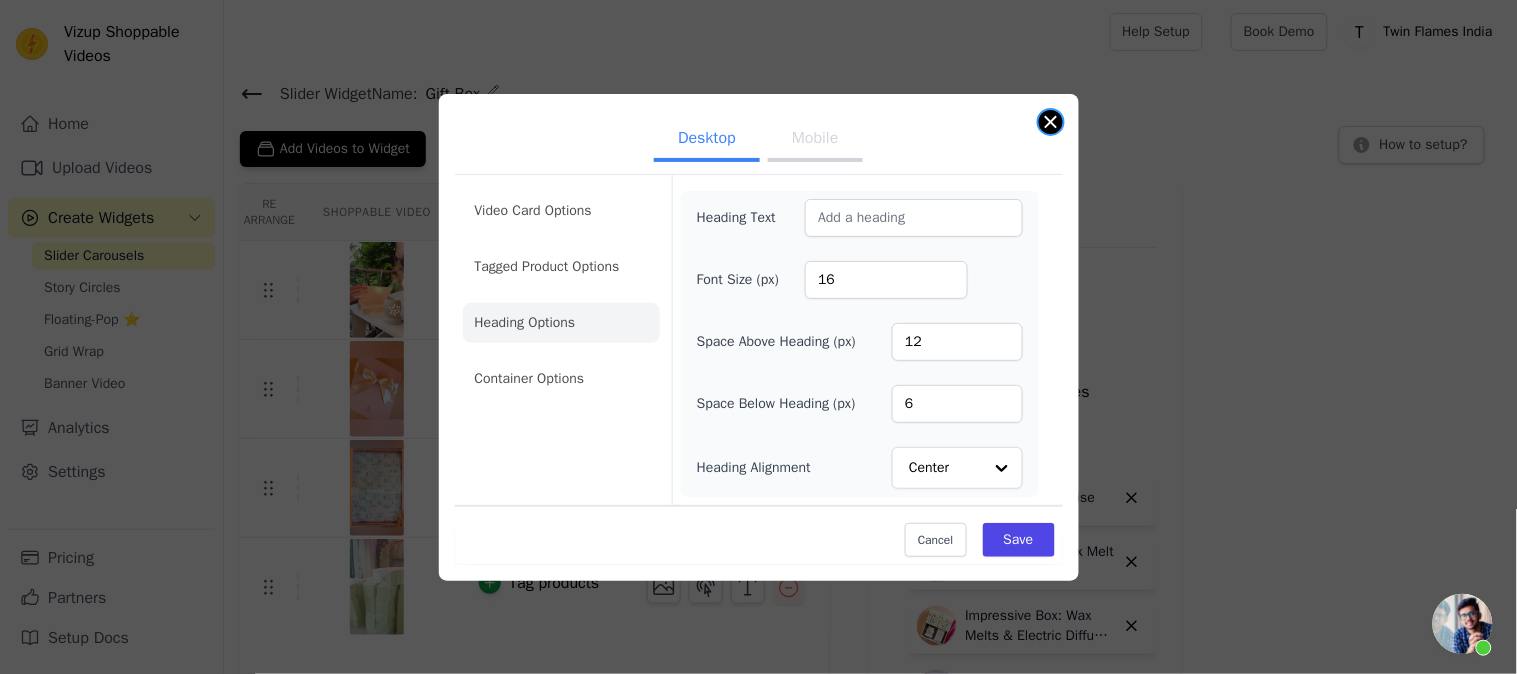 click at bounding box center [1051, 122] 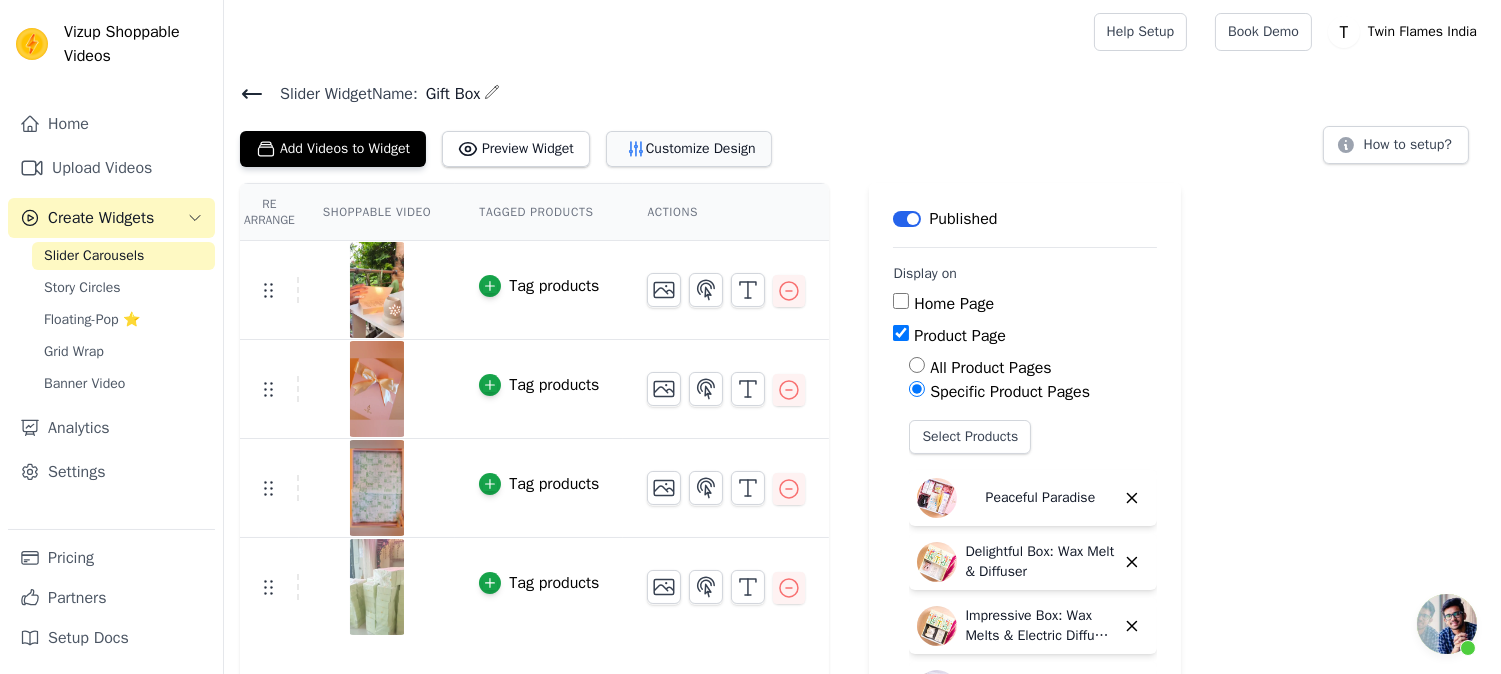 click on "Customize Design" at bounding box center (689, 149) 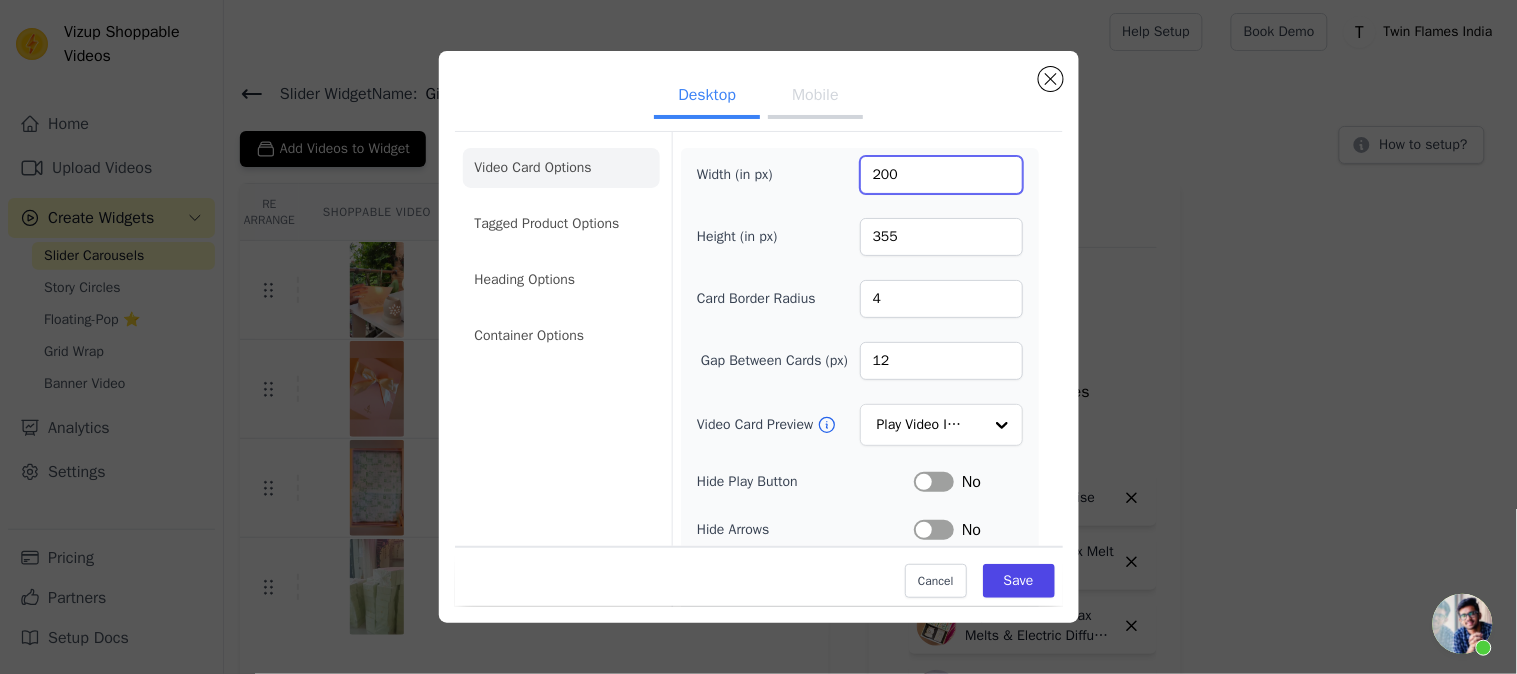 click on "200" at bounding box center [941, 175] 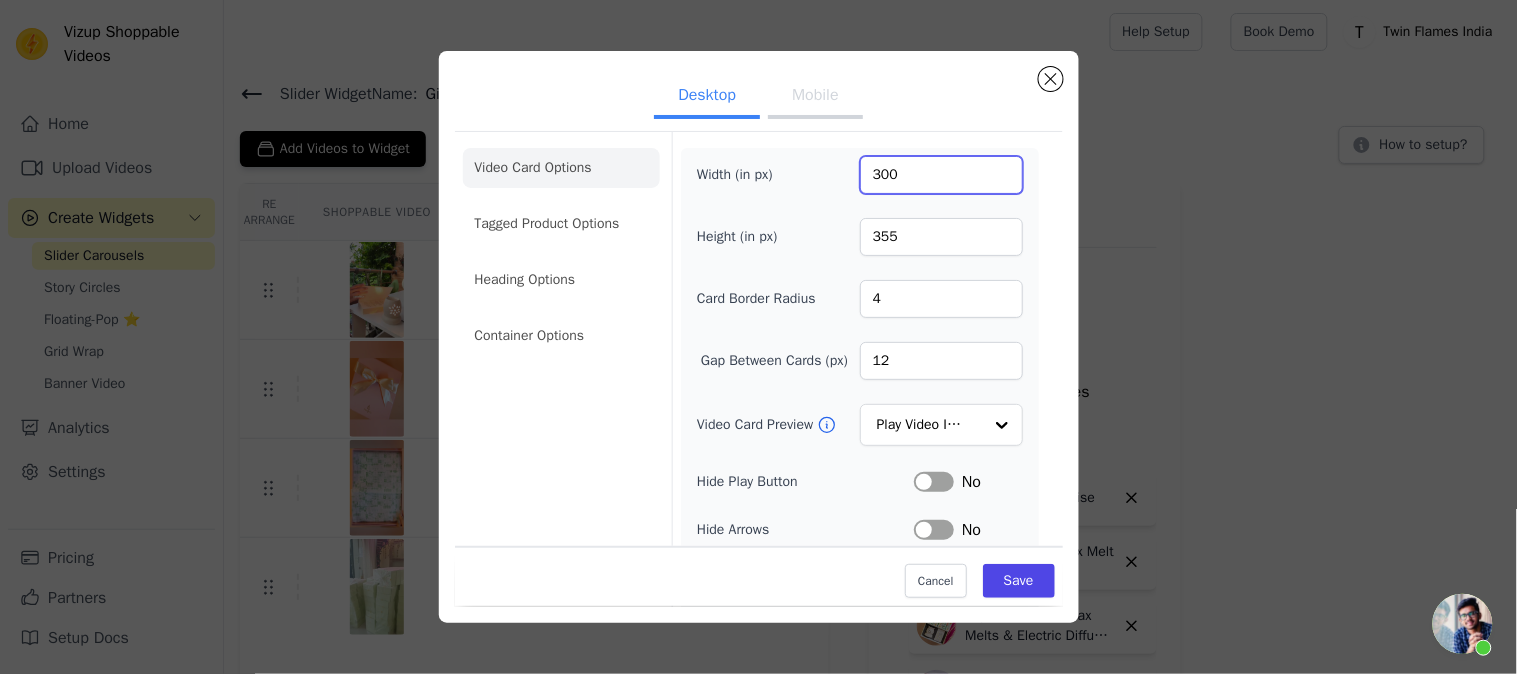 type on "300" 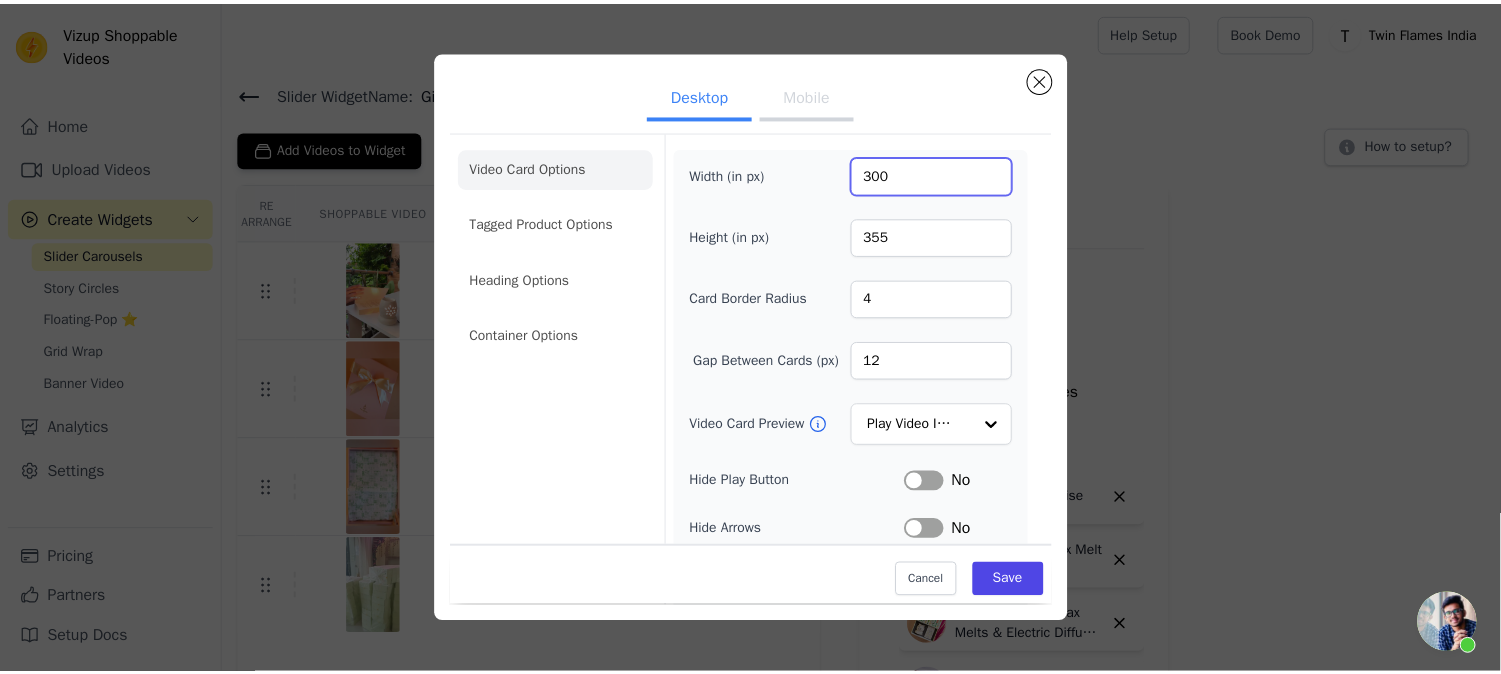 scroll, scrollTop: 220, scrollLeft: 0, axis: vertical 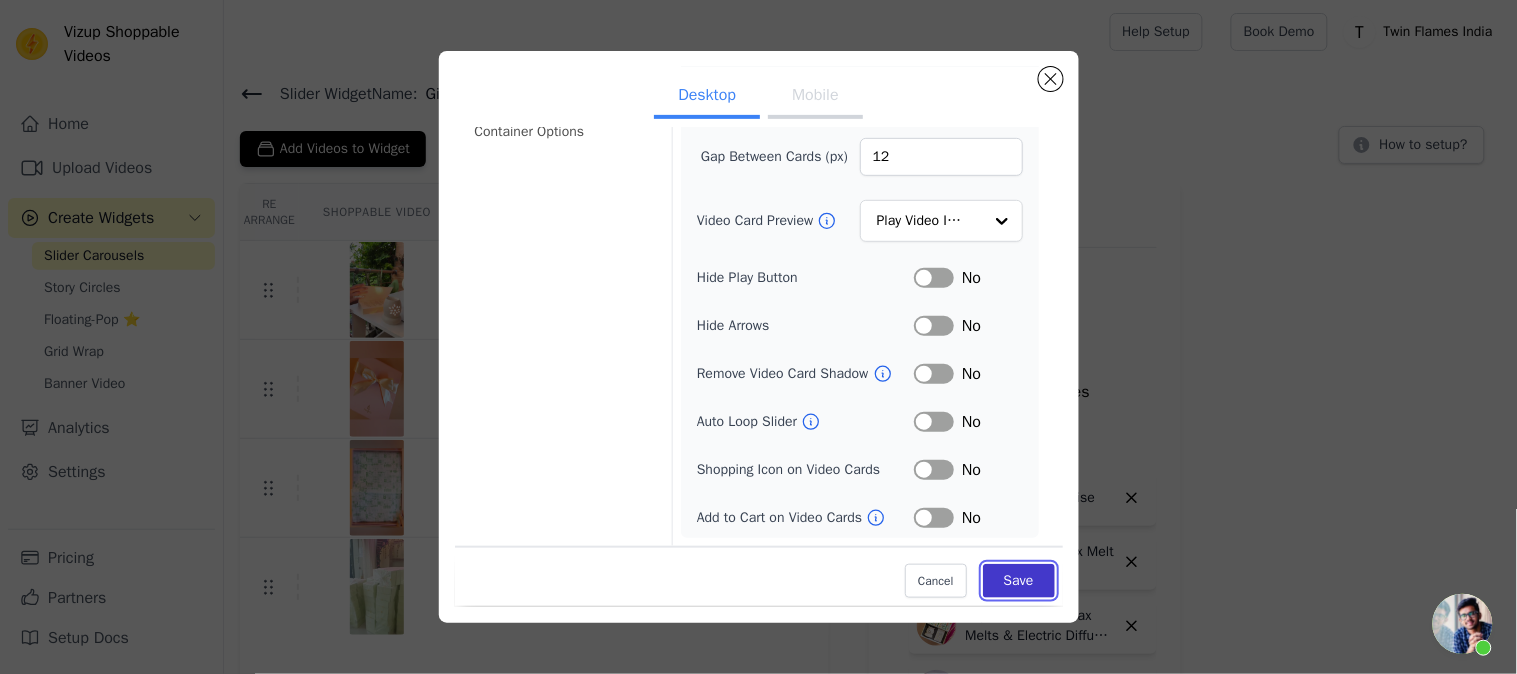 click on "Save" at bounding box center [1019, 581] 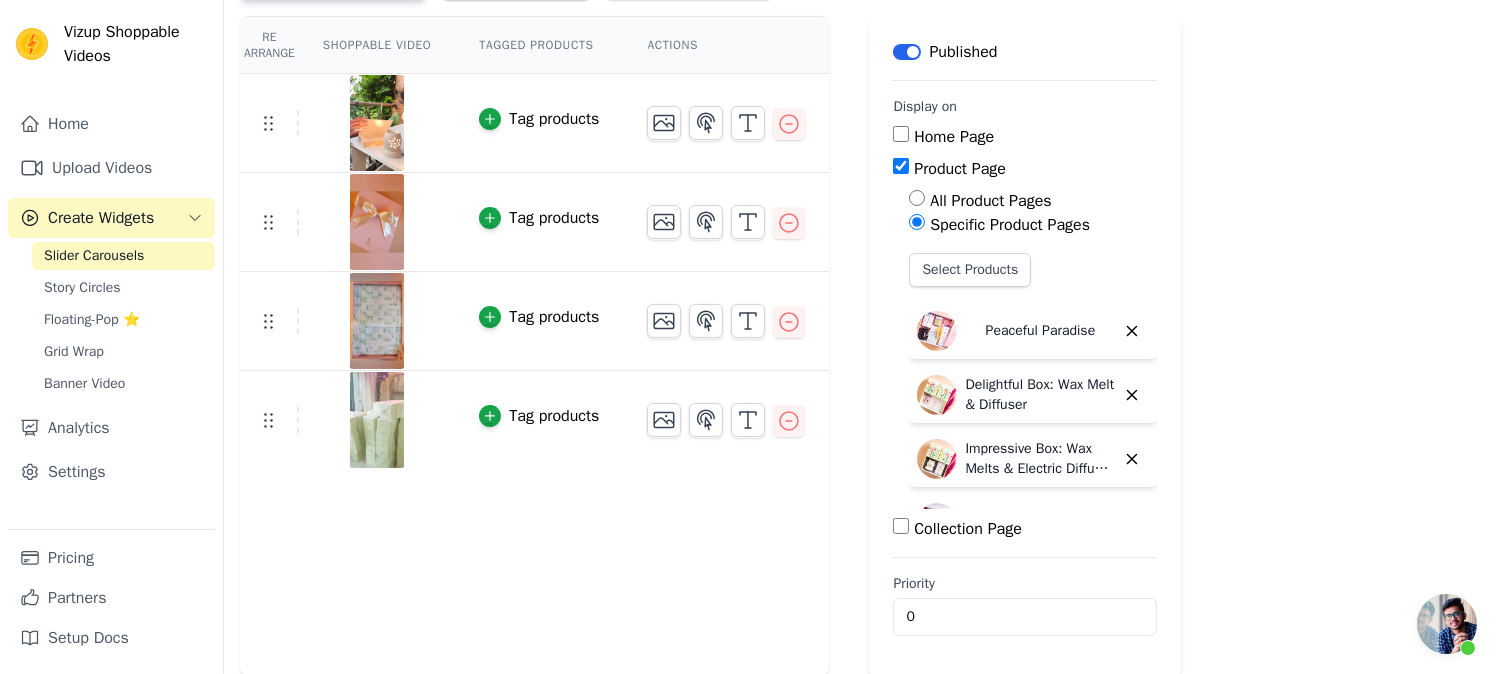 scroll, scrollTop: 0, scrollLeft: 0, axis: both 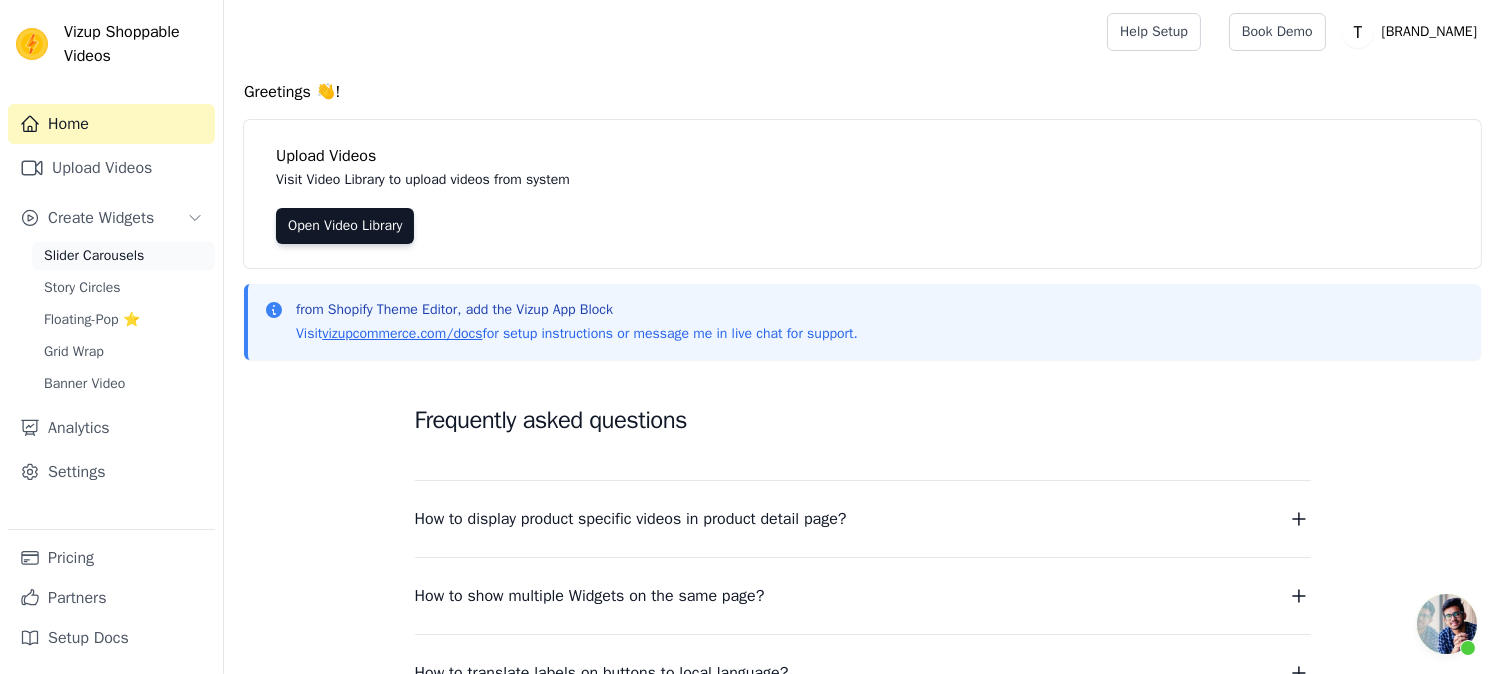 click on "Slider Carousels" at bounding box center (94, 256) 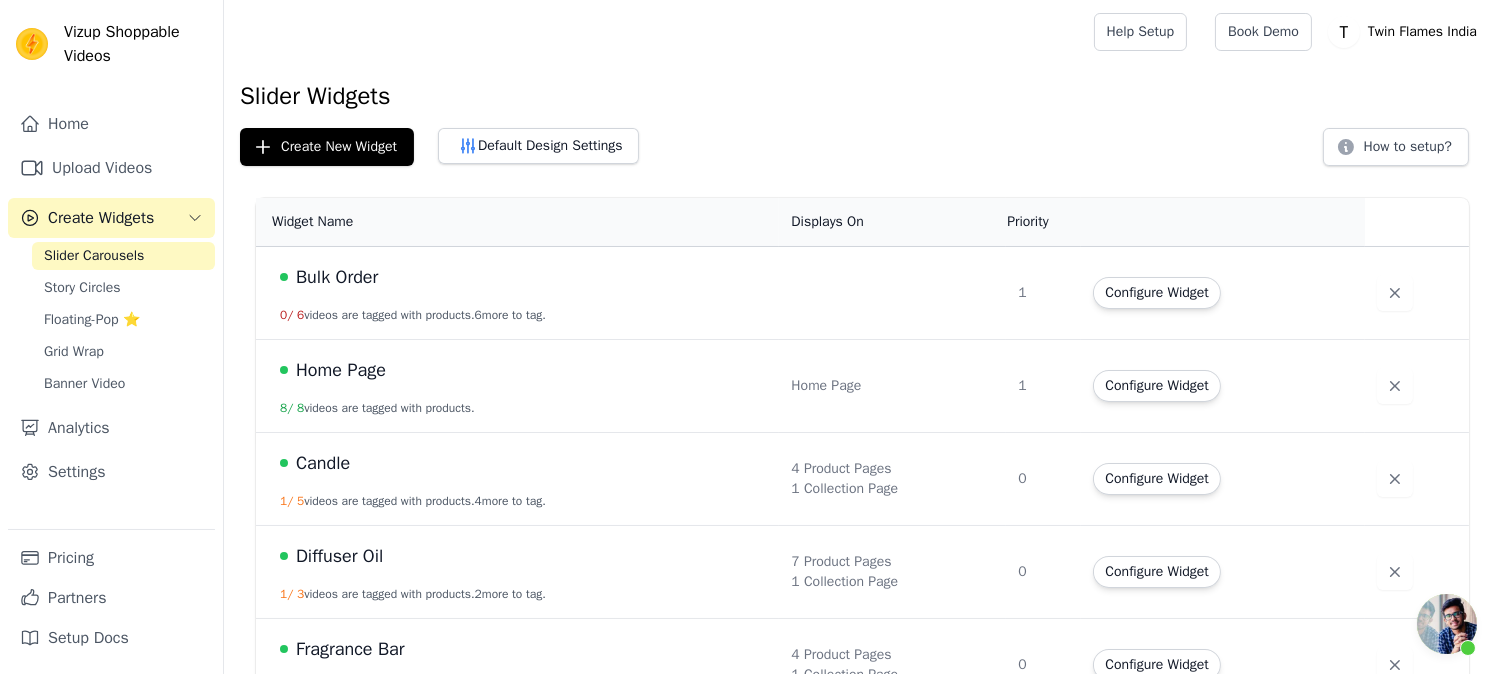 scroll, scrollTop: 222, scrollLeft: 0, axis: vertical 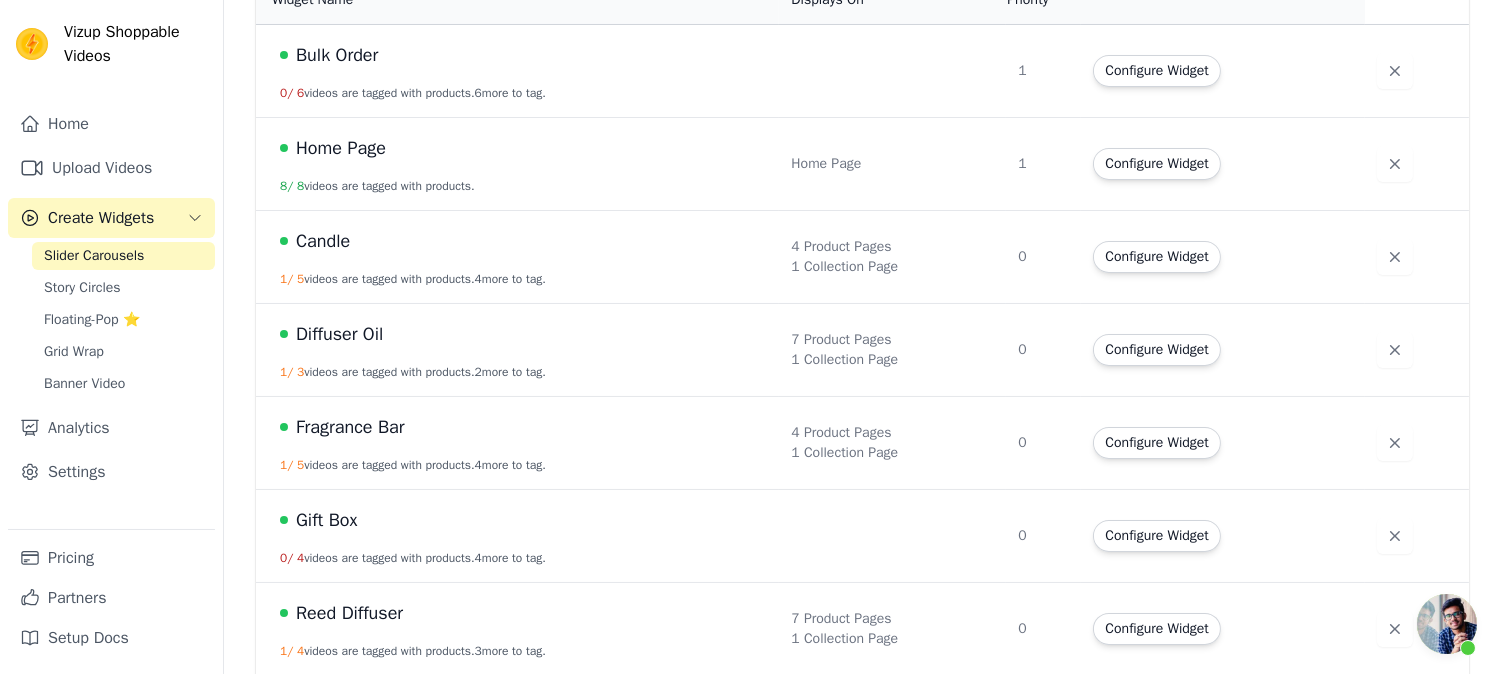 click on "Gift Box" at bounding box center [326, 520] 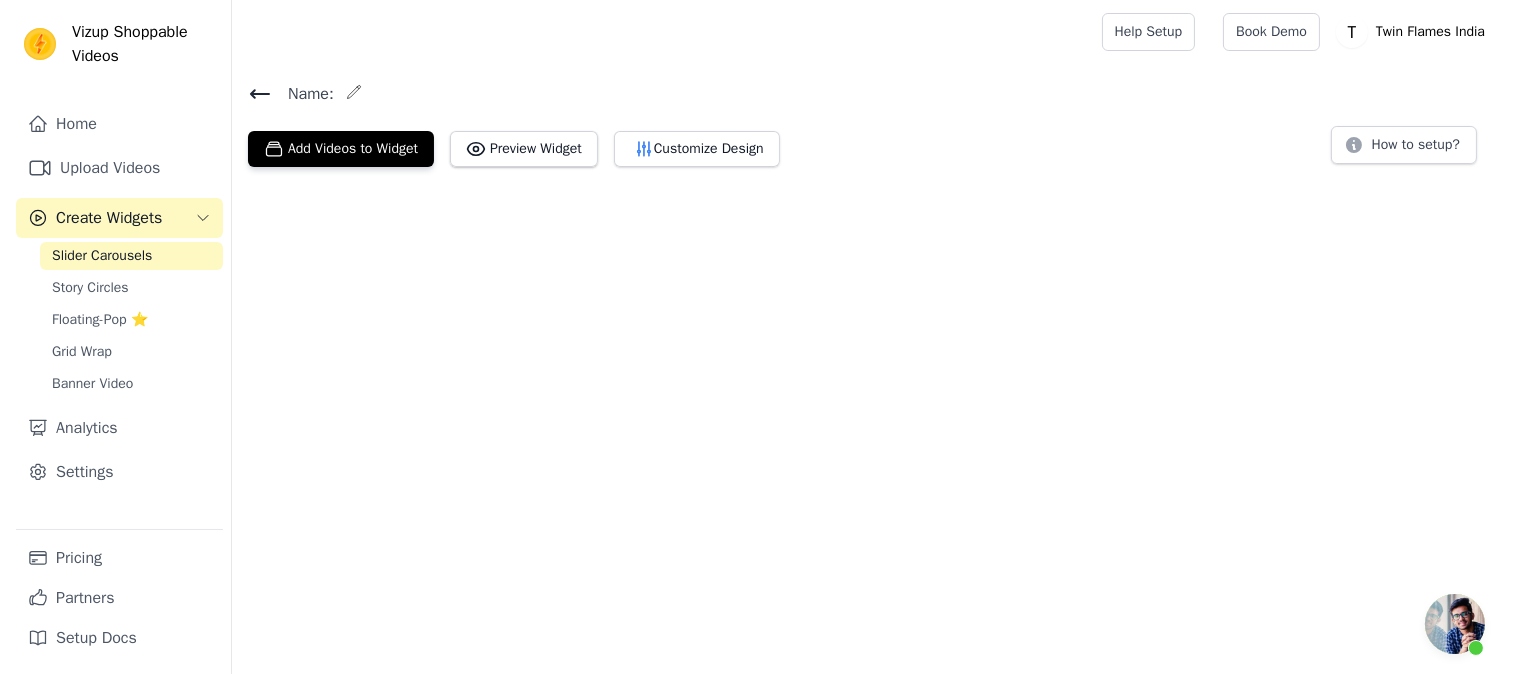 scroll, scrollTop: 0, scrollLeft: 0, axis: both 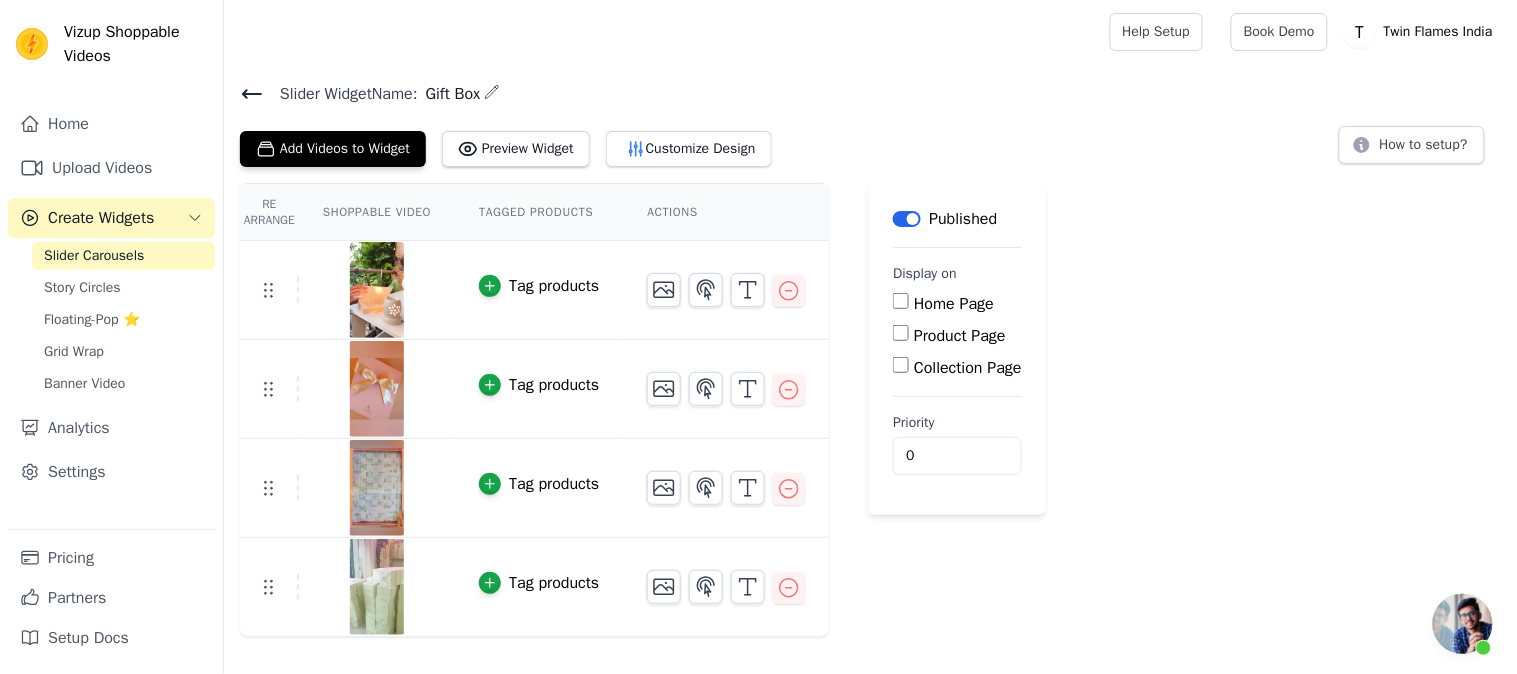 click on "Product Page" at bounding box center (960, 336) 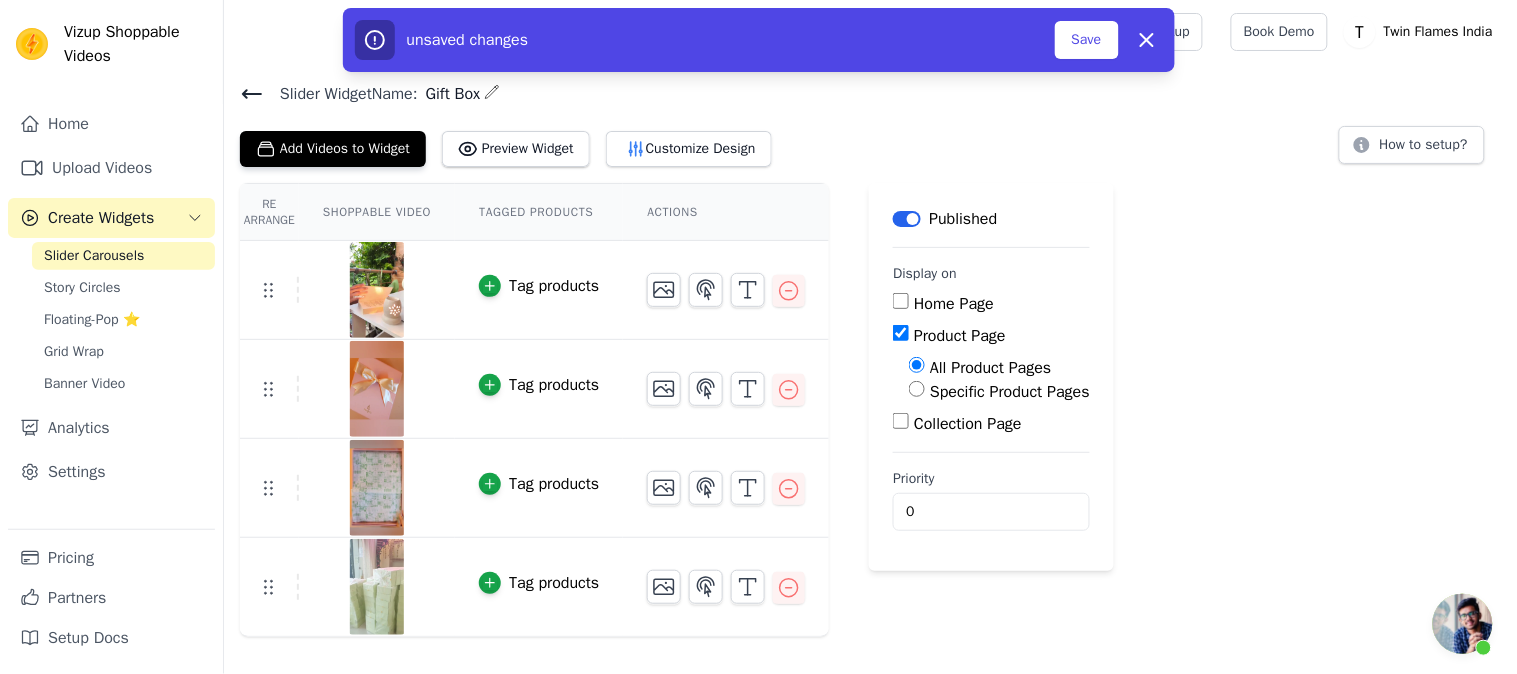 click on "Specific Product Pages" at bounding box center [1010, 392] 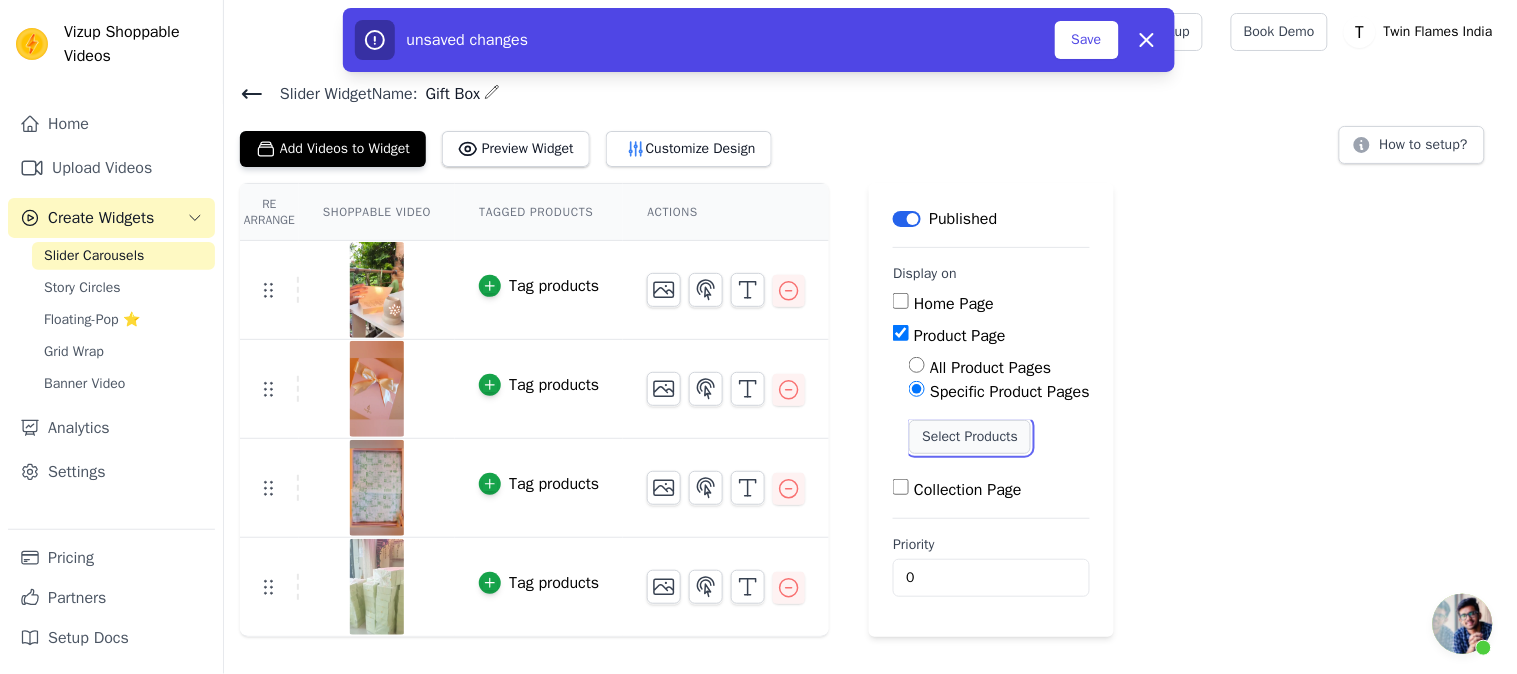 click on "Select Products" at bounding box center (970, 437) 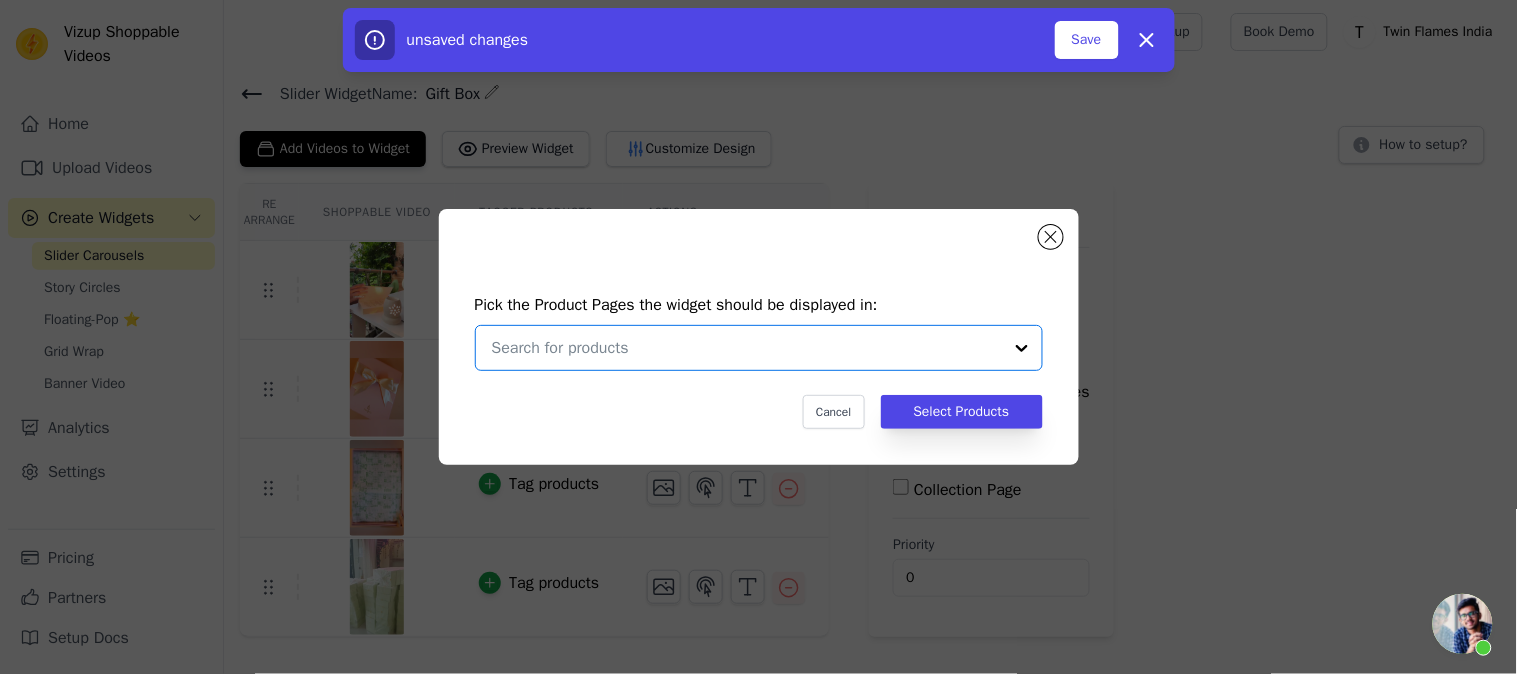 click at bounding box center (747, 348) 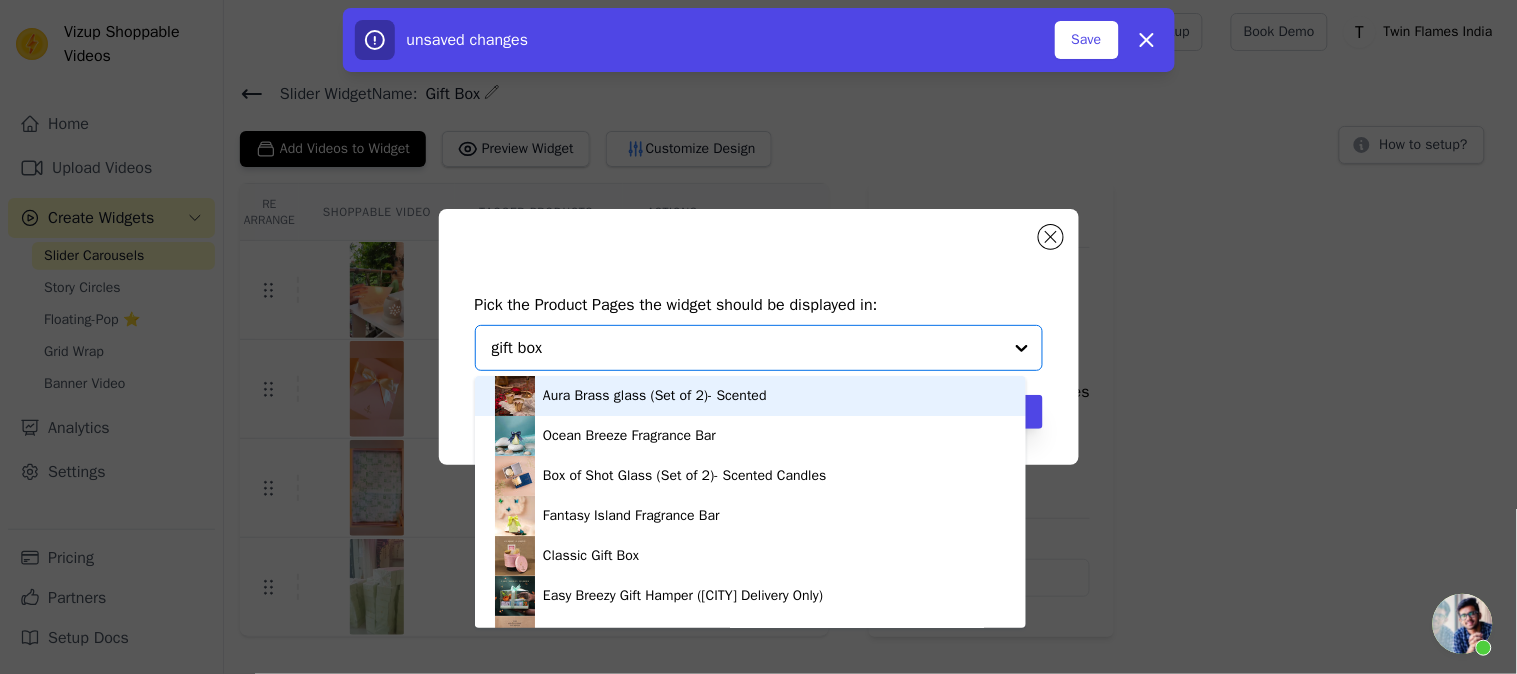 type on "gift box" 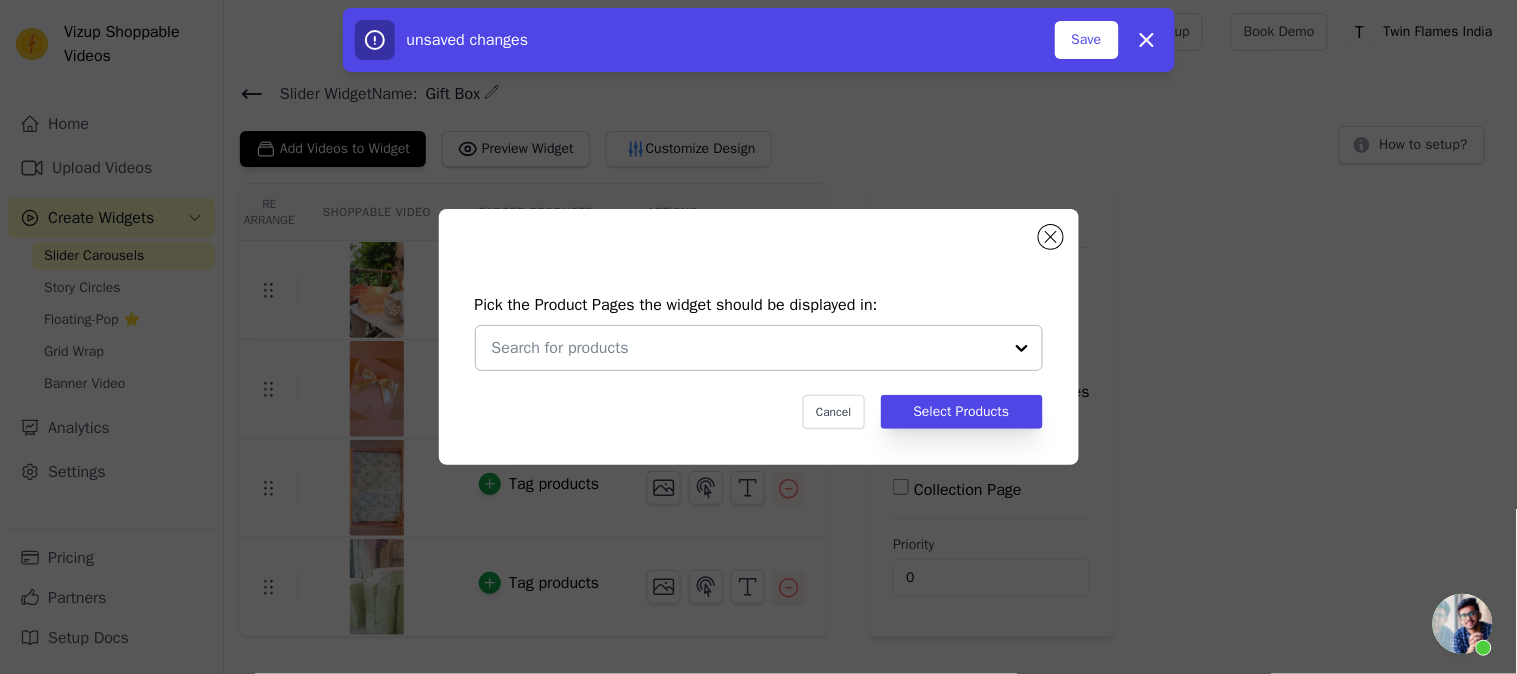 click at bounding box center [747, 348] 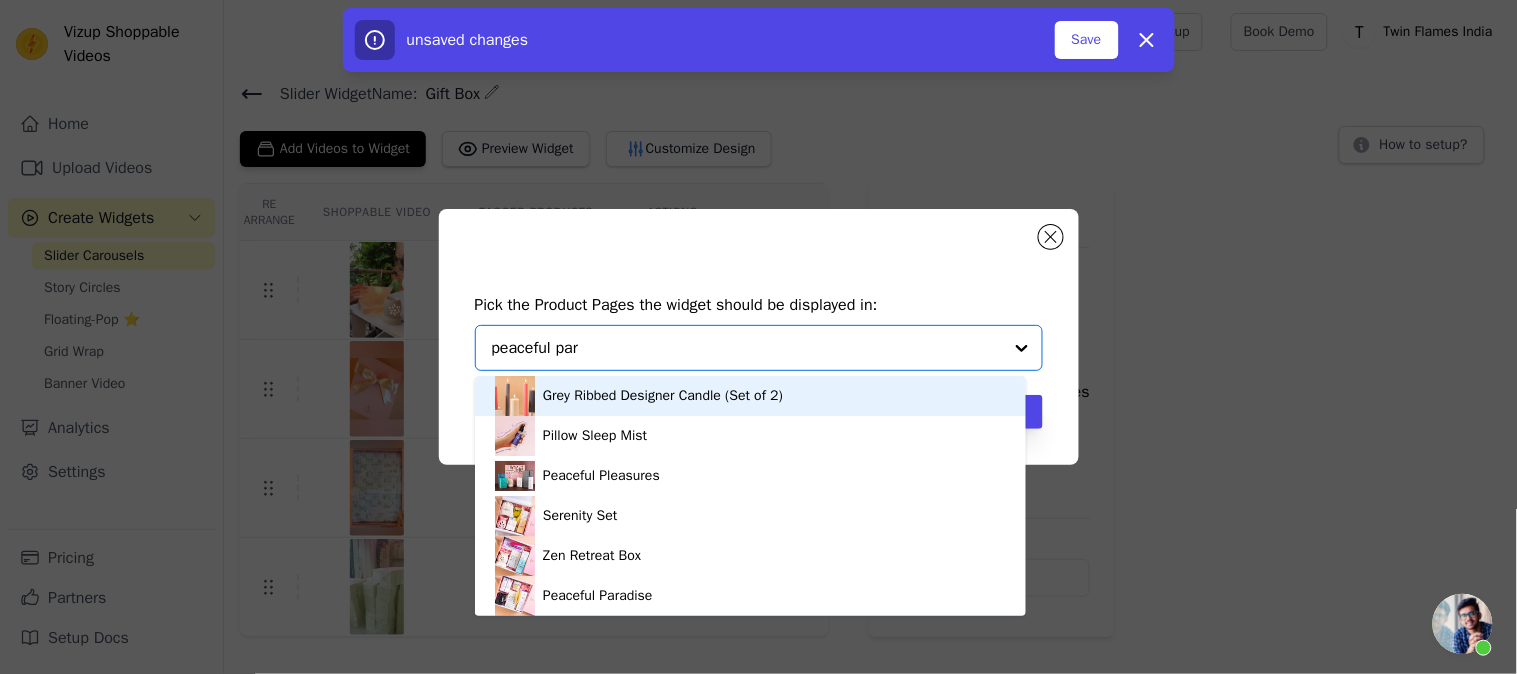 type on "peaceful para" 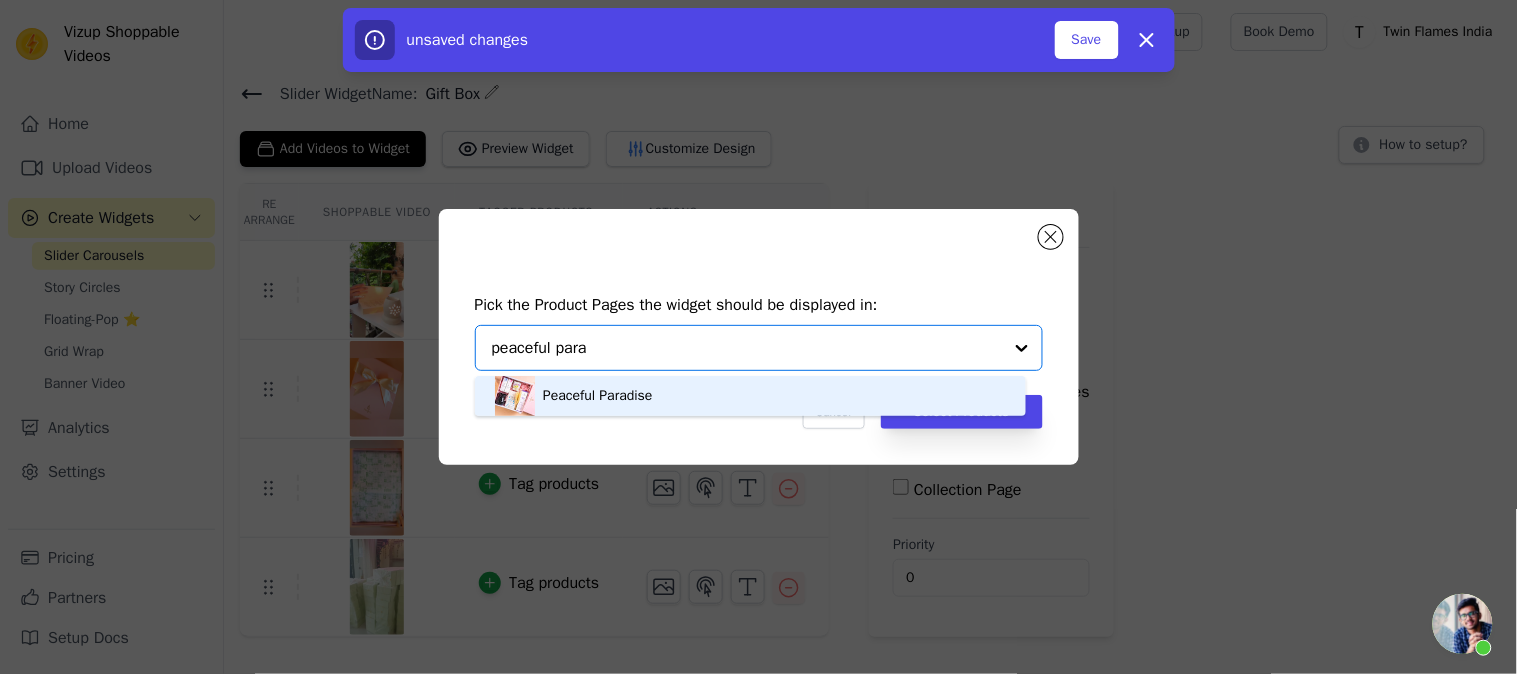 click on "Peaceful Paradise" at bounding box center (750, 396) 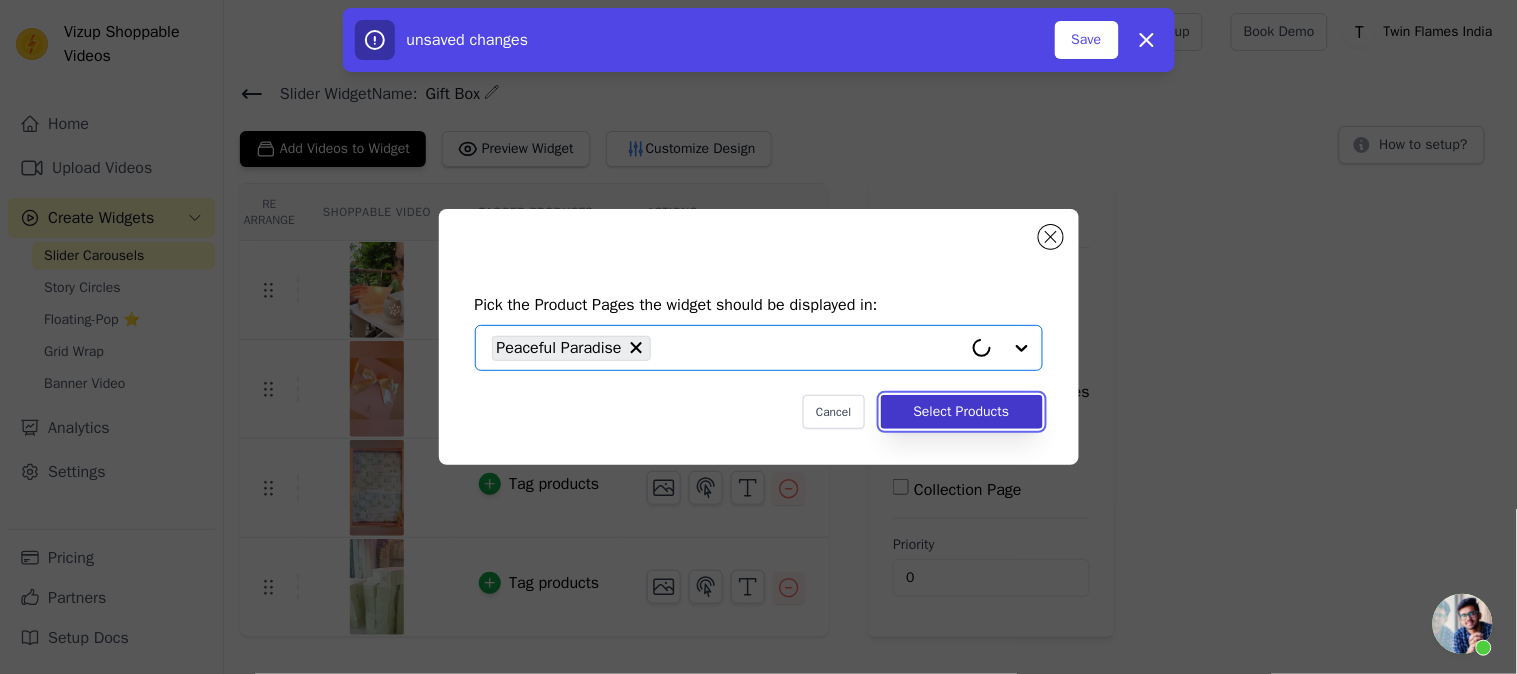 click on "Select Products" at bounding box center (962, 412) 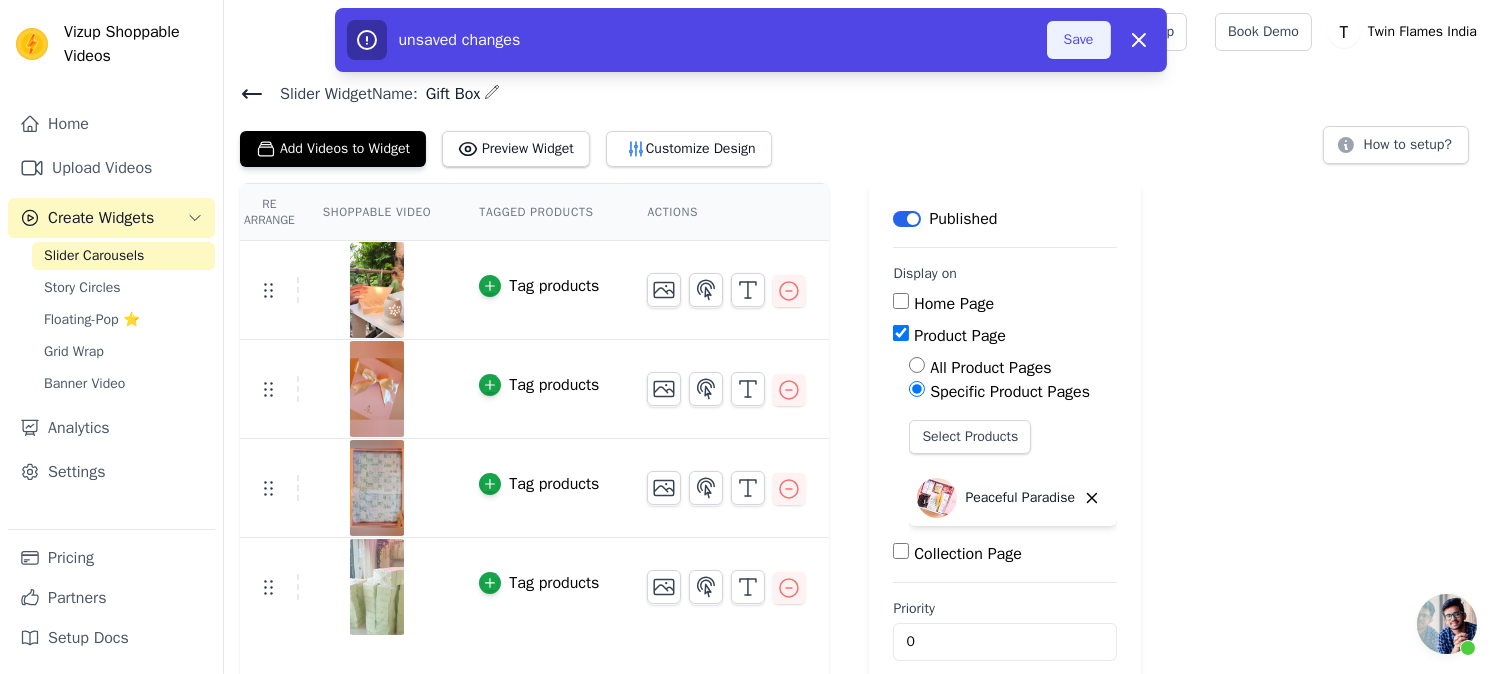 click on "Save" at bounding box center [1079, 40] 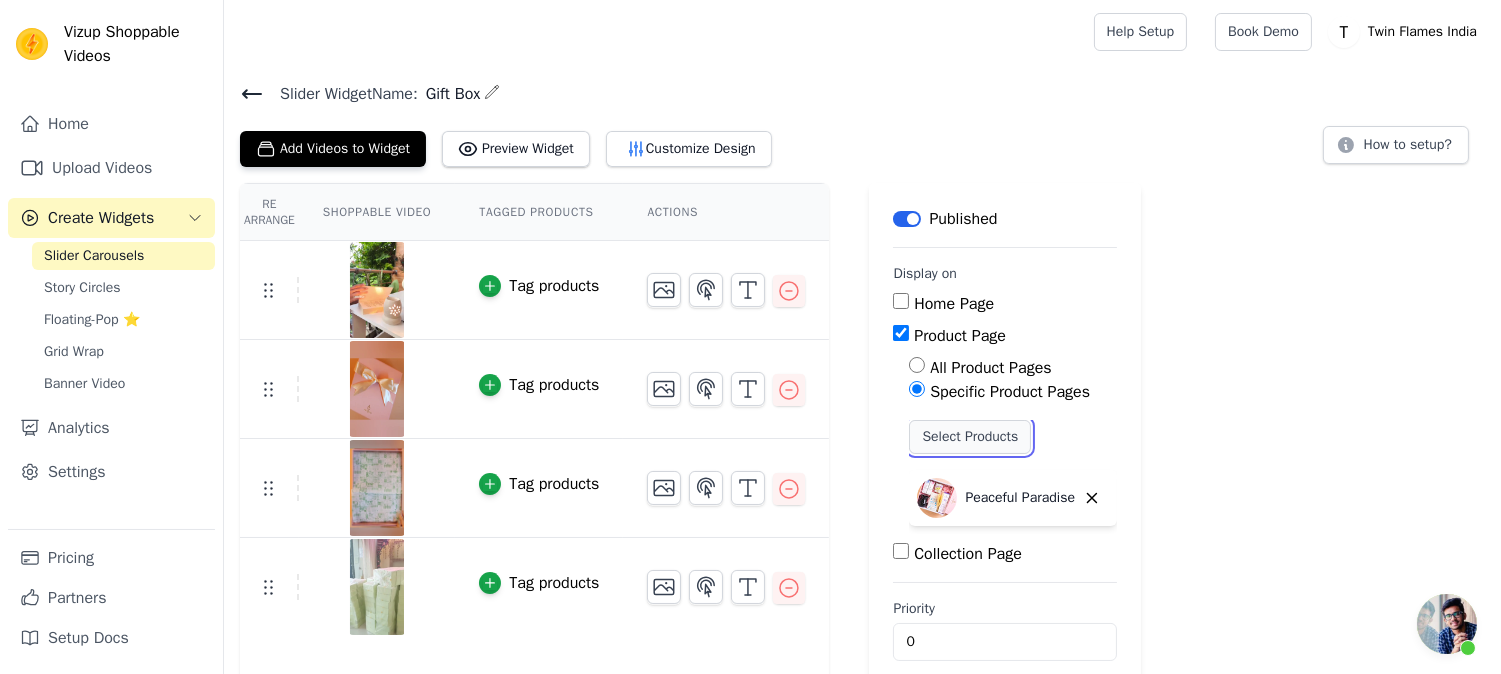 click on "Select Products" at bounding box center [970, 437] 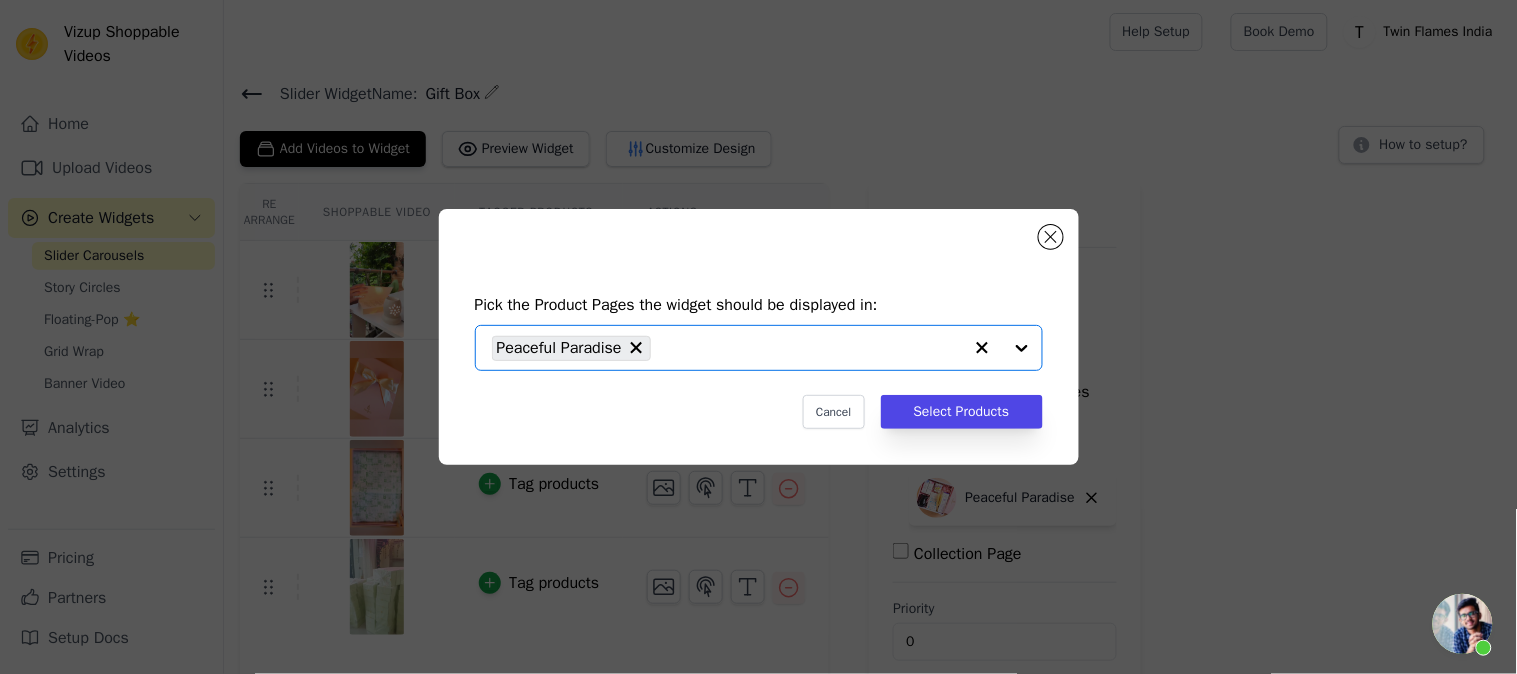 click 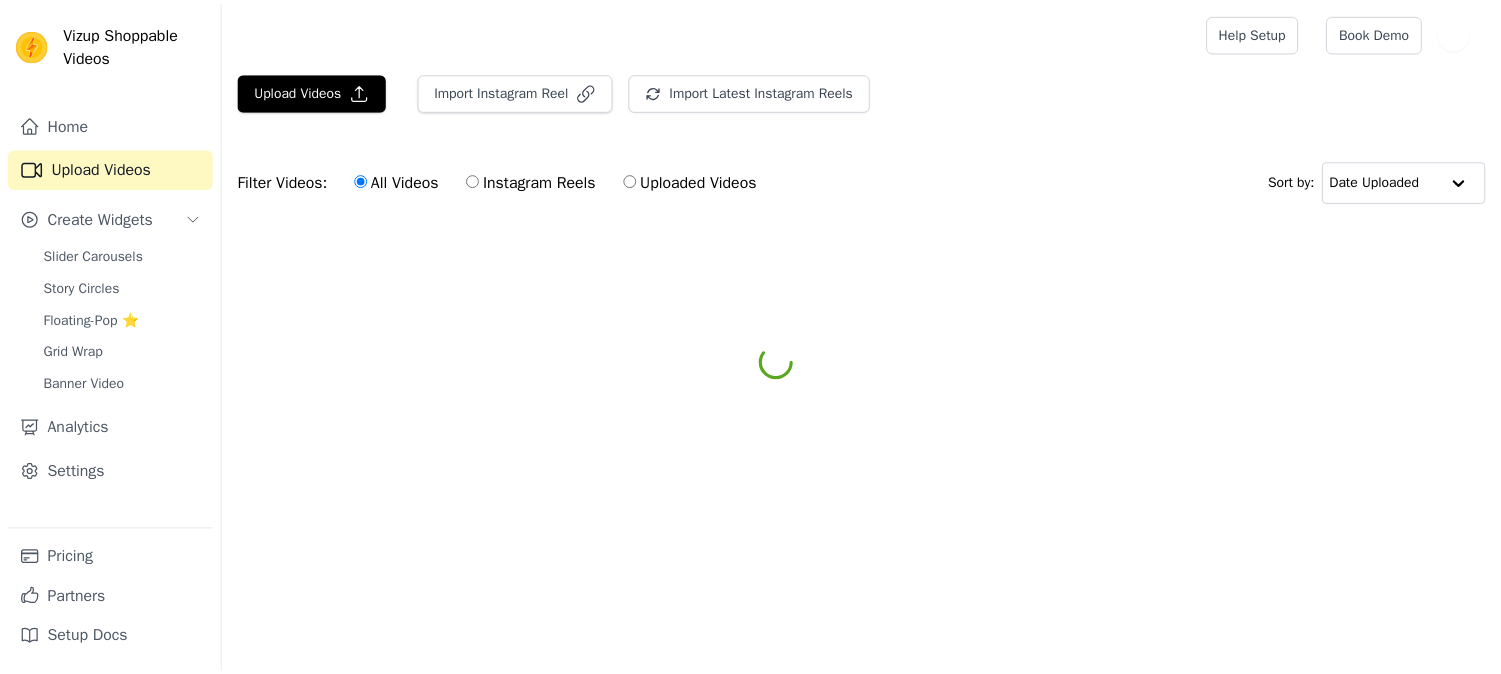scroll, scrollTop: 0, scrollLeft: 0, axis: both 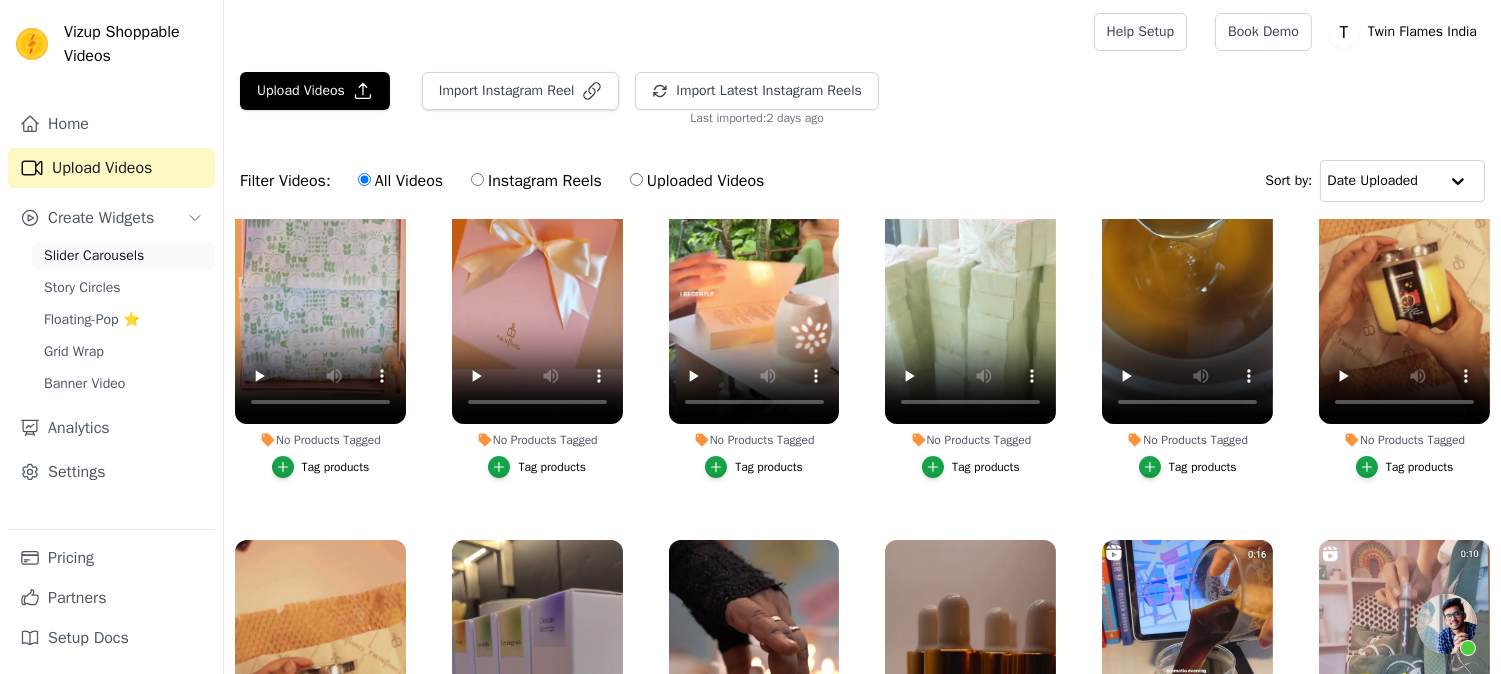 click on "Slider Carousels" at bounding box center [94, 256] 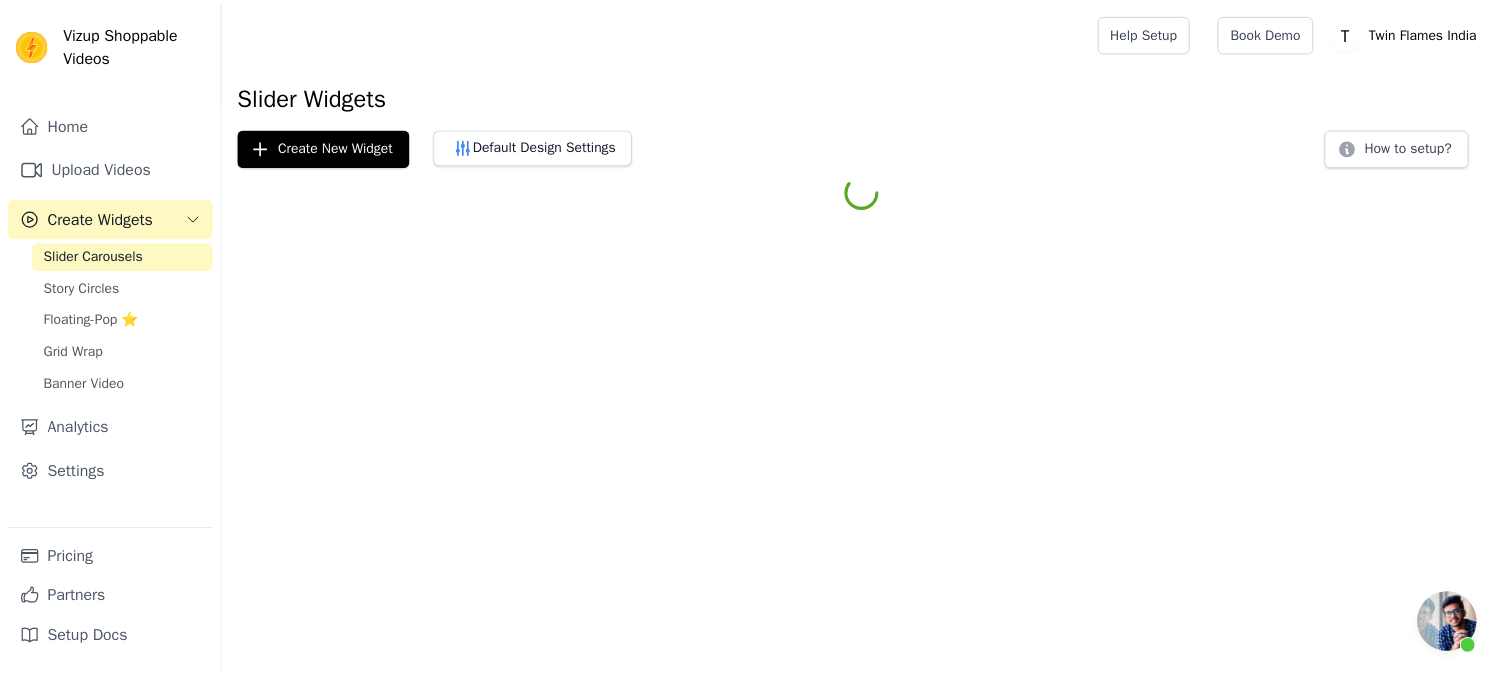 scroll, scrollTop: 3273, scrollLeft: 0, axis: vertical 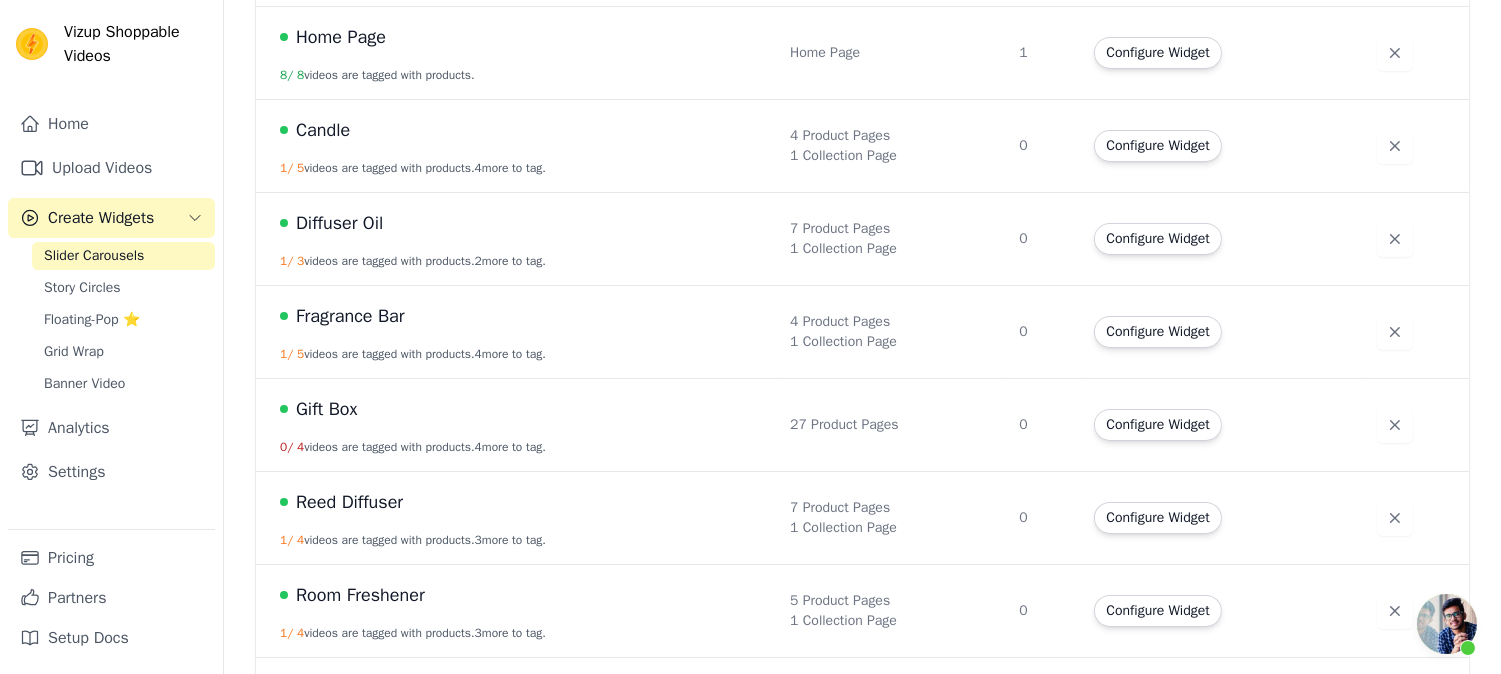 click on "[DAY], [NUMBER] [MONTH]" at bounding box center [517, 518] 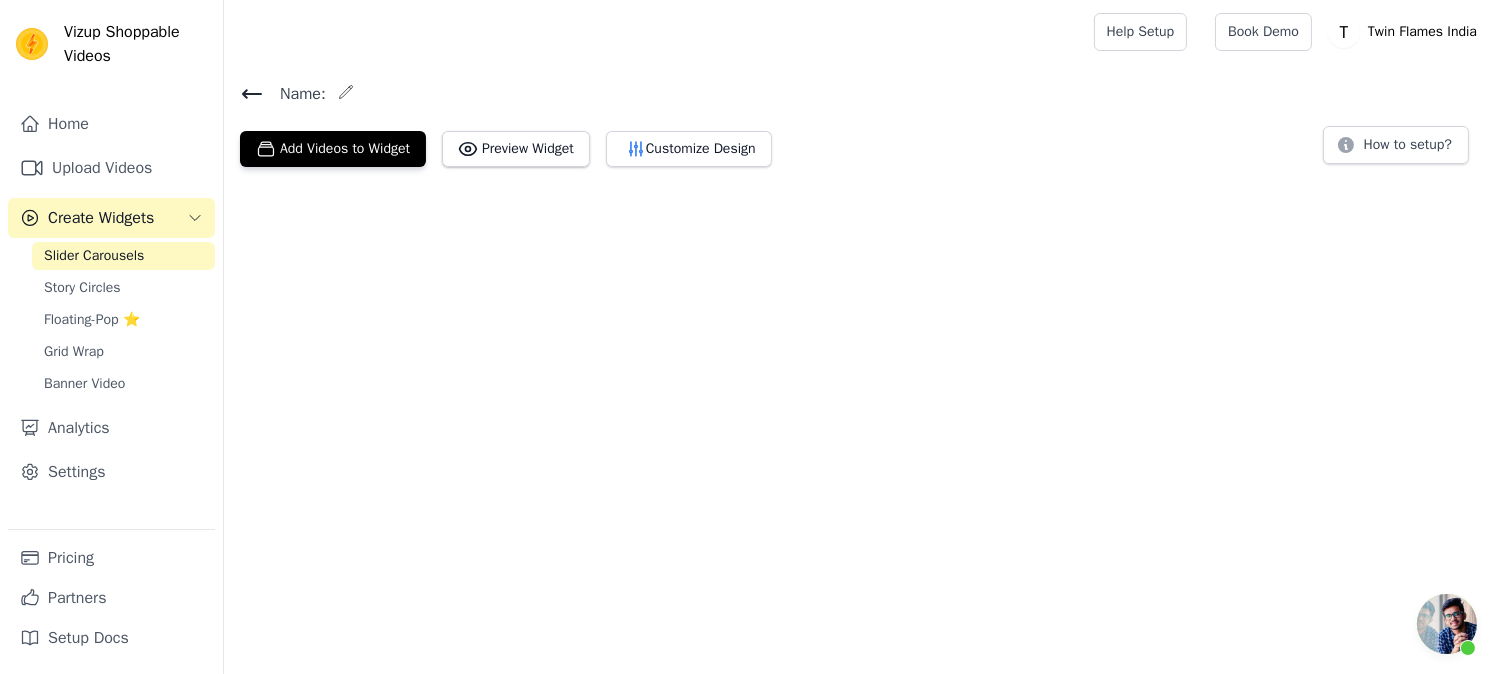 scroll, scrollTop: 0, scrollLeft: 0, axis: both 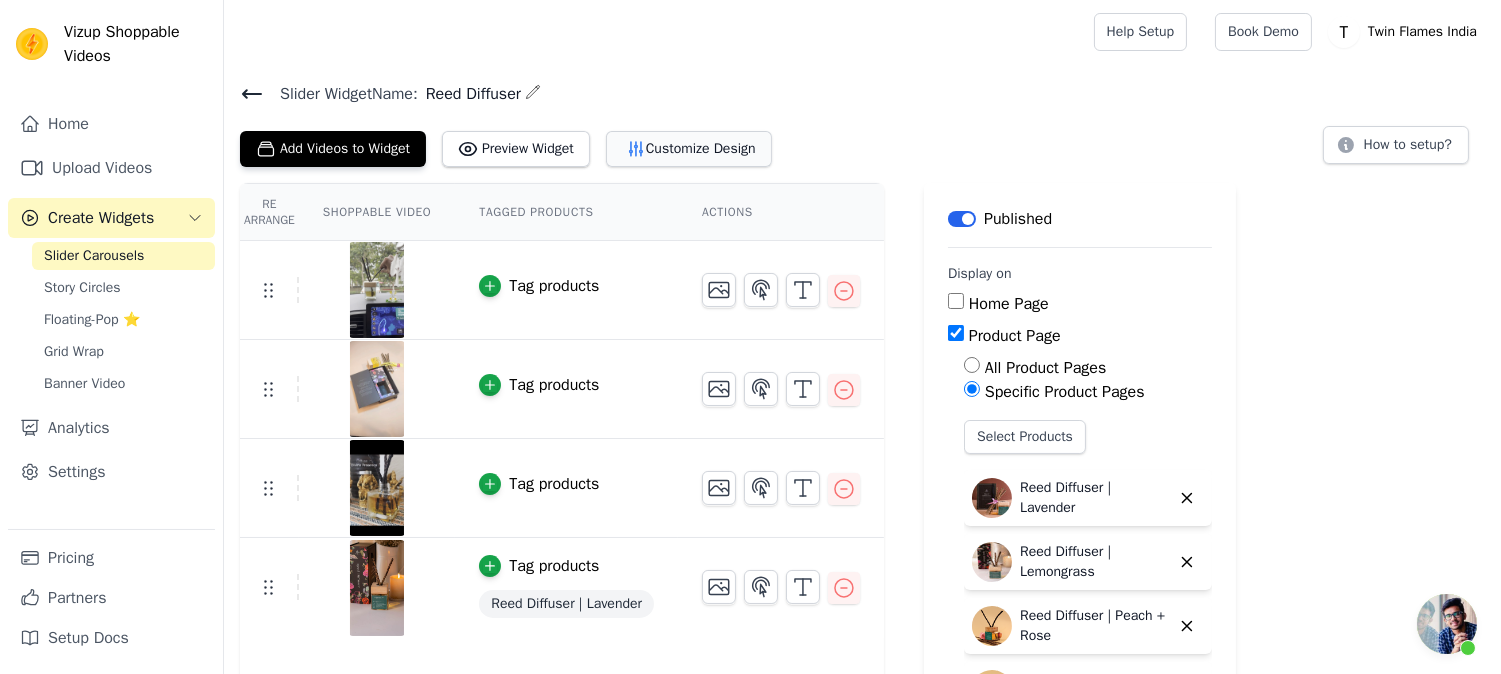 click on "Customize Design" at bounding box center (689, 149) 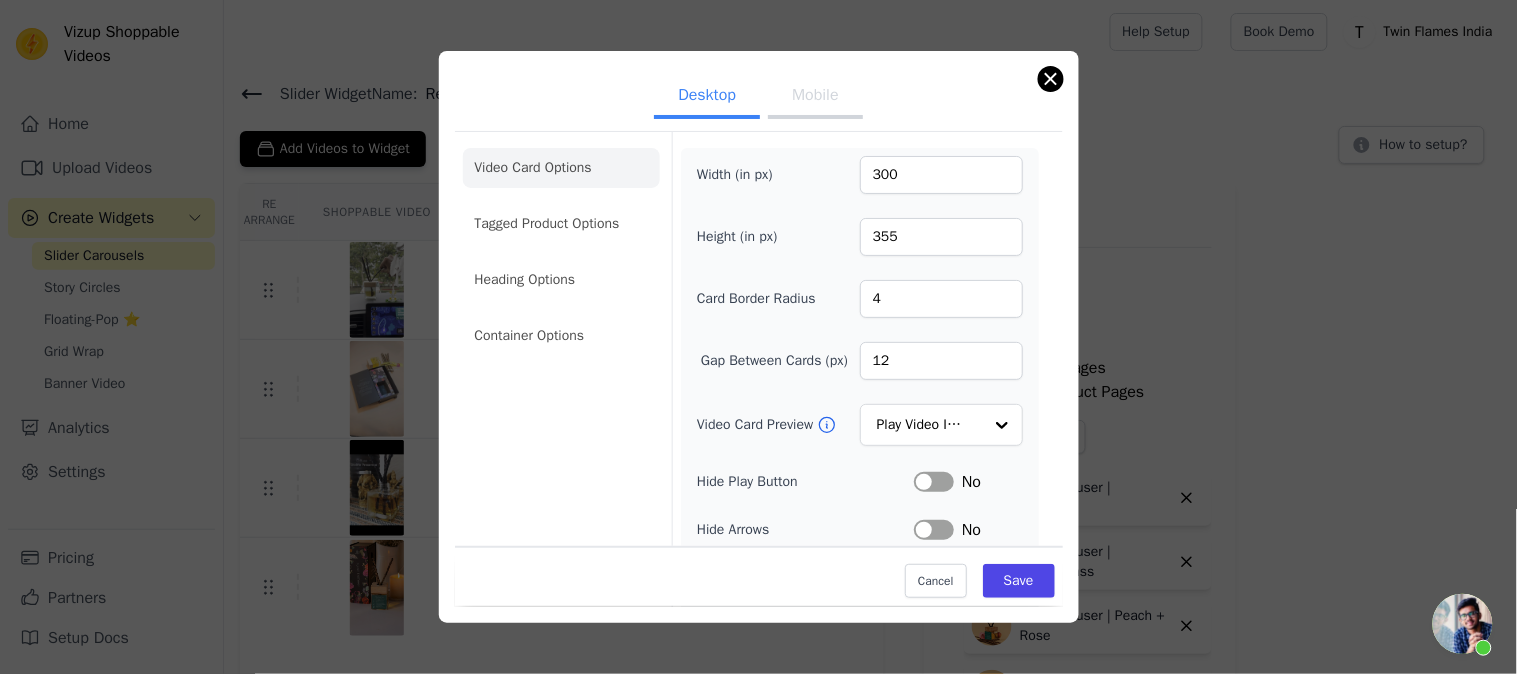 drag, startPoint x: 1037, startPoint y: 87, endPoint x: 1050, endPoint y: 83, distance: 13.601471 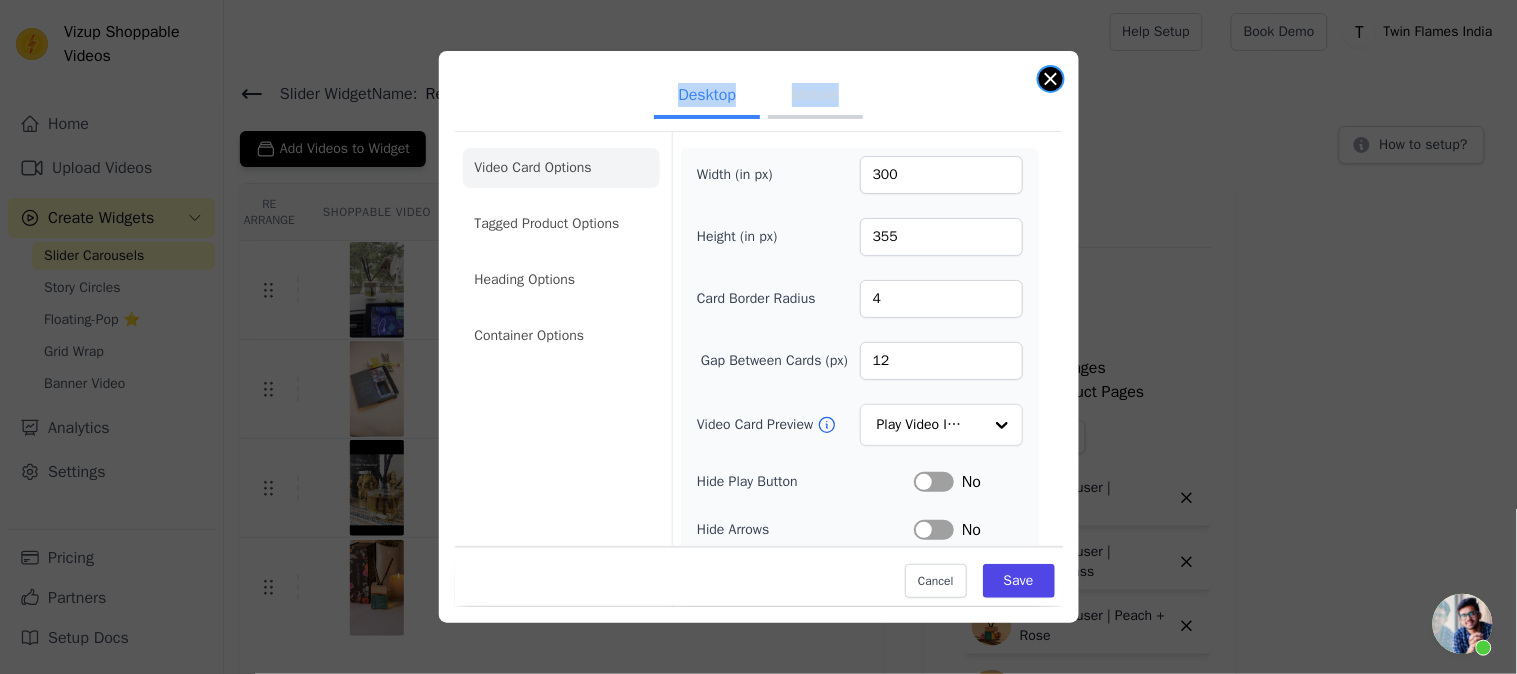click at bounding box center (1051, 79) 